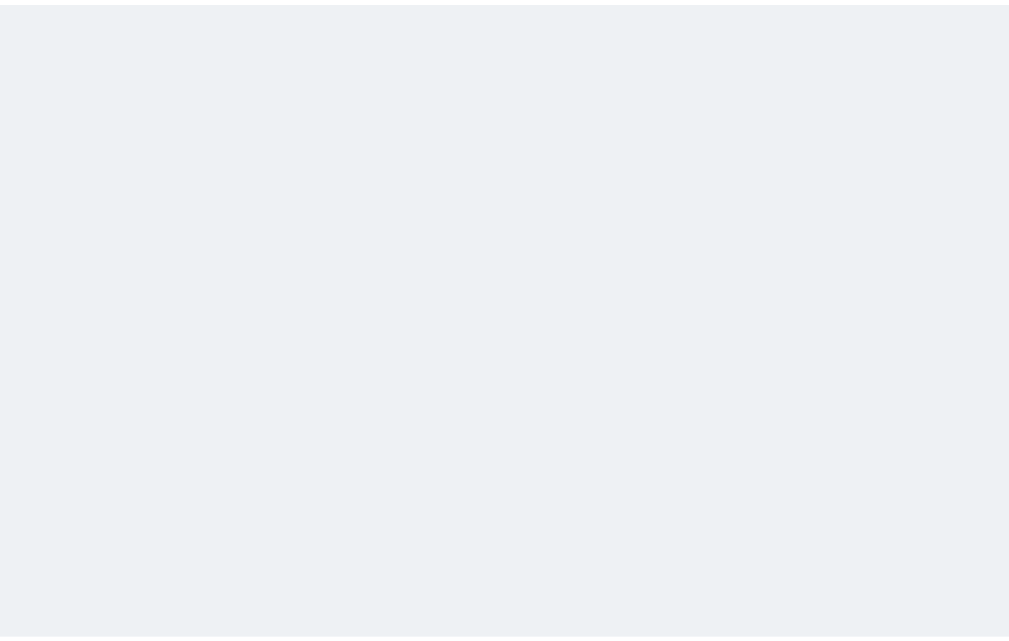 scroll, scrollTop: 0, scrollLeft: 0, axis: both 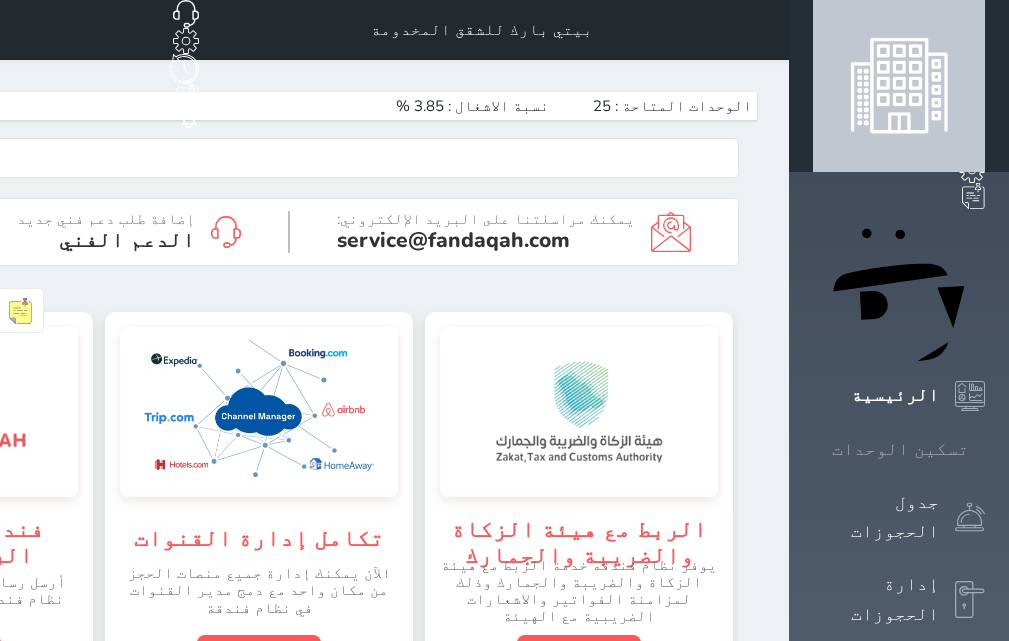 click on "تسكين الوحدات" at bounding box center (900, 449) 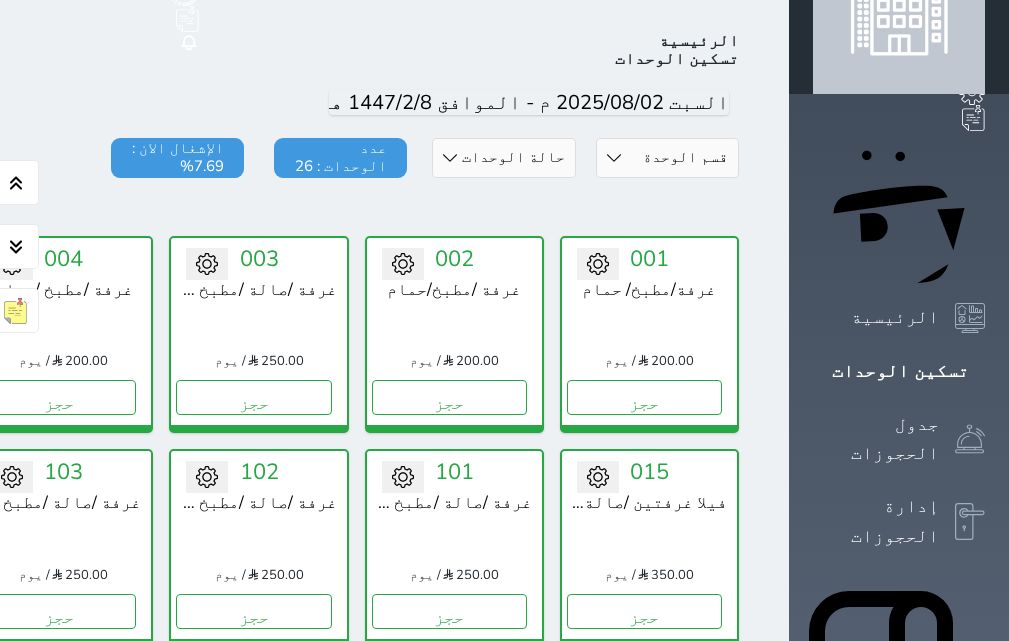 scroll, scrollTop: 0, scrollLeft: 0, axis: both 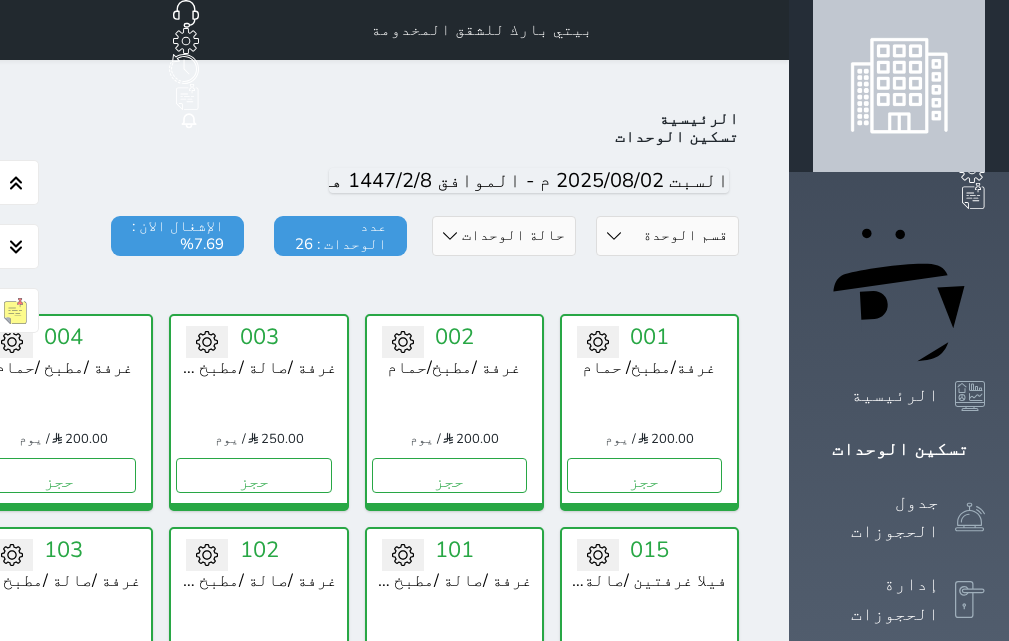 click on "اليوم" at bounding box center (-180, 181) 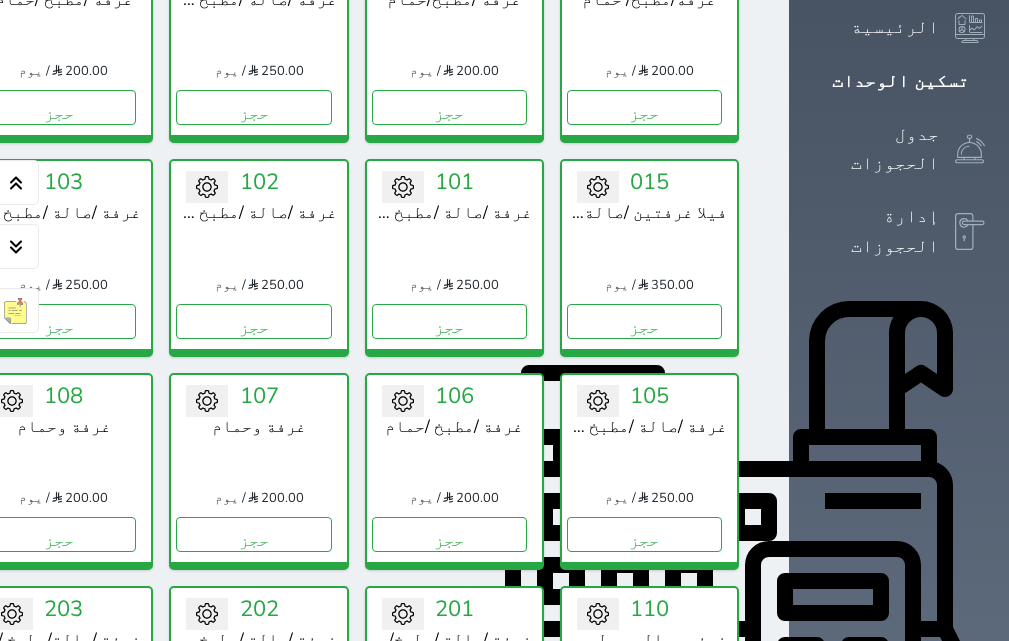 scroll, scrollTop: 378, scrollLeft: 0, axis: vertical 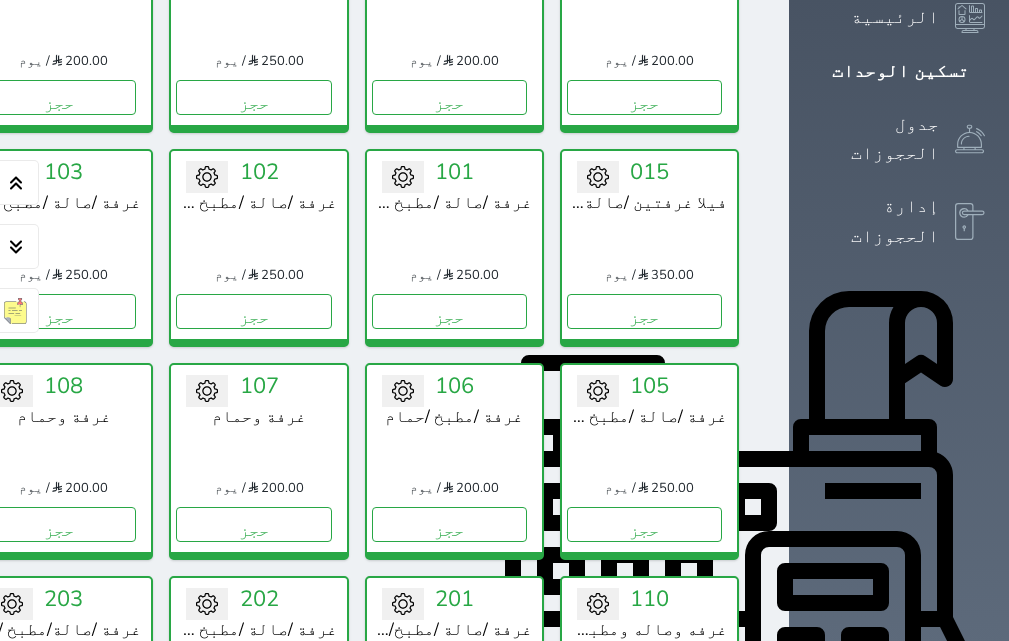type 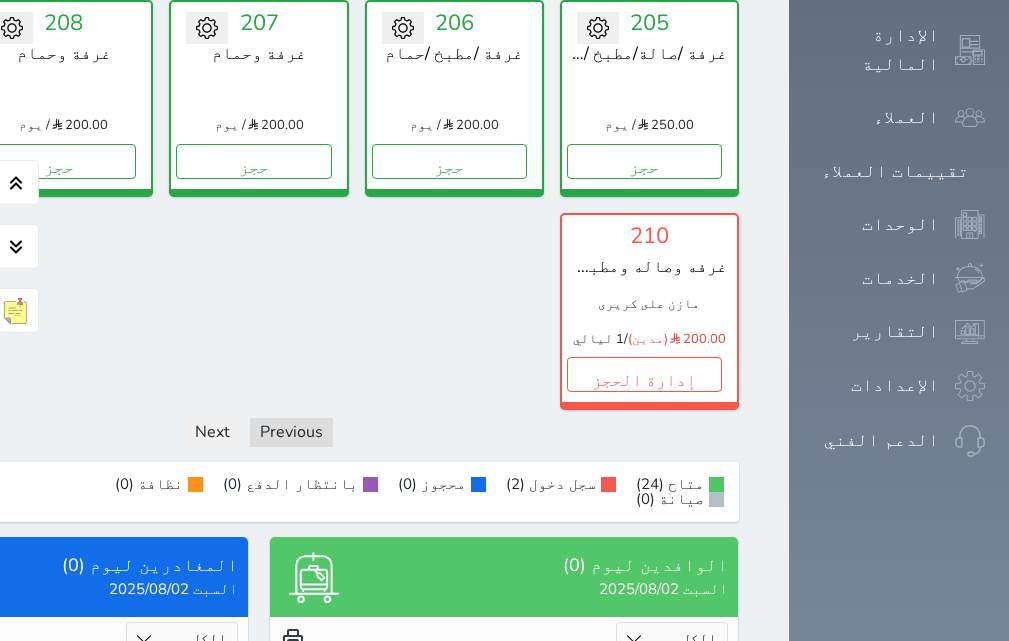 scroll, scrollTop: 1178, scrollLeft: 0, axis: vertical 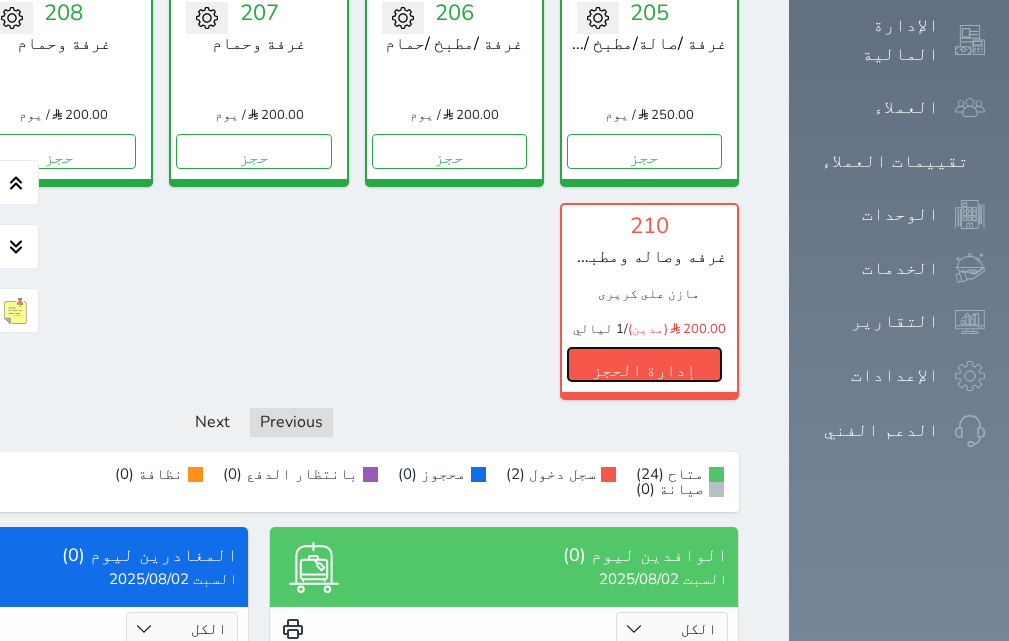 click on "إدارة الحجز" at bounding box center (644, 364) 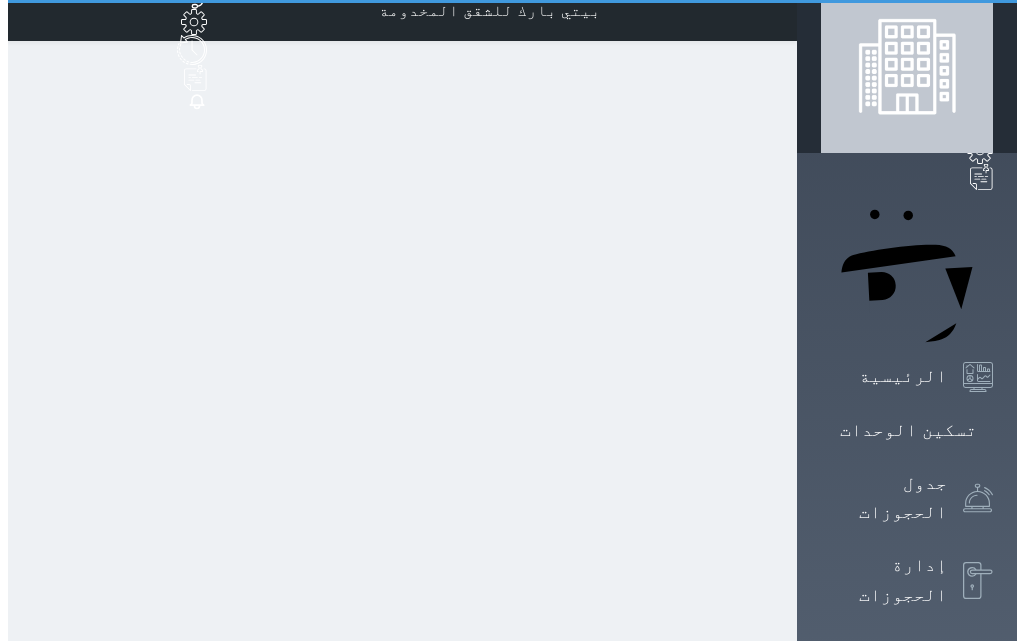 scroll, scrollTop: 0, scrollLeft: 0, axis: both 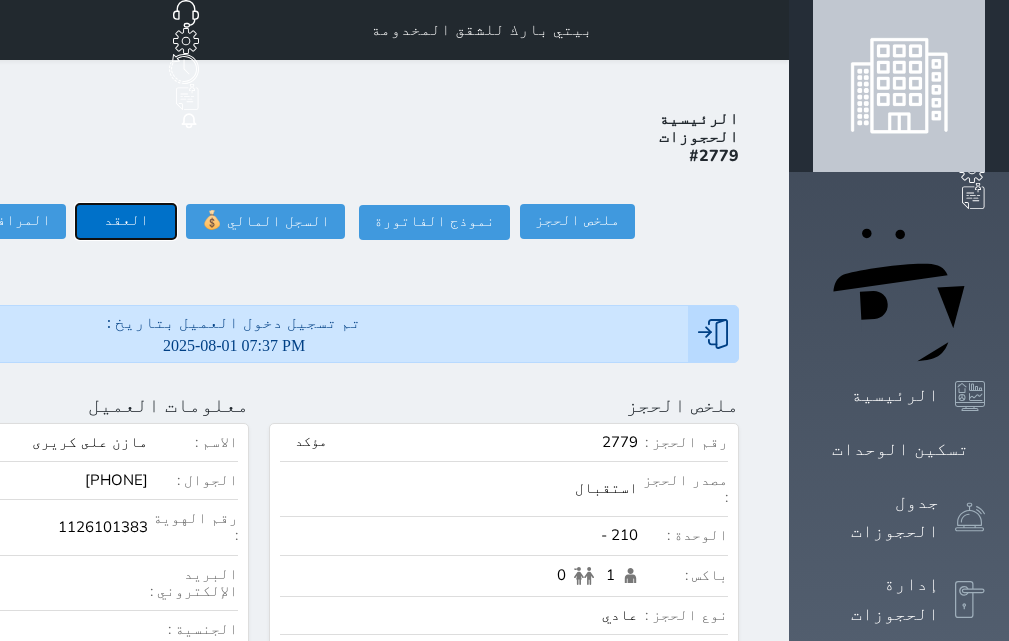 click on "العقد" at bounding box center (126, 221) 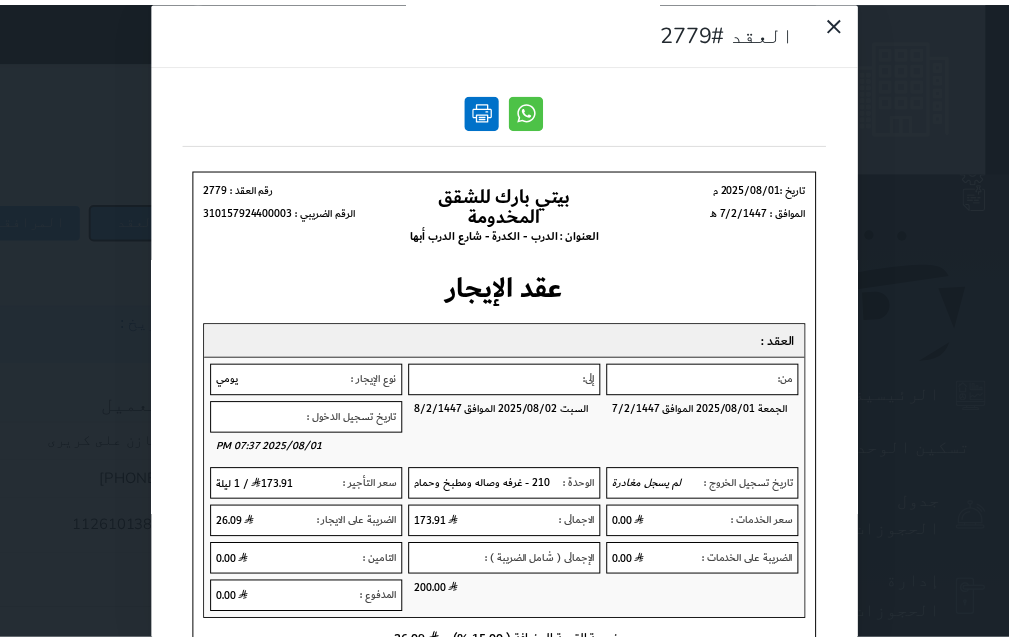 scroll, scrollTop: 0, scrollLeft: 0, axis: both 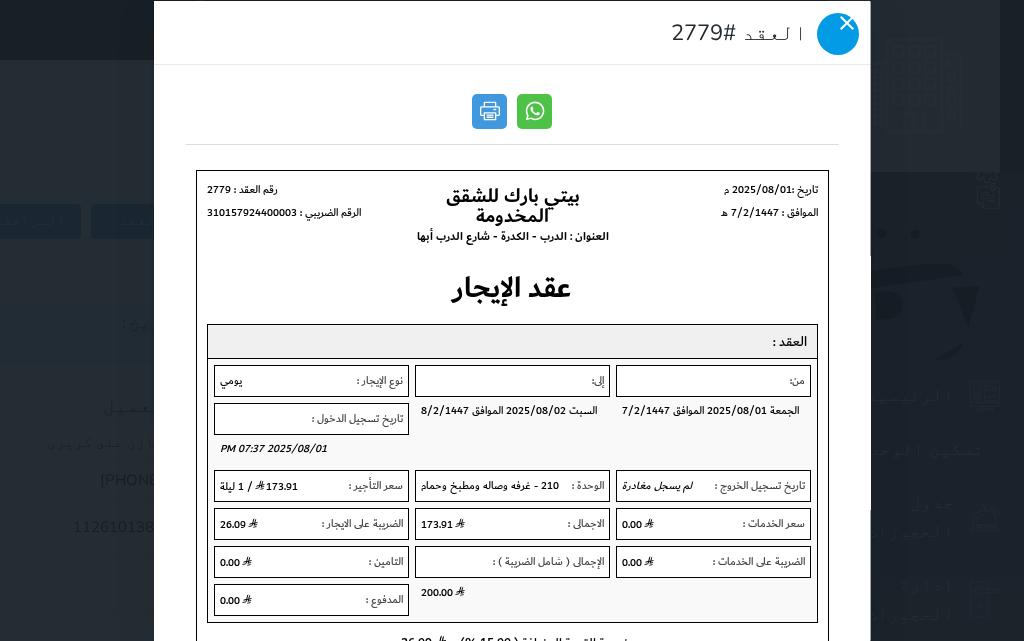 click 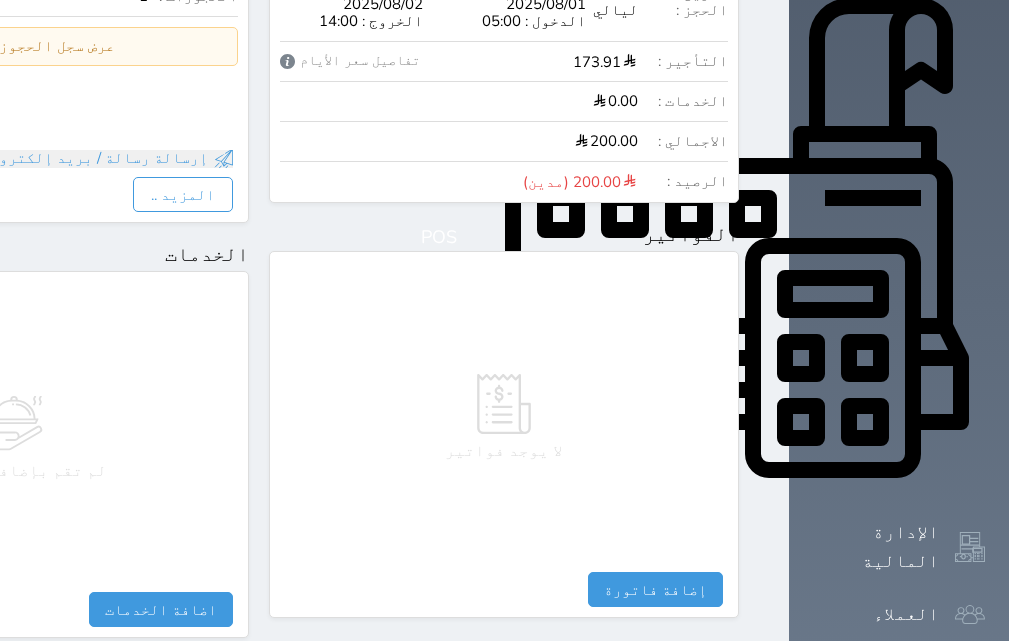 scroll, scrollTop: 700, scrollLeft: 0, axis: vertical 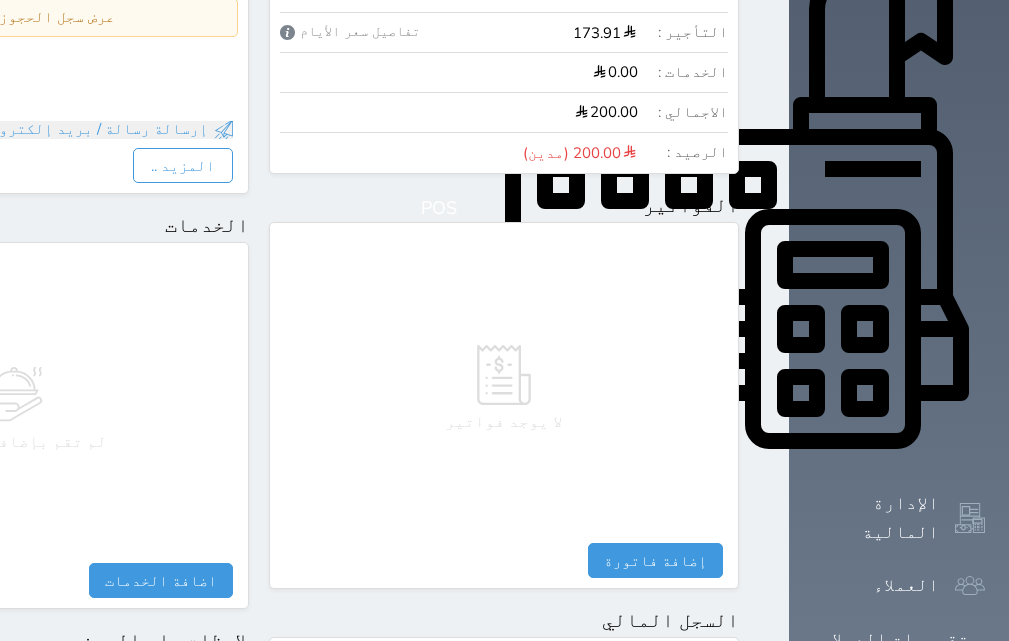 click 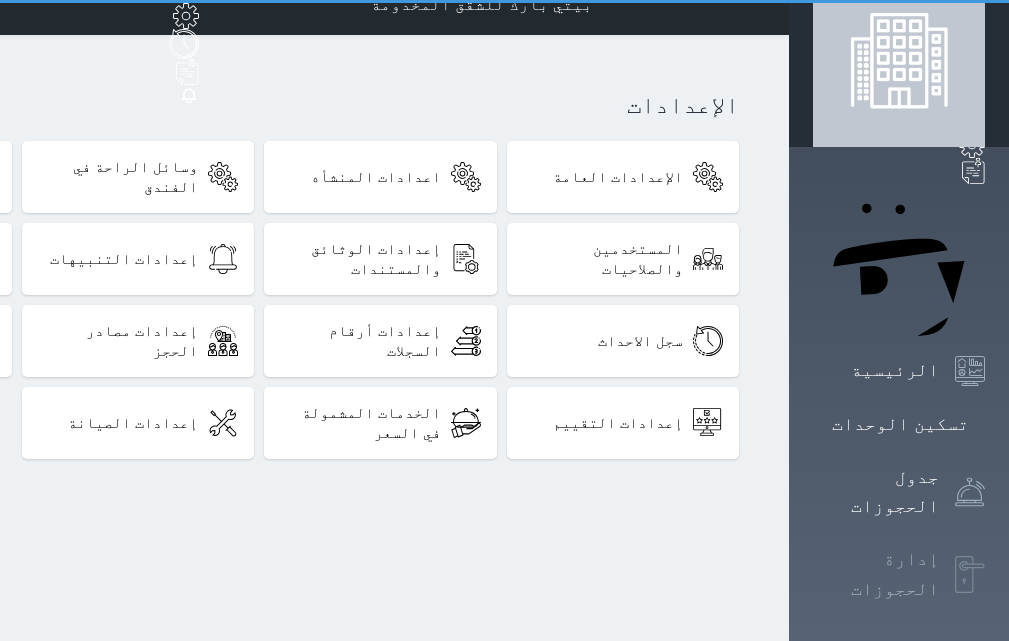 scroll, scrollTop: 0, scrollLeft: 0, axis: both 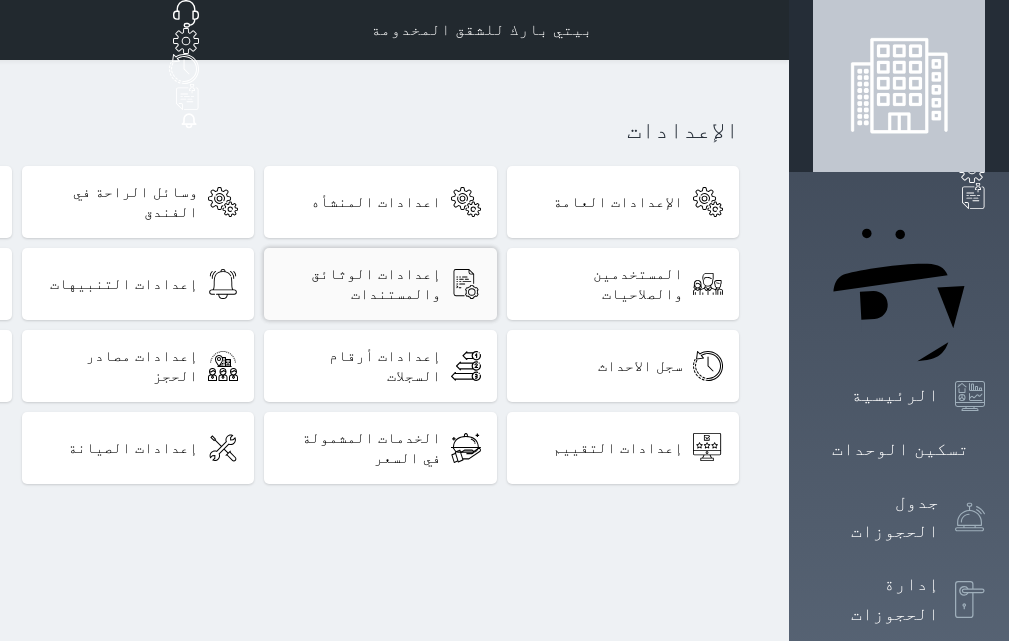 click on "إعدادات الوثائق والمستندات" at bounding box center [360, 284] 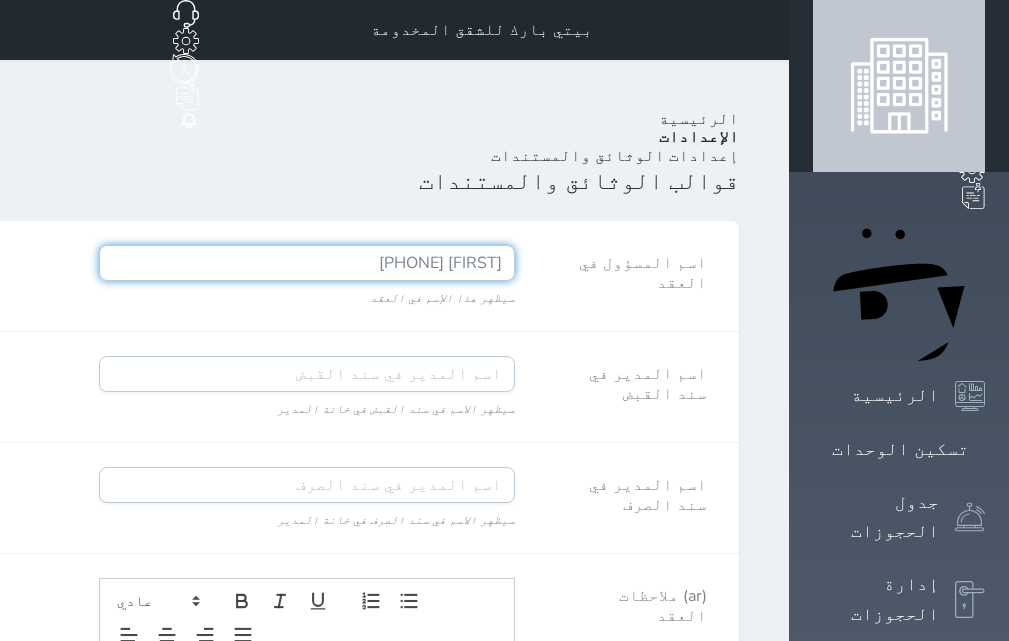 drag, startPoint x: 503, startPoint y: 193, endPoint x: 709, endPoint y: 190, distance: 206.02185 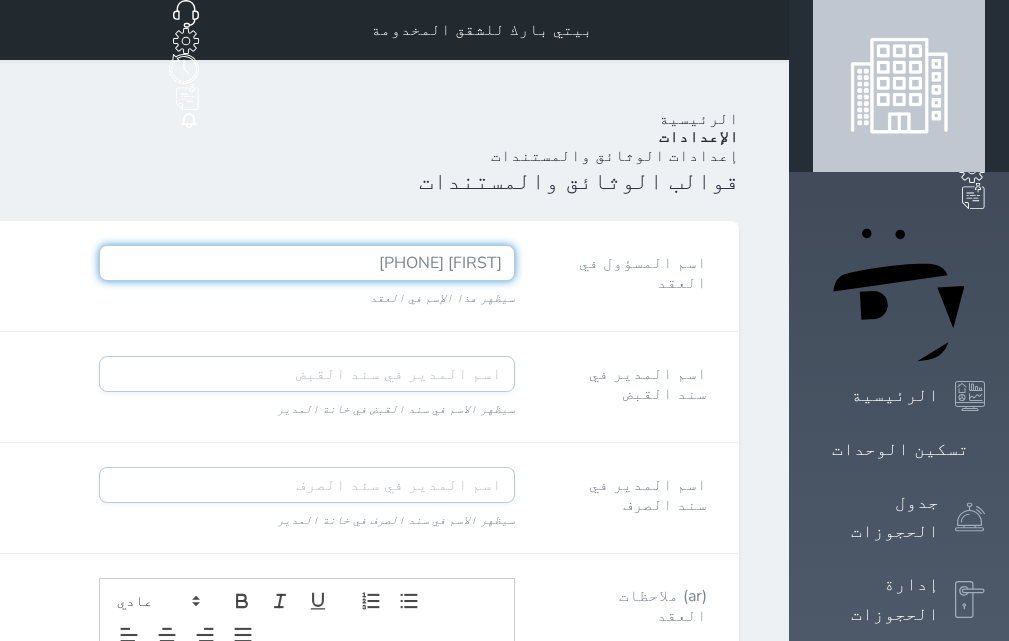 click on "عبدالحليم   [PHONE]      سيظهر هذا الإسم في العقد" at bounding box center (307, 276) 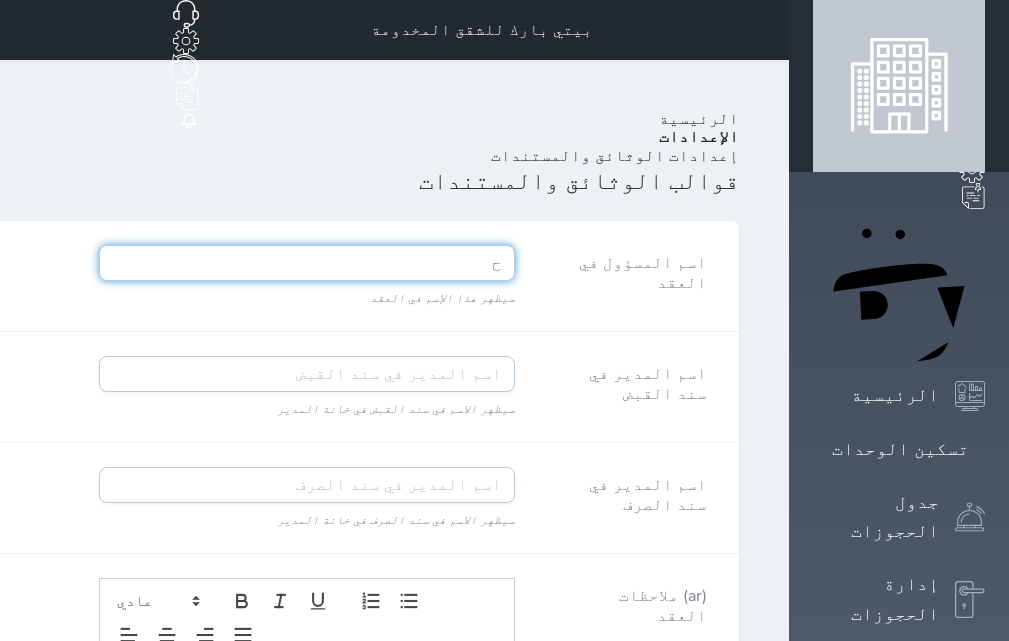 type on "حسن سليمان           [PHONE]" 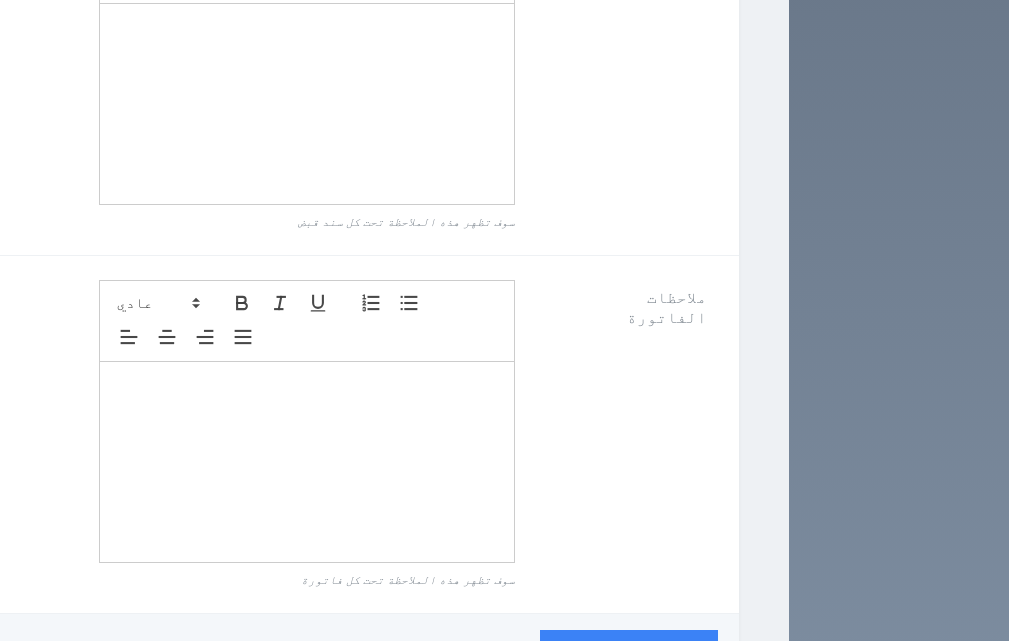 scroll, scrollTop: 1733, scrollLeft: 0, axis: vertical 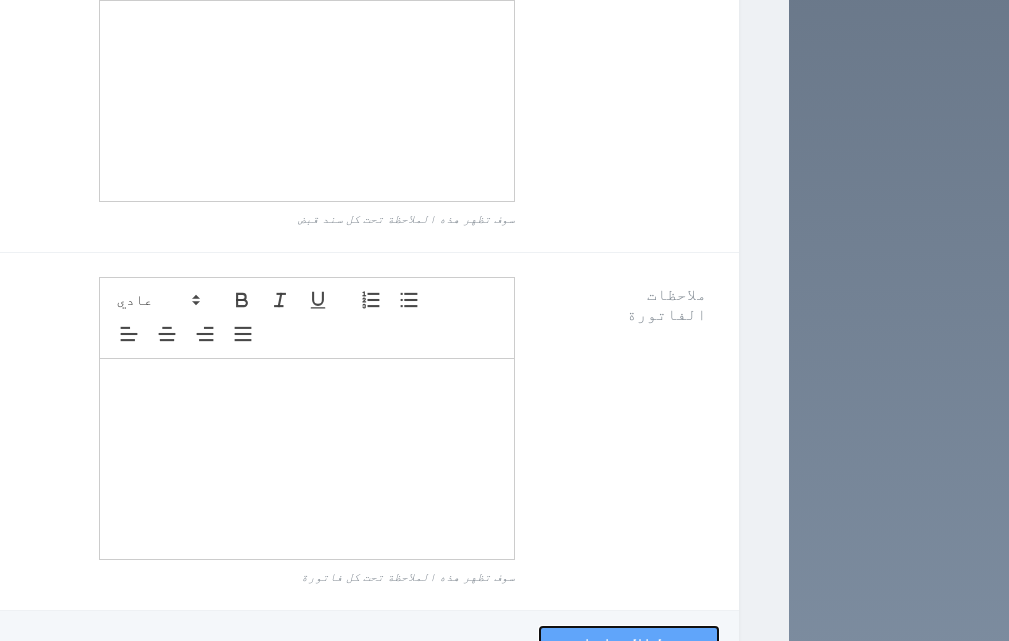 click on "حفظ الإعدادات" at bounding box center (629, 644) 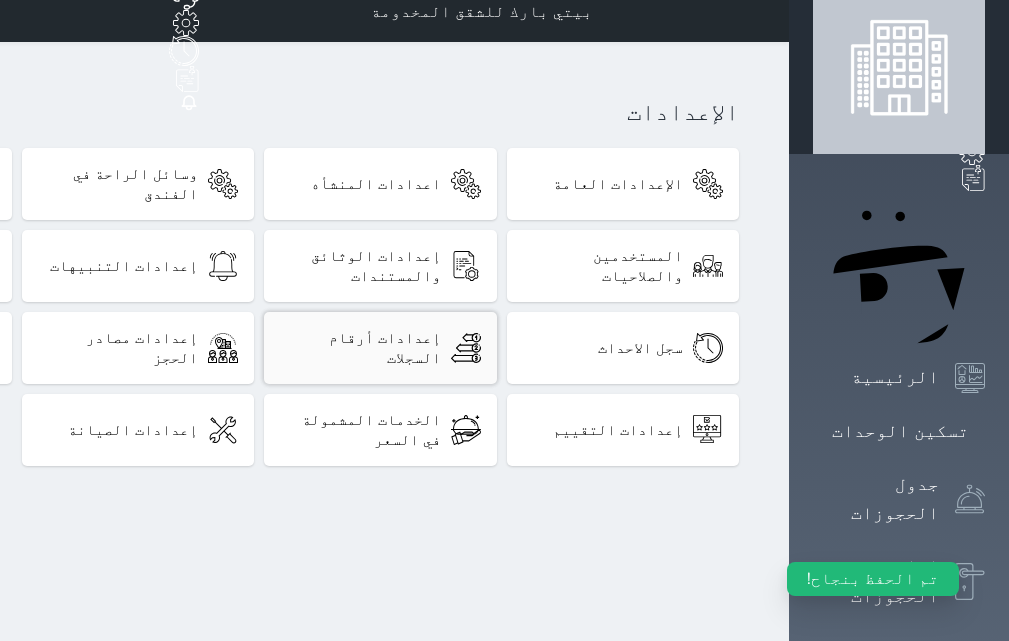 scroll, scrollTop: 0, scrollLeft: 0, axis: both 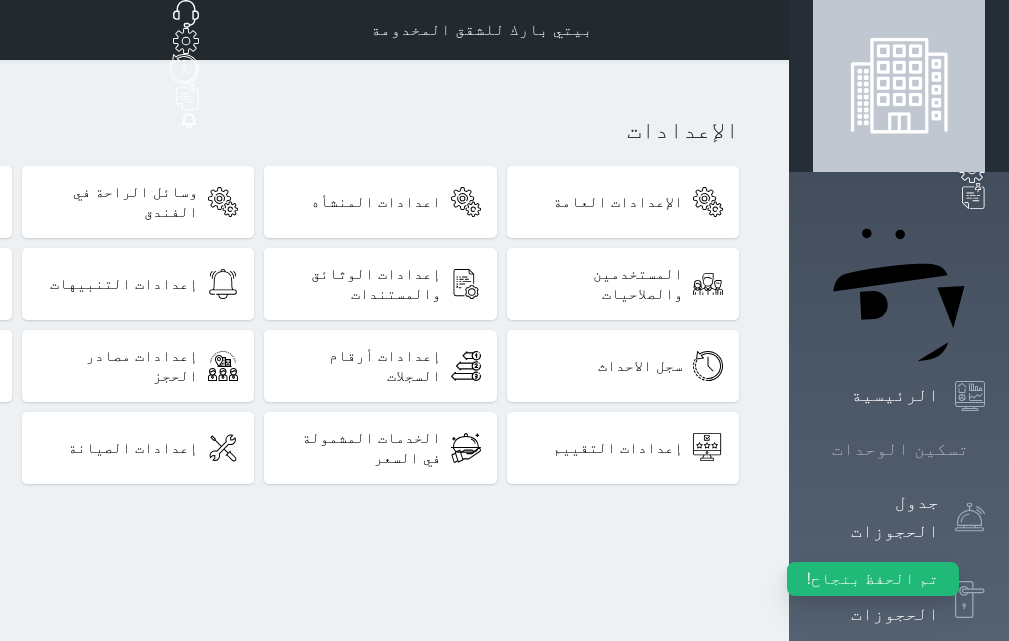 click on "تسكين الوحدات" at bounding box center [900, 449] 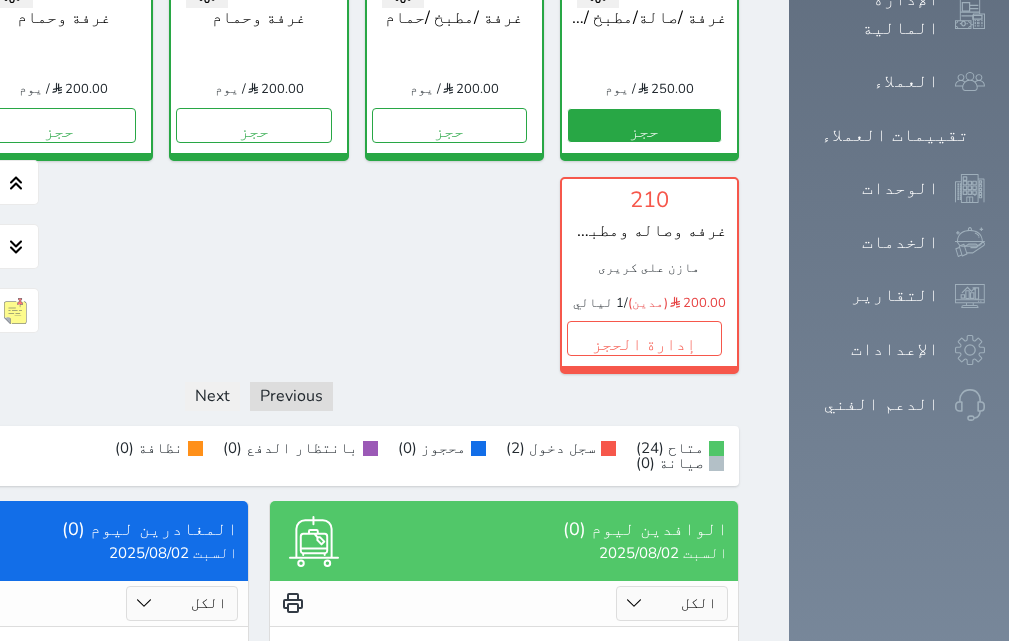 scroll, scrollTop: 1157, scrollLeft: 0, axis: vertical 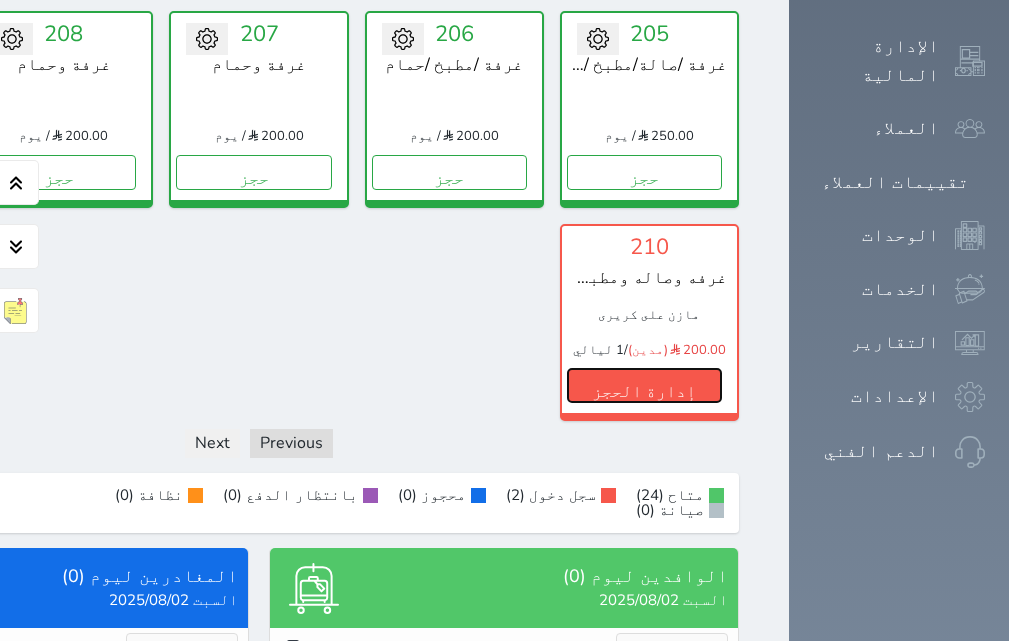 click on "إدارة الحجز" at bounding box center [644, 385] 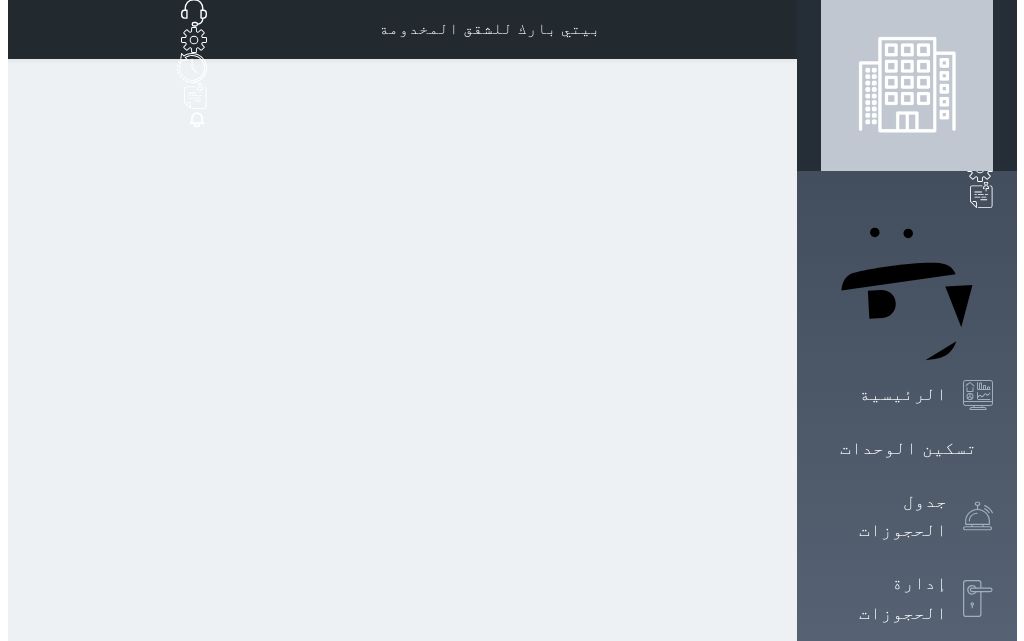 scroll, scrollTop: 0, scrollLeft: 0, axis: both 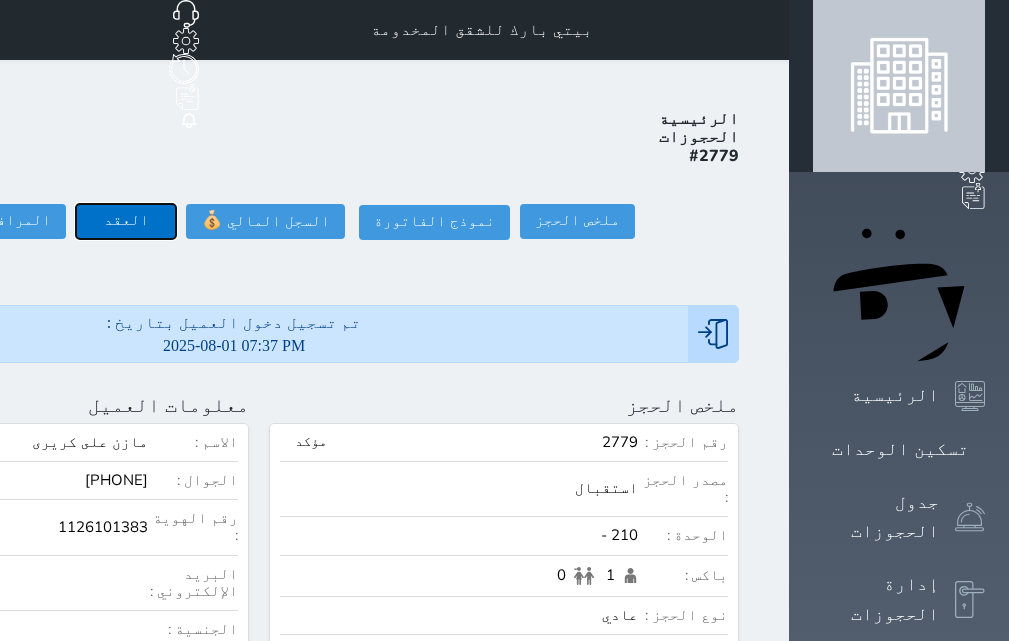 click on "العقد" at bounding box center (126, 221) 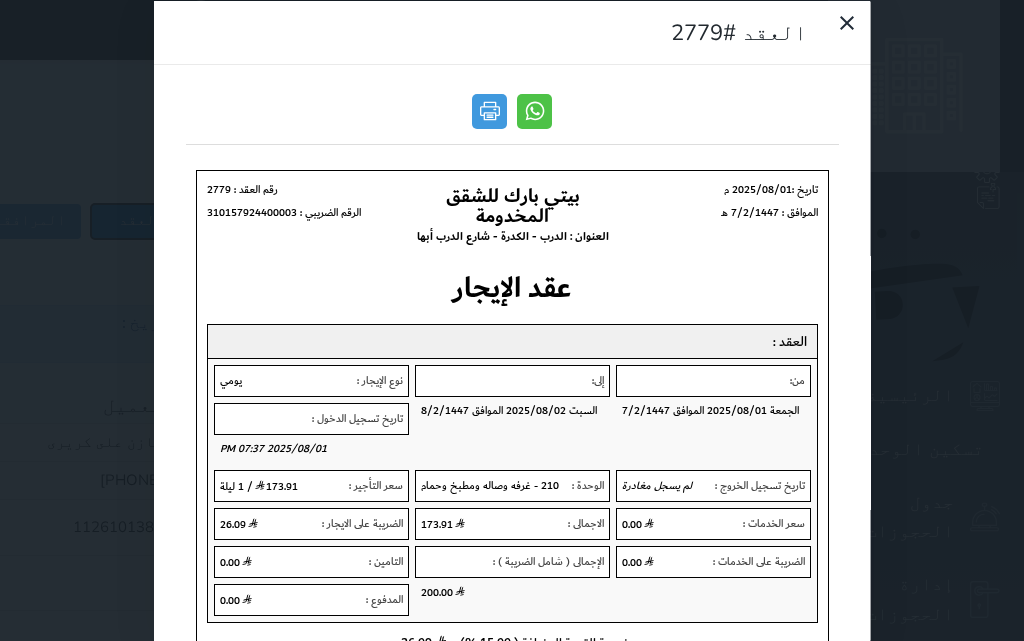 scroll, scrollTop: 0, scrollLeft: 0, axis: both 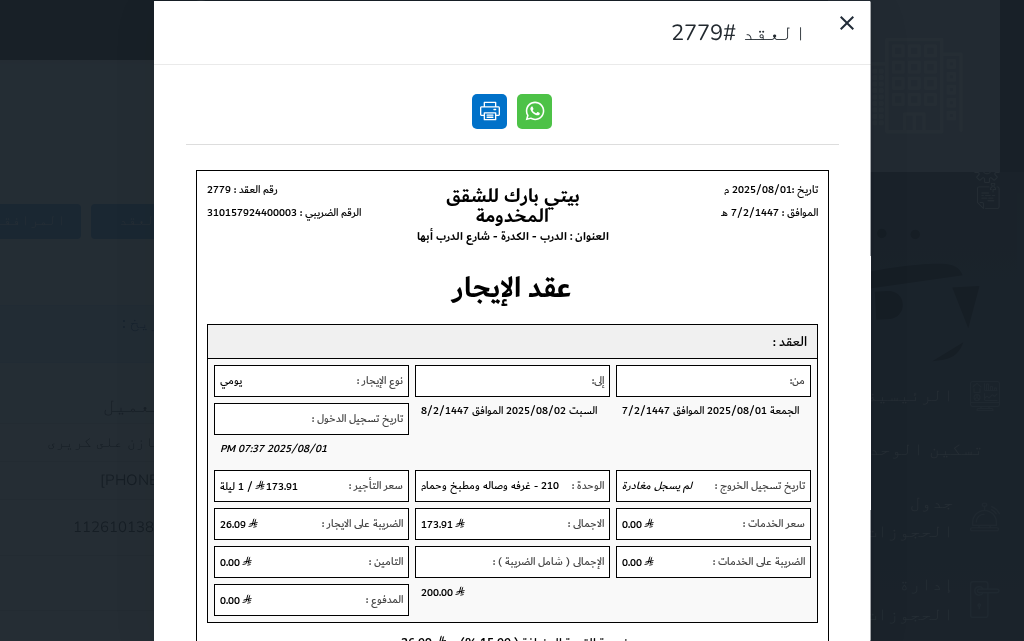 click at bounding box center [489, 110] 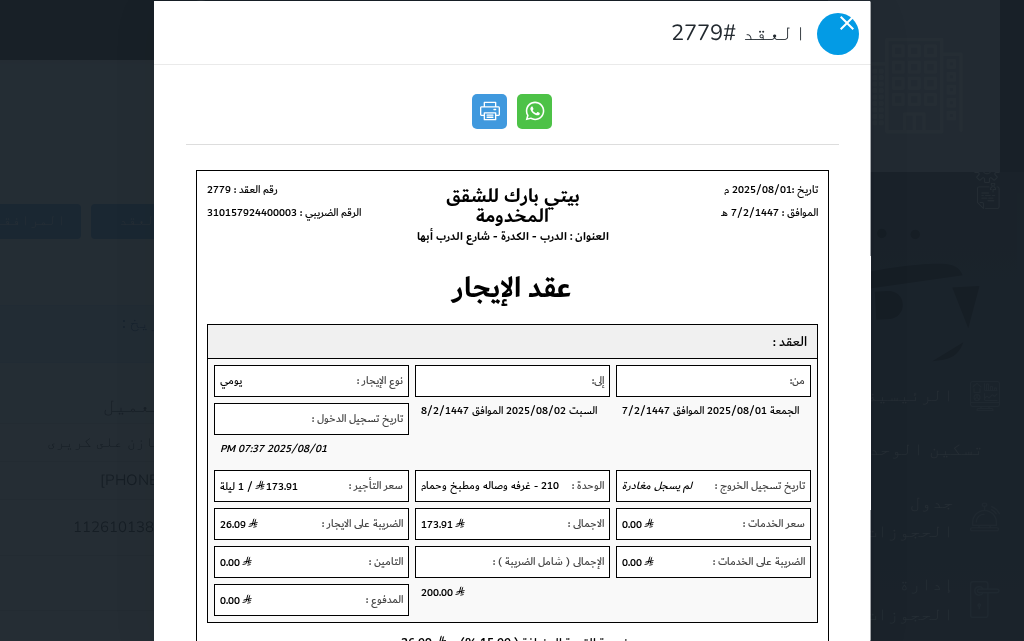 click 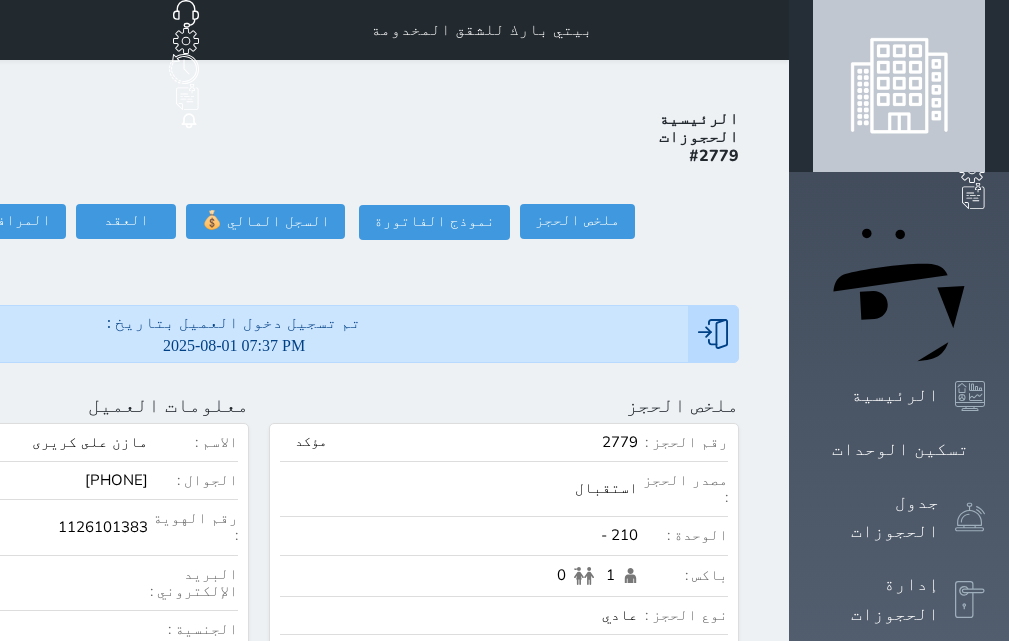 click on "تسجيل مغادرة" at bounding box center [-145, 221] 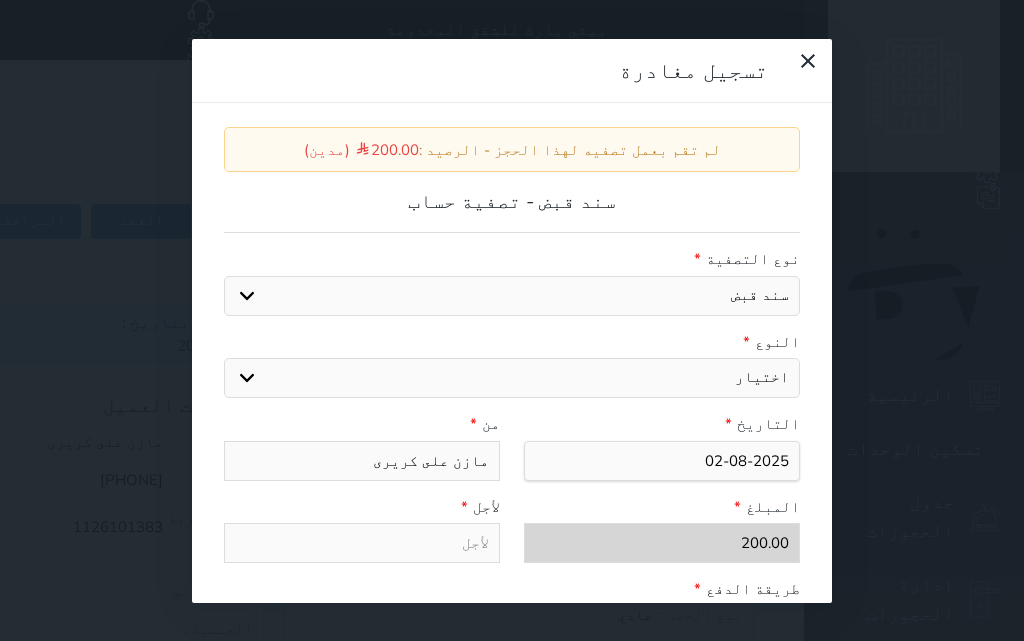 click on "اختيار   مقبوضات عامة
قيمة إيجار
فواتير
عربون
لا ينطبق
آخر
مغسلة
واي فاي - الإنترنت
مواقف السيارات
طعام
الأغذية والمشروبات
مشروبات
المشروبات الباردة
المشروبات الساخنة
الإفطار
غداء
عشاء
مخبز و كعك
حمام سباحة
الصالة الرياضية
سبا و خدمات الجمال
اختيار وإسقاط (خدمات النقل)
ميني بار
كابل - تلفزيون
سرير إضافي
تصفيف الشعر
التسوق" at bounding box center (512, 378) 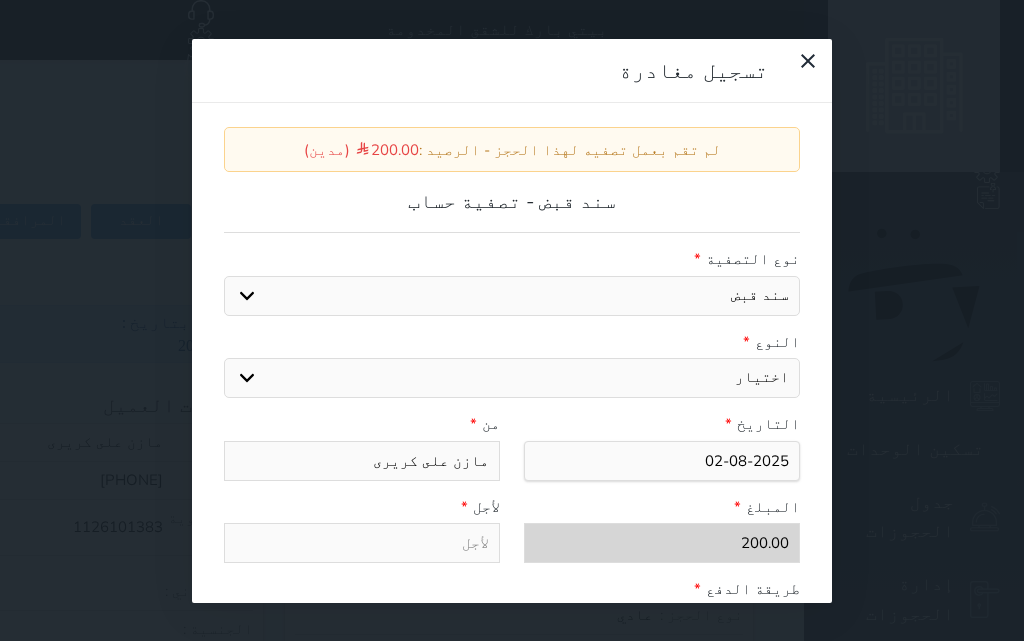 select on "[PHONE]" 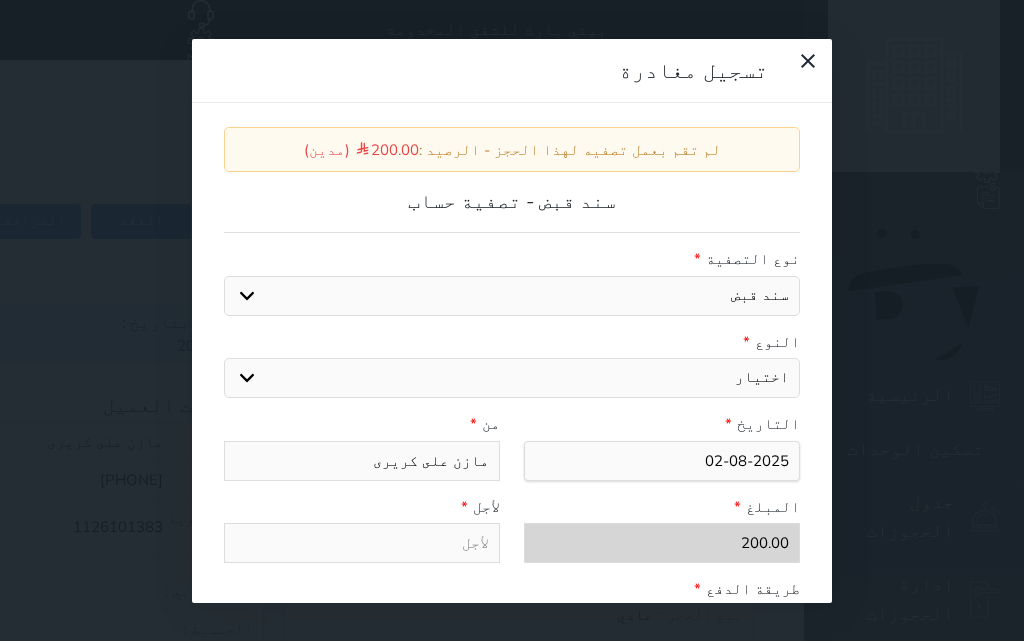 click on "اختيار   مقبوضات عامة
قيمة إيجار
فواتير
عربون
لا ينطبق
آخر
مغسلة
واي فاي - الإنترنت
مواقف السيارات
طعام
الأغذية والمشروبات
مشروبات
المشروبات الباردة
المشروبات الساخنة
الإفطار
غداء
عشاء
مخبز و كعك
حمام سباحة
الصالة الرياضية
سبا و خدمات الجمال
اختيار وإسقاط (خدمات النقل)
ميني بار
كابل - تلفزيون
سرير إضافي
تصفيف الشعر
التسوق" at bounding box center [512, 378] 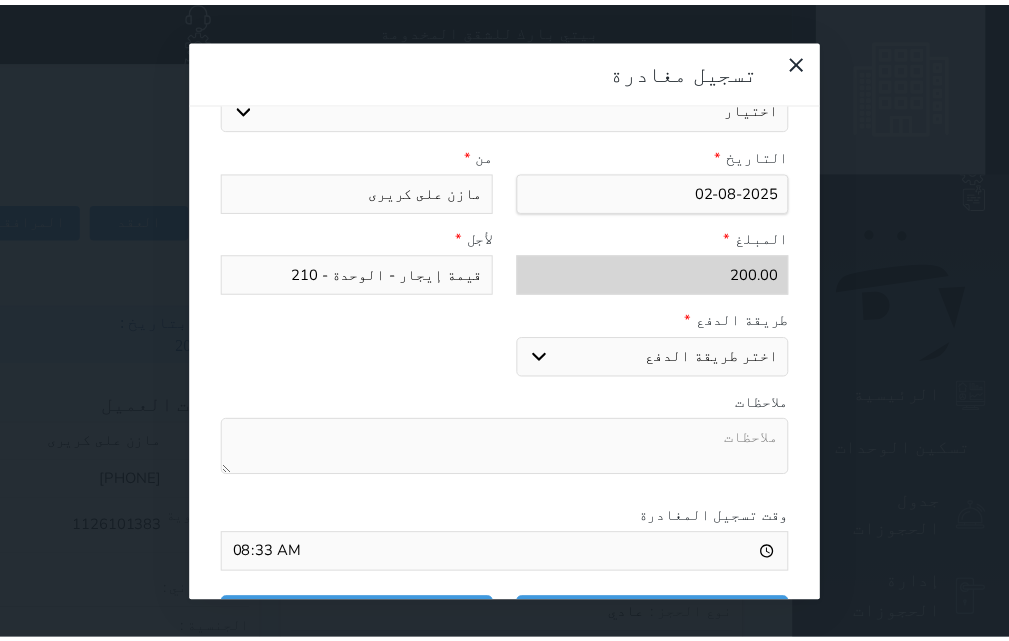 scroll, scrollTop: 309, scrollLeft: 0, axis: vertical 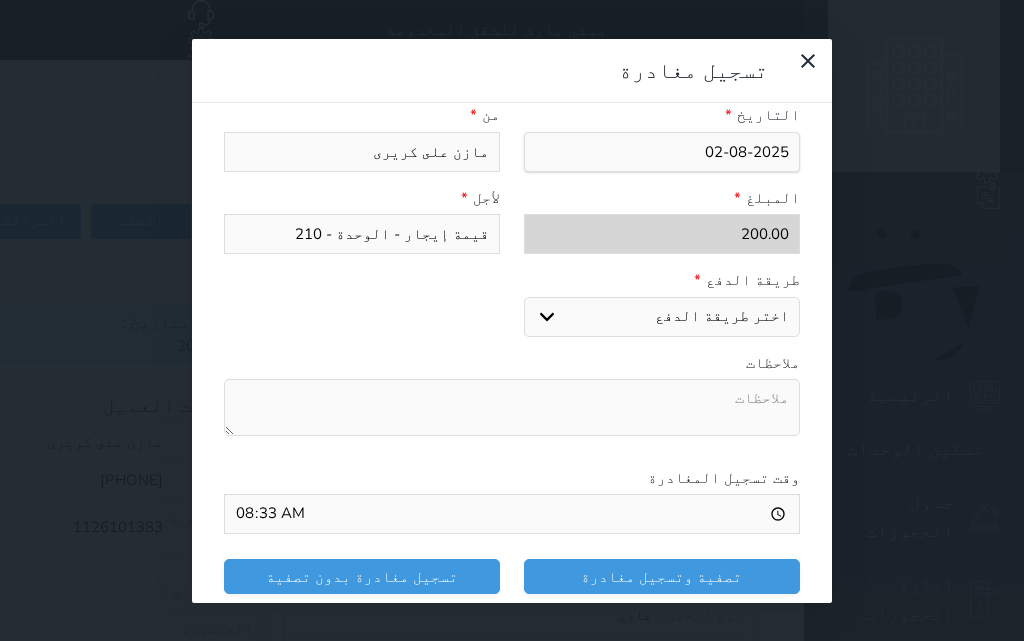 click on "اختر طريقة الدفع   دفع نقدى   تحويل بنكى   مدى   بطاقة ائتمان" at bounding box center (662, 317) 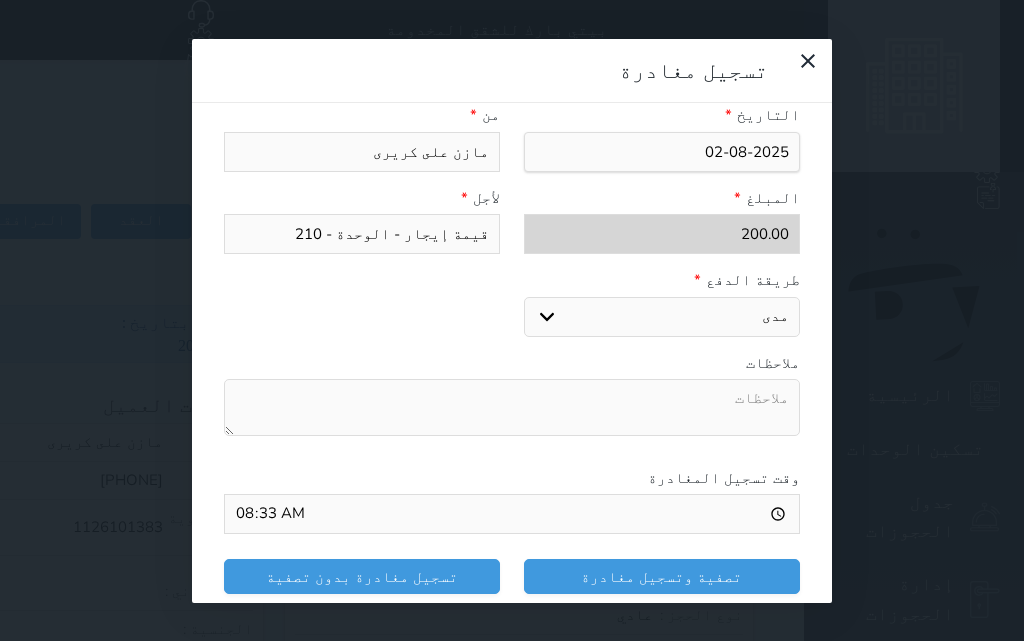 click on "اختر طريقة الدفع   دفع نقدى   تحويل بنكى   مدى   بطاقة ائتمان" at bounding box center [662, 317] 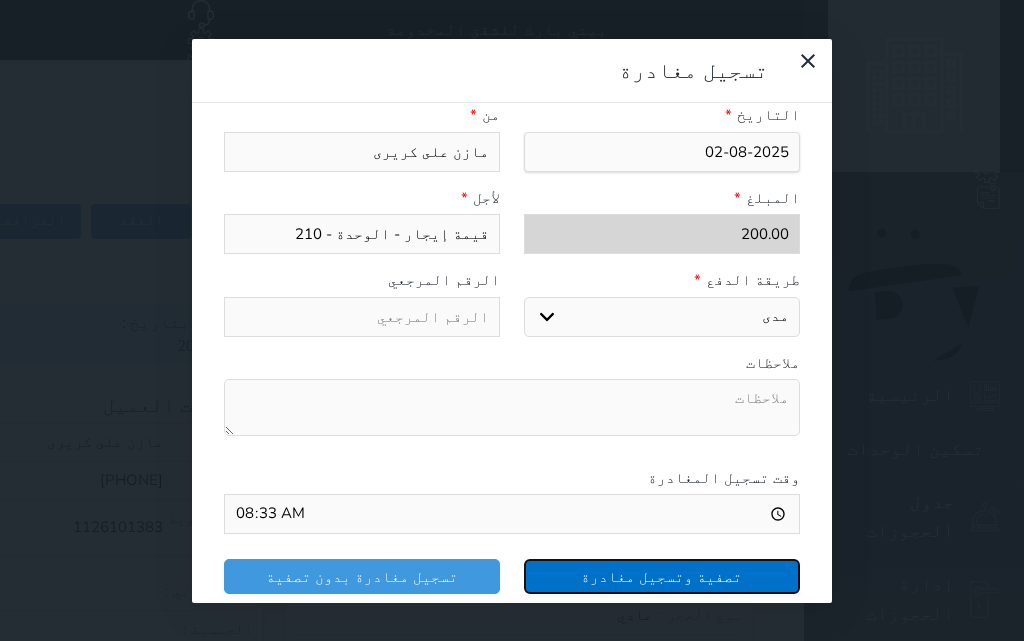 click on "تصفية وتسجيل مغادرة" at bounding box center (662, 576) 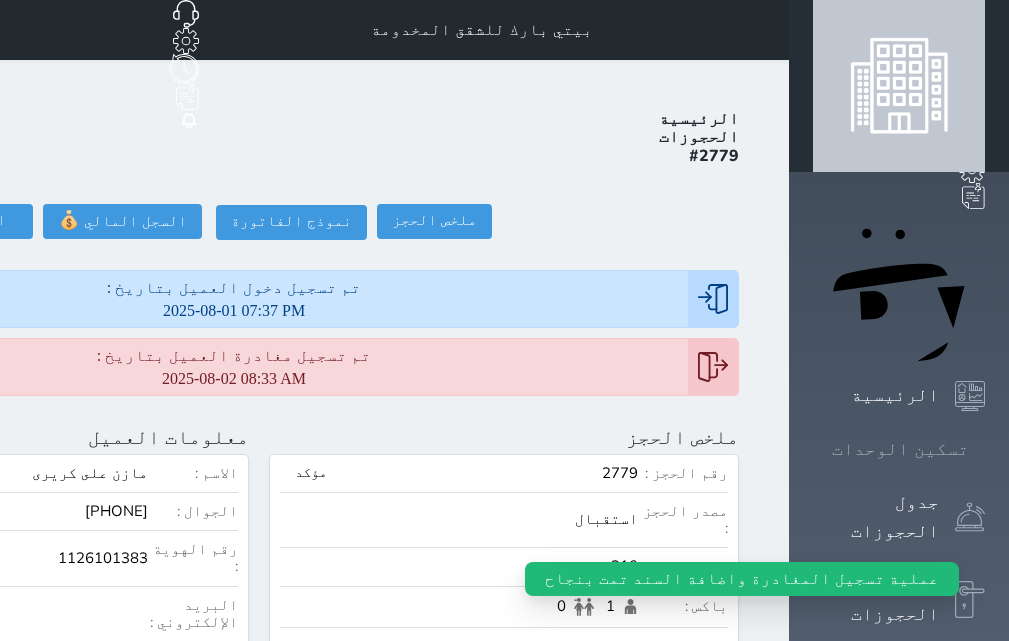 click on "تسكين الوحدات" at bounding box center [899, 449] 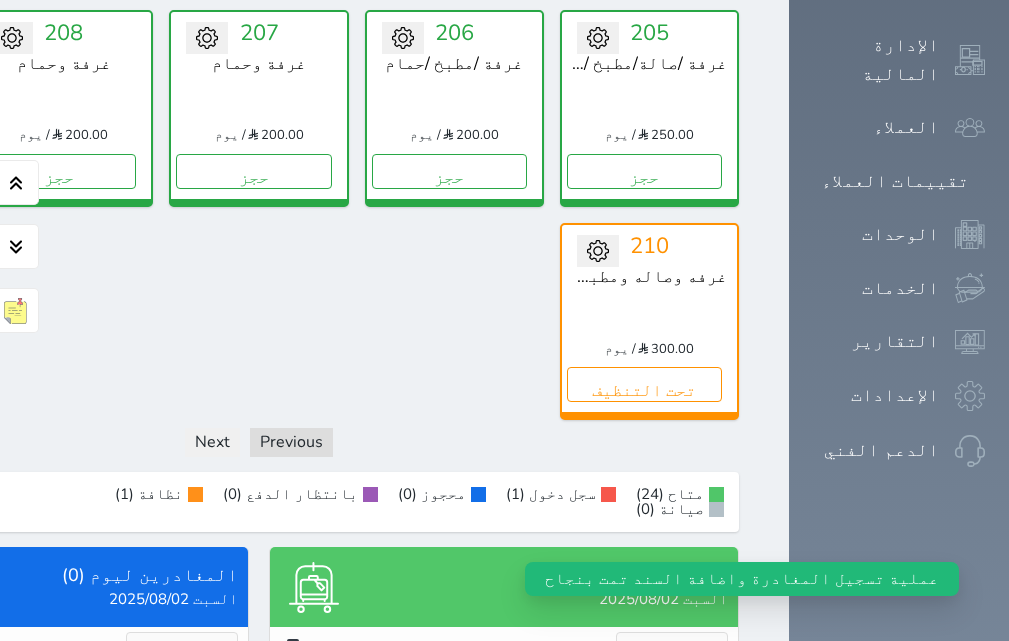 scroll, scrollTop: 1178, scrollLeft: 0, axis: vertical 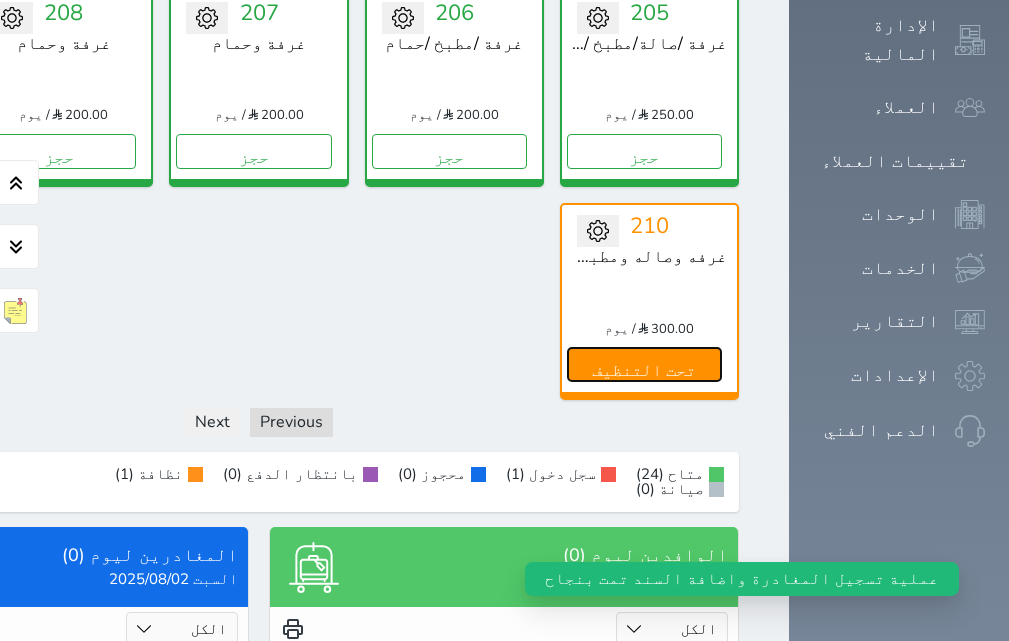 click on "تحت التنظيف" at bounding box center [644, 364] 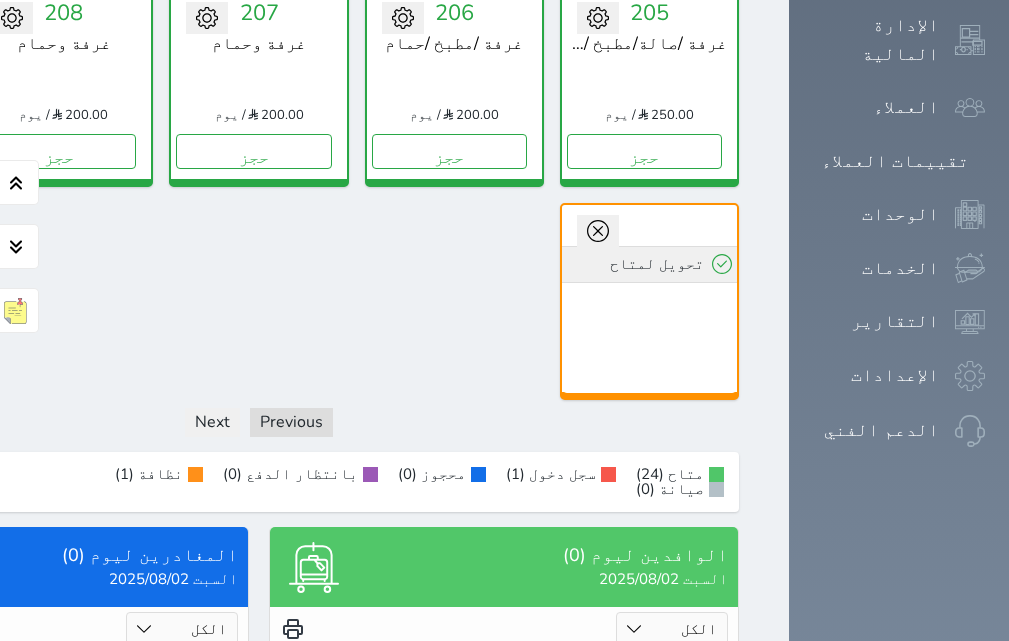 click 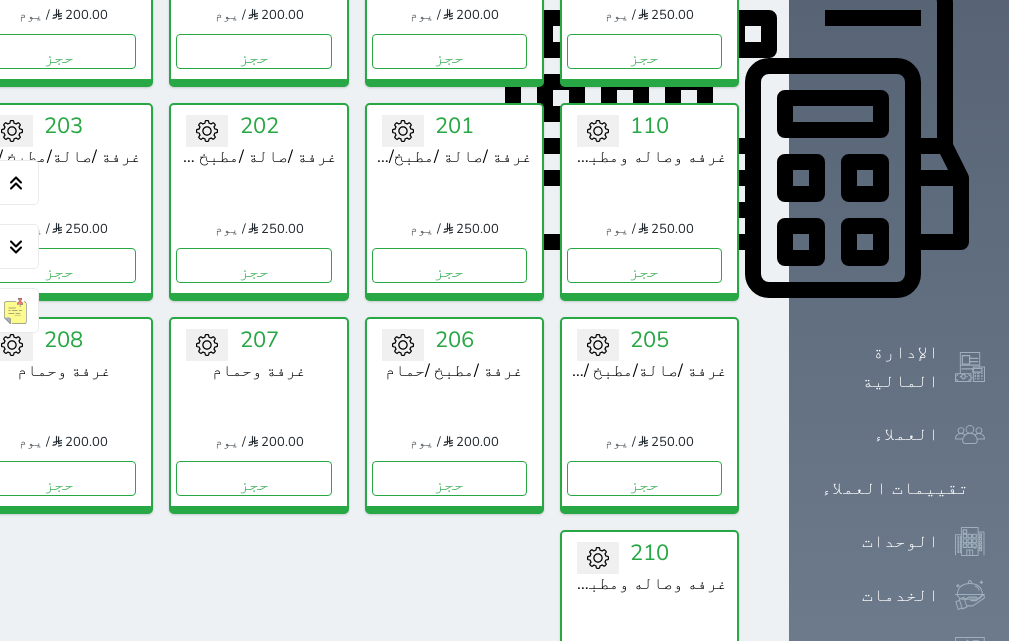 scroll, scrollTop: 757, scrollLeft: 0, axis: vertical 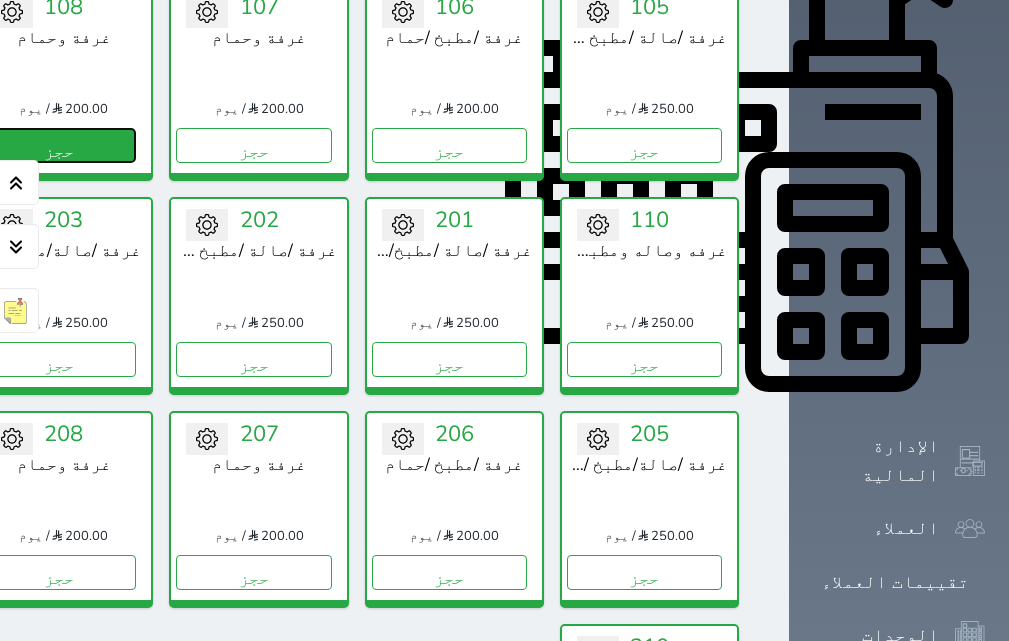 click on "حجز" at bounding box center [58, 145] 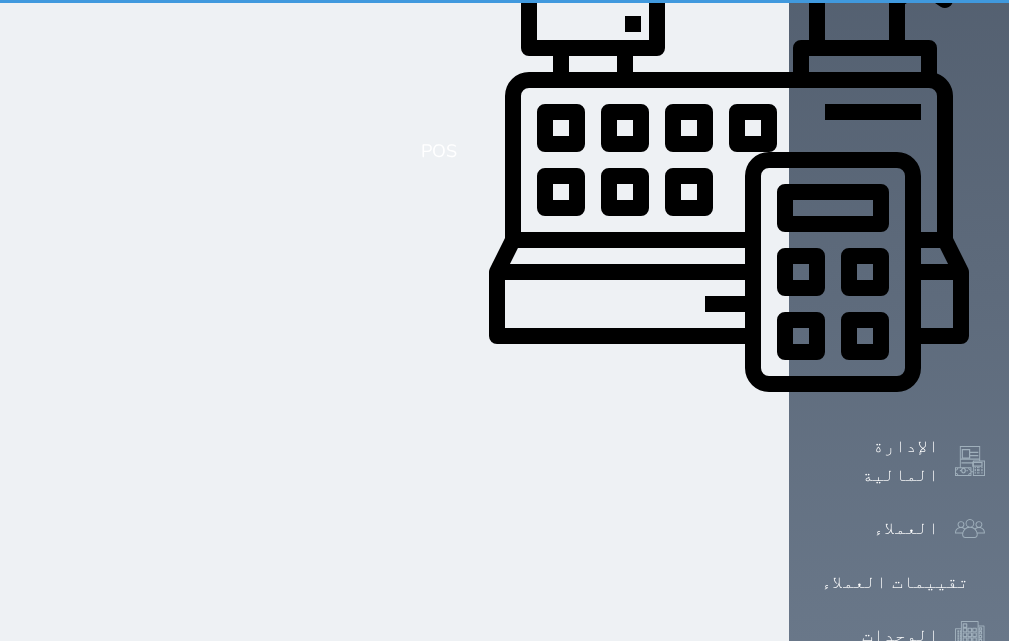 scroll, scrollTop: 241, scrollLeft: 0, axis: vertical 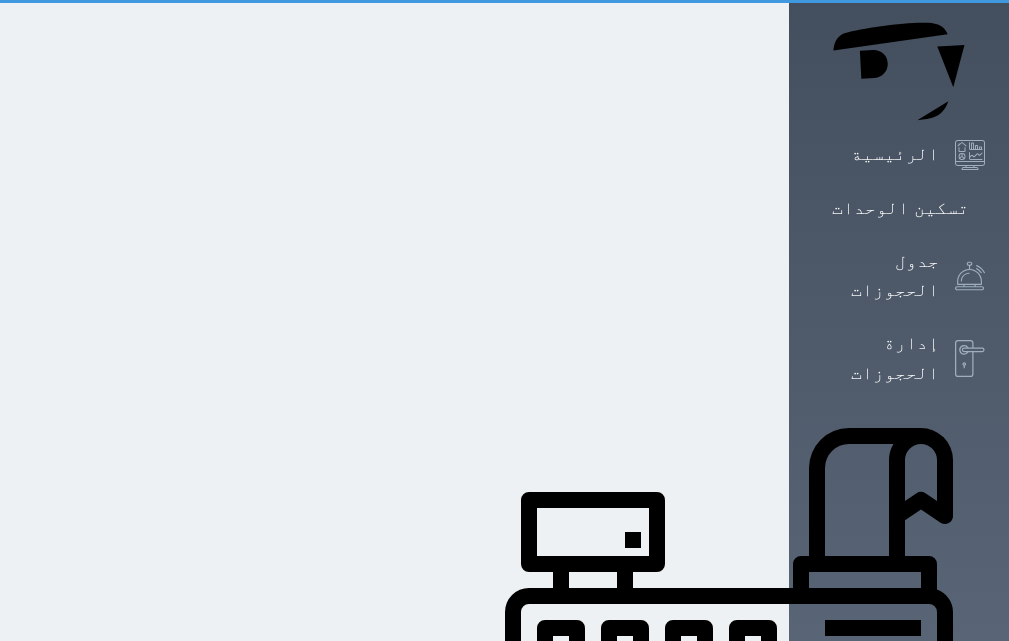 select on "1" 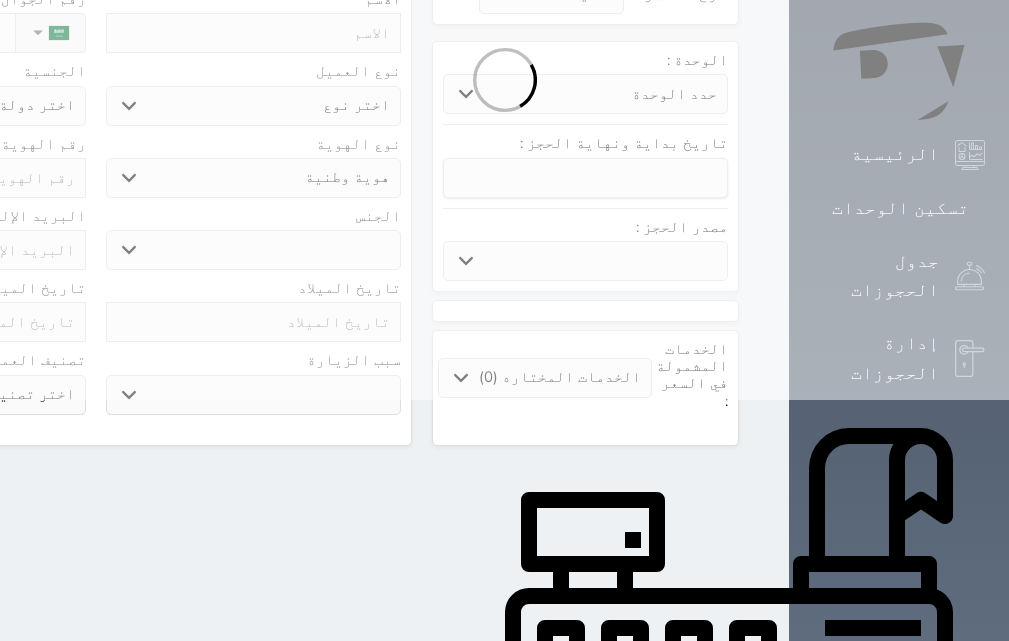 scroll, scrollTop: 0, scrollLeft: 0, axis: both 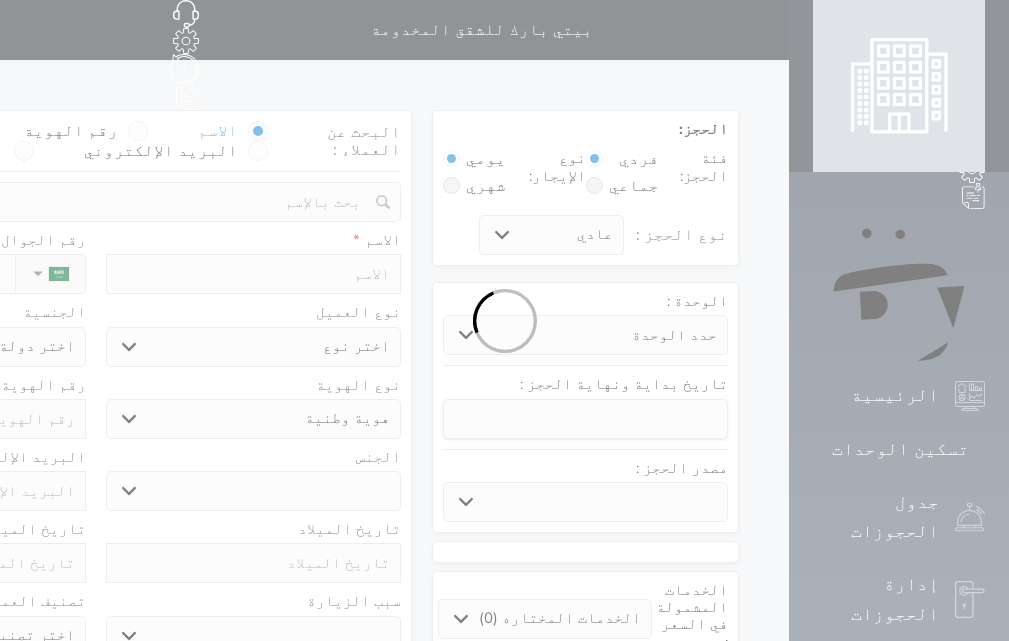 select 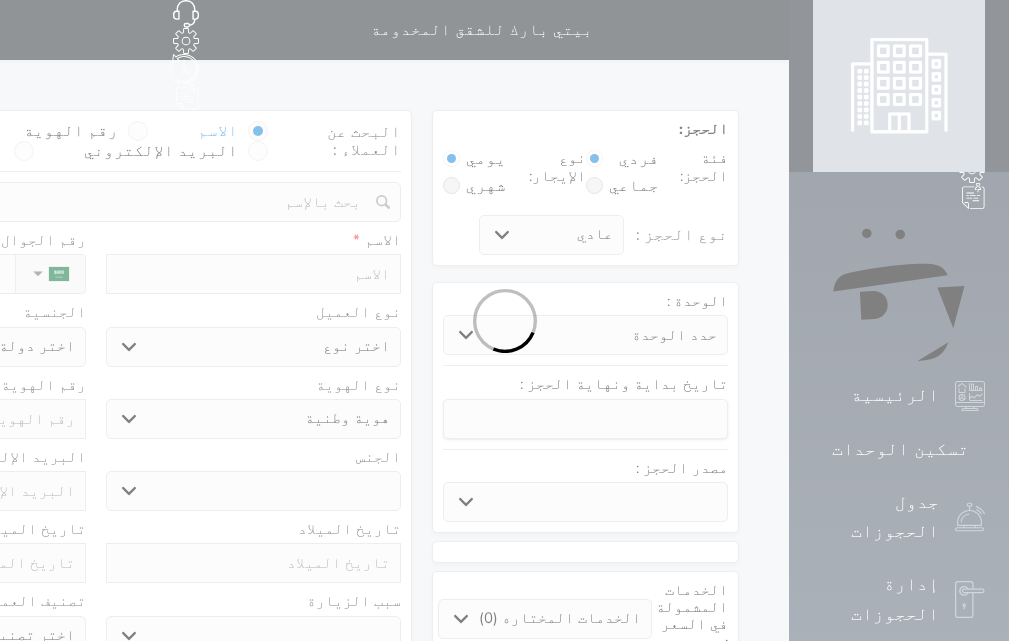 select 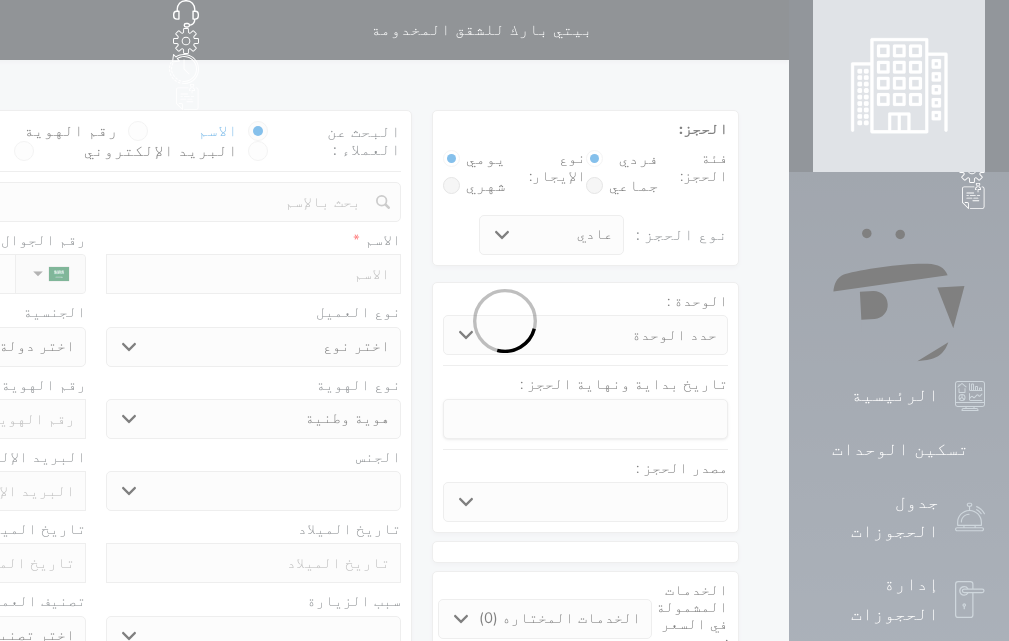 select 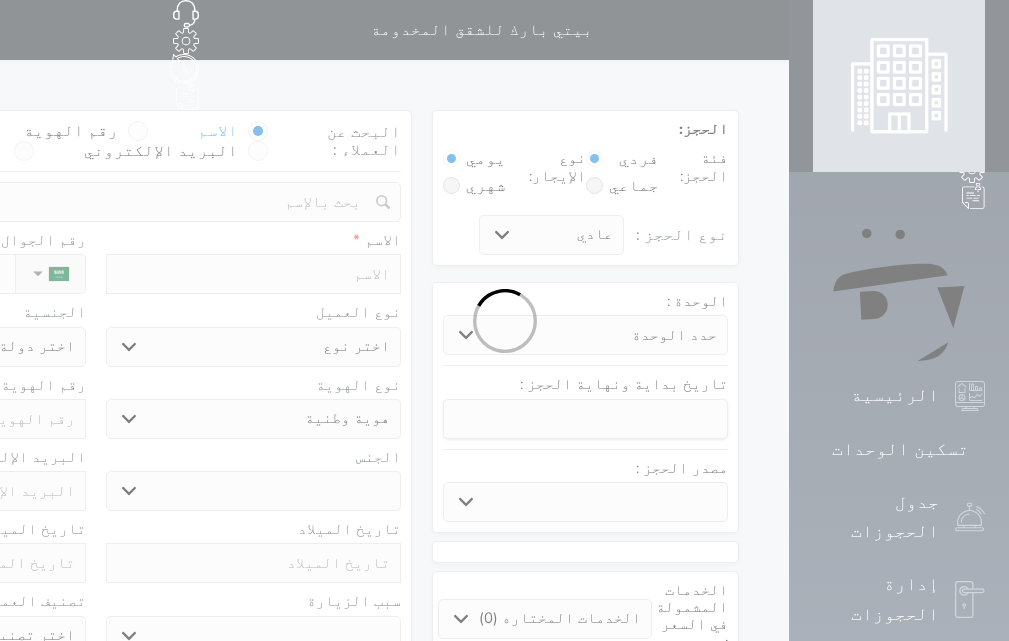 select 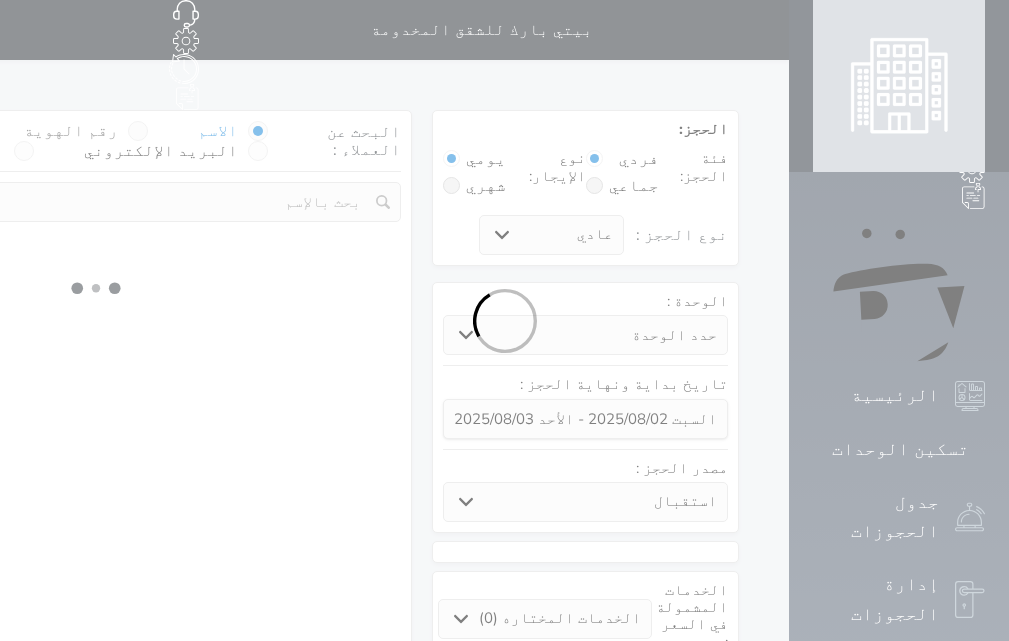 select 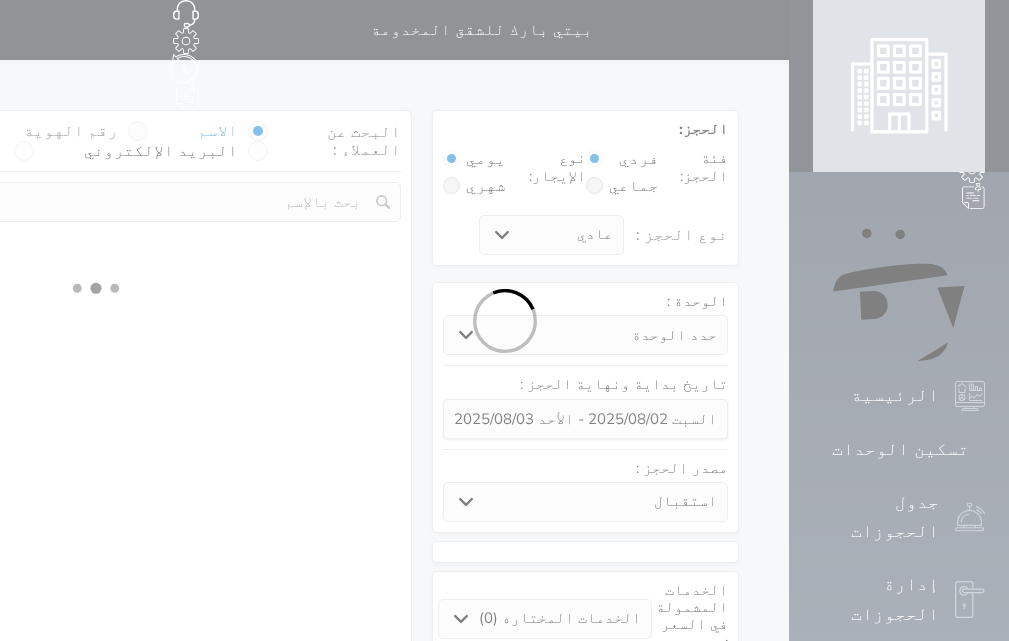 select on "1" 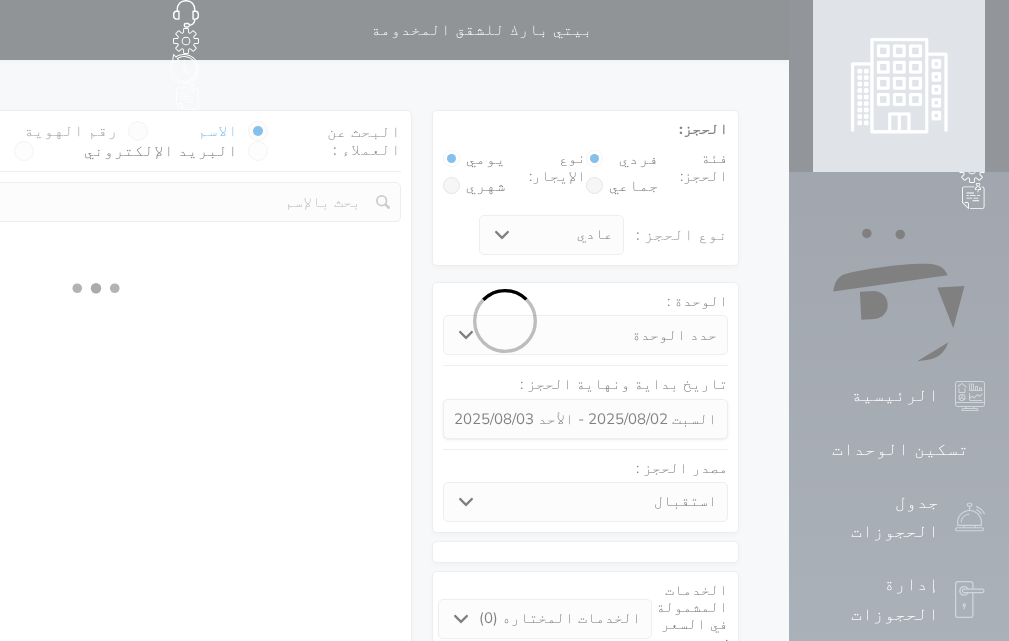 select on "113" 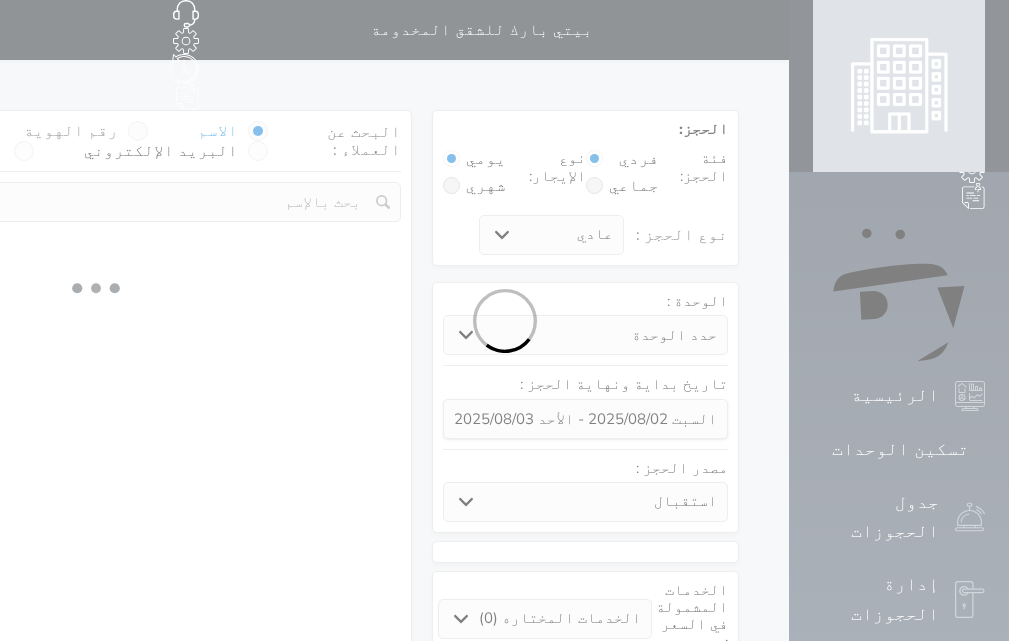 select on "1" 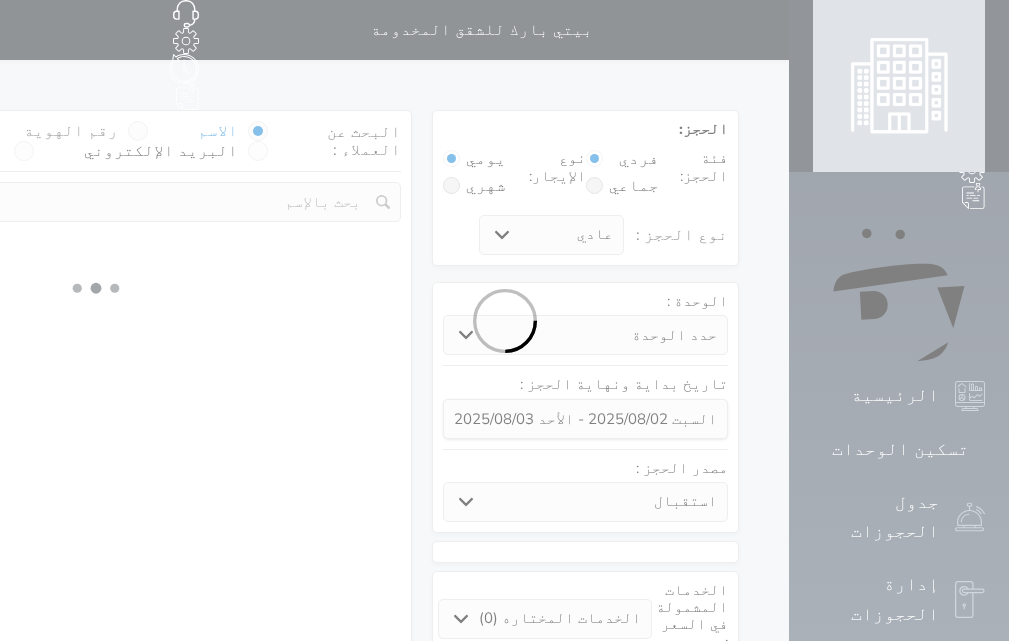 select 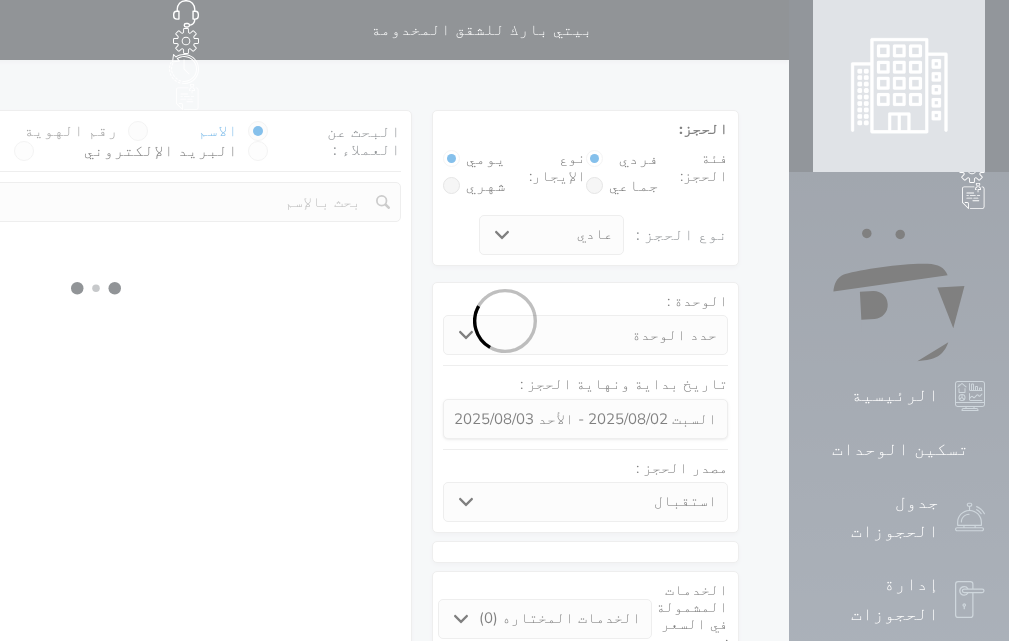 select on "7" 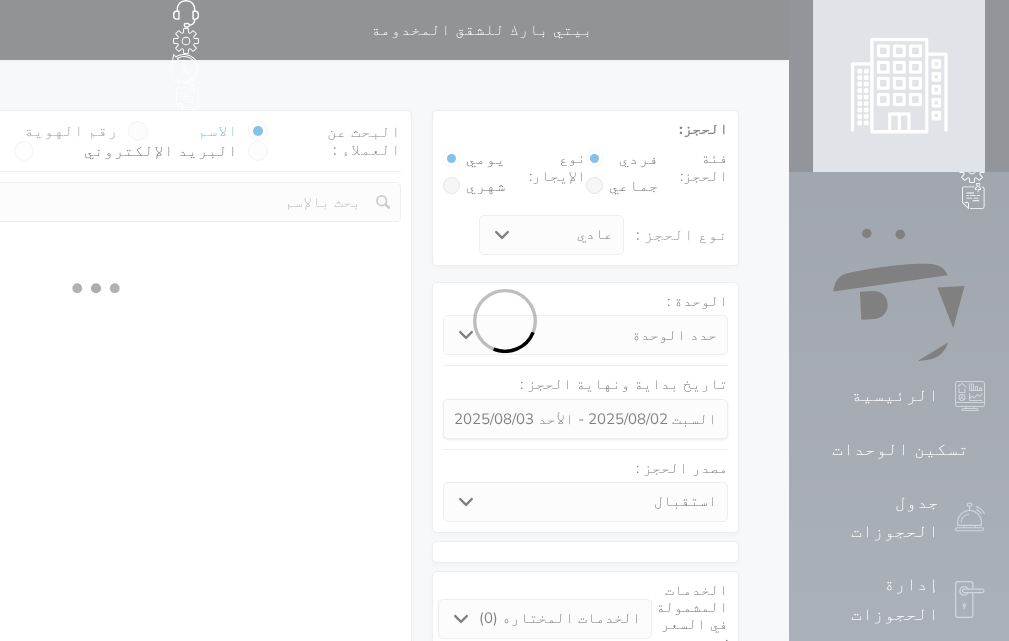 select 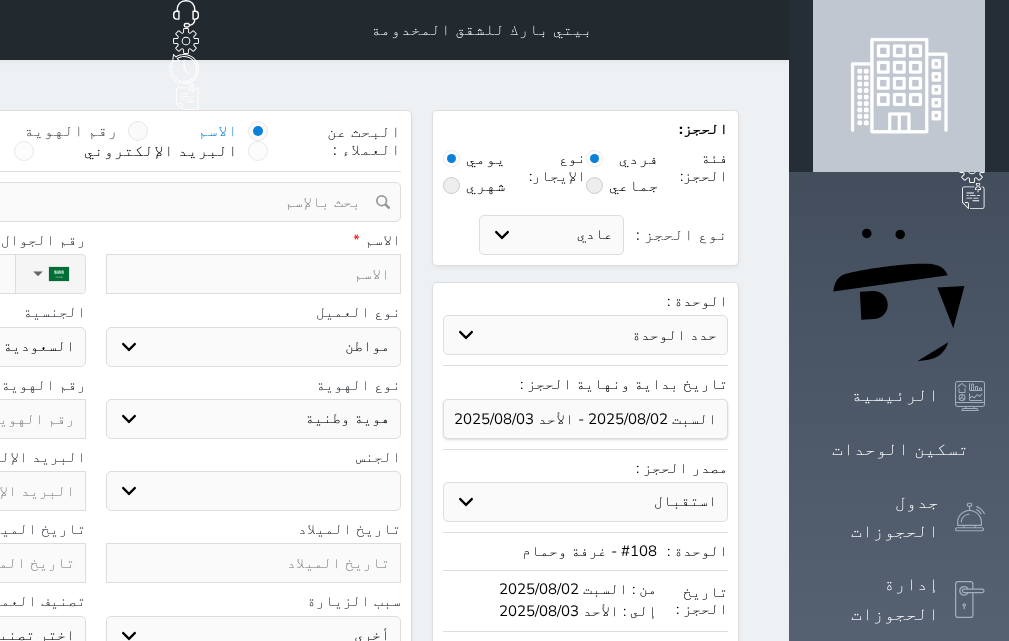 select 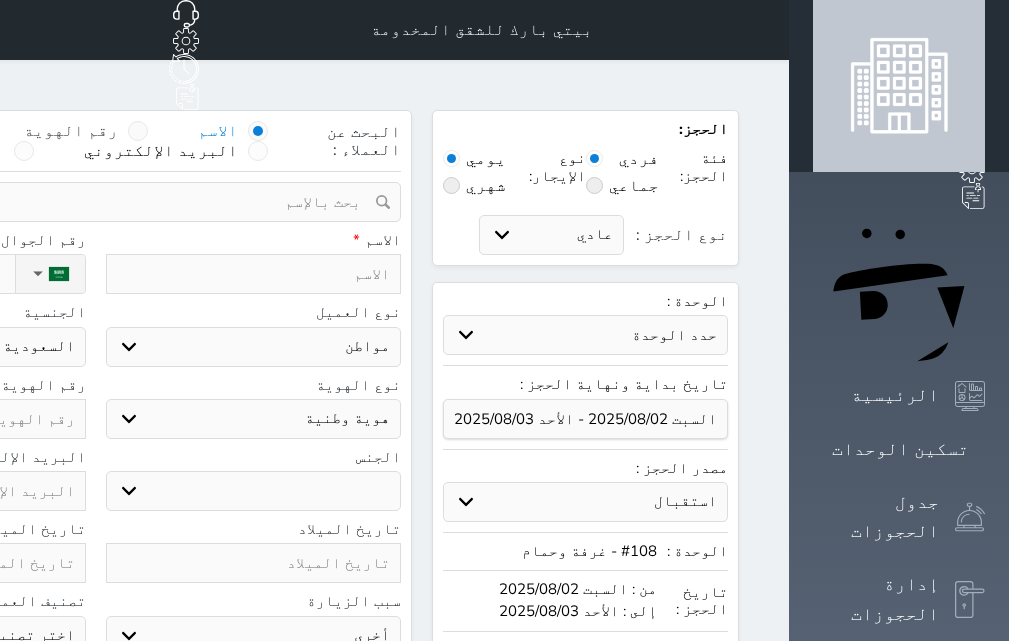 select 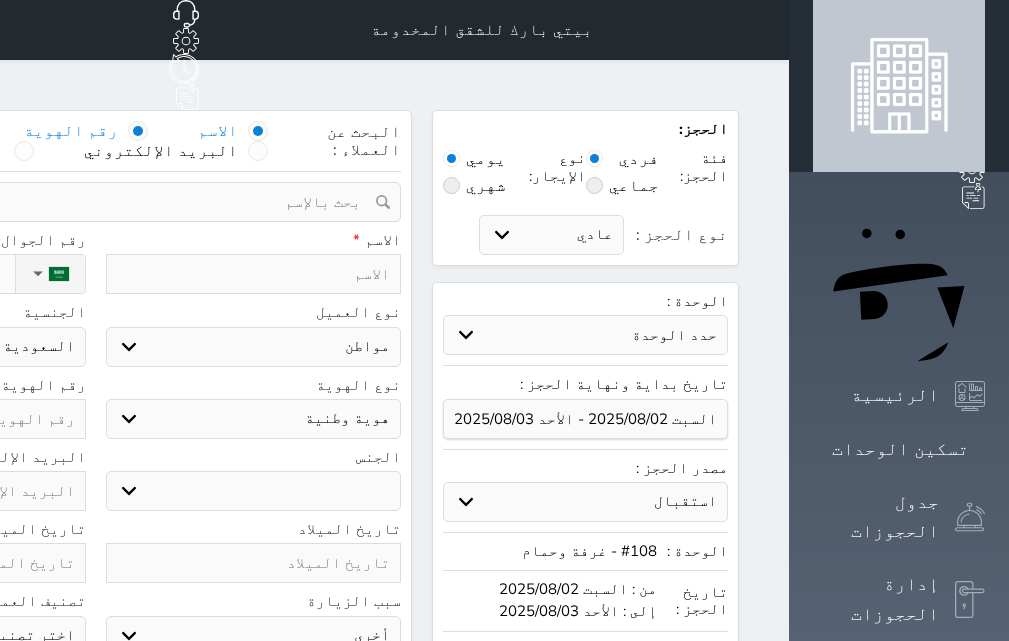 select 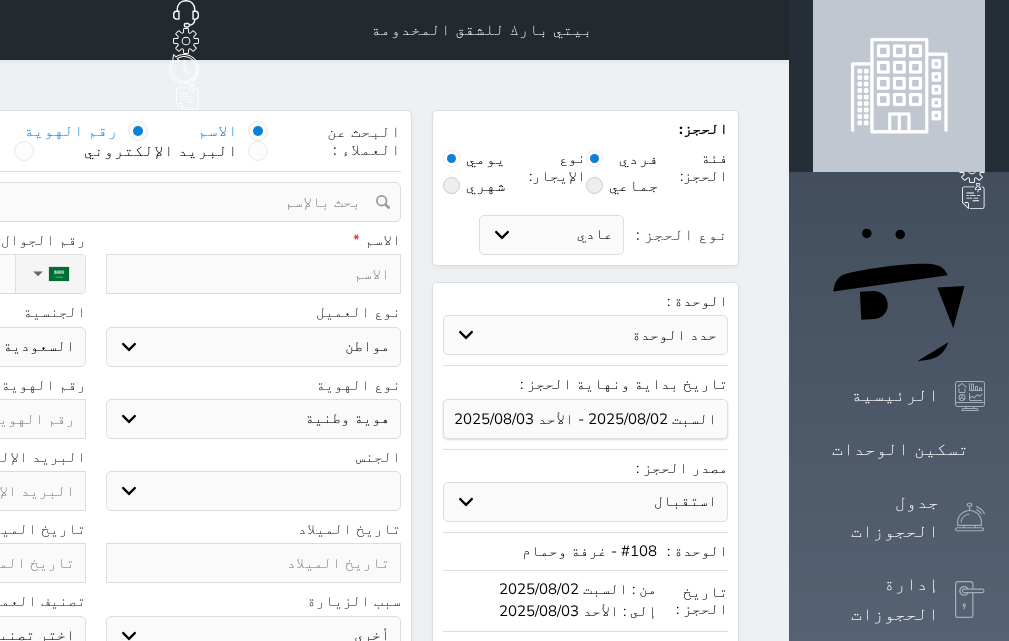 select 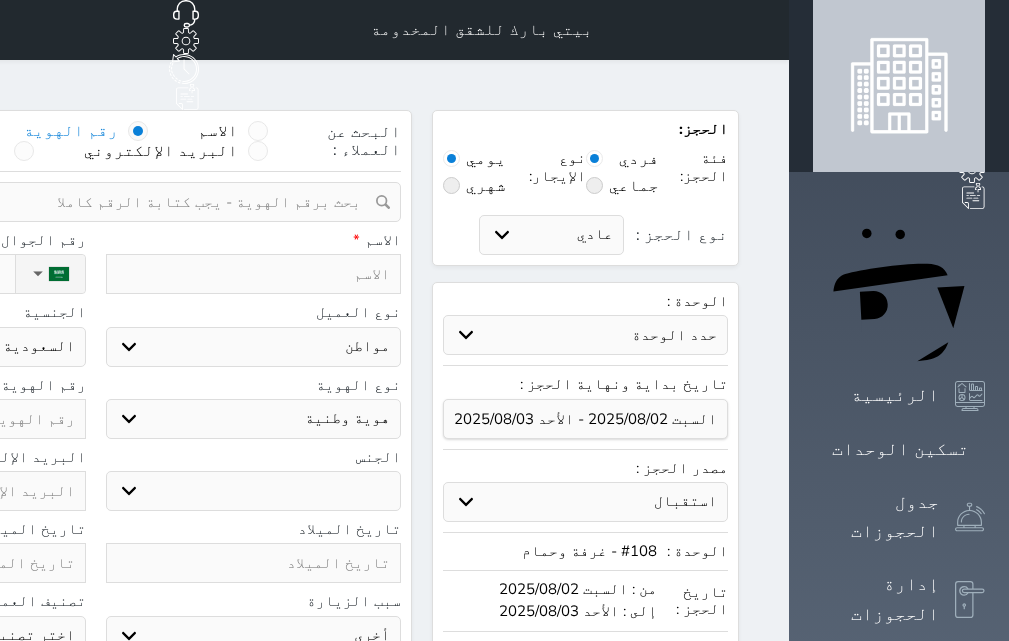 select 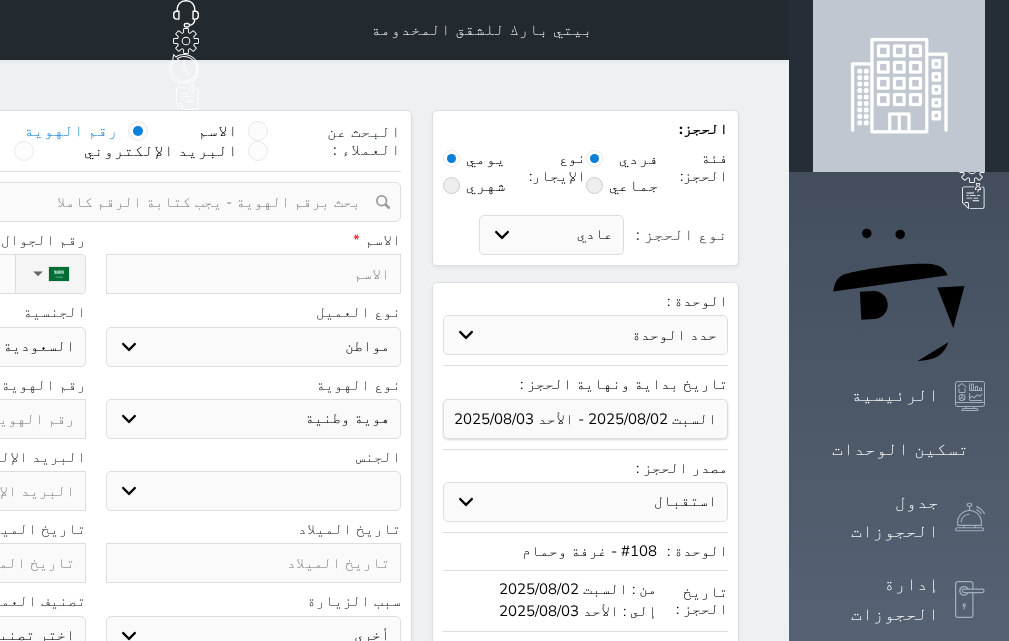 select 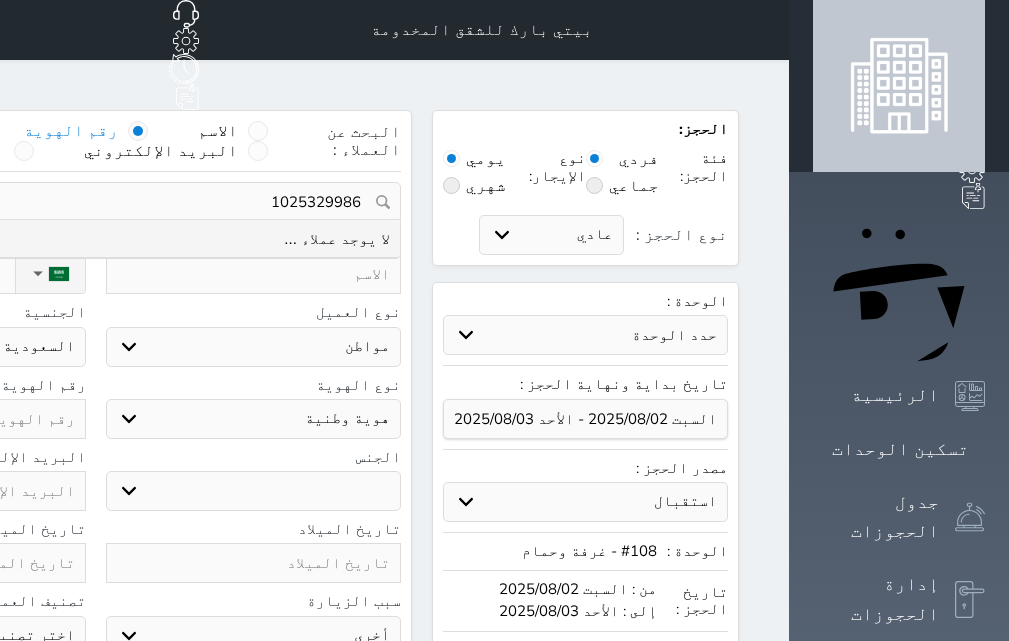 click on "1025329986" at bounding box center (95, 202) 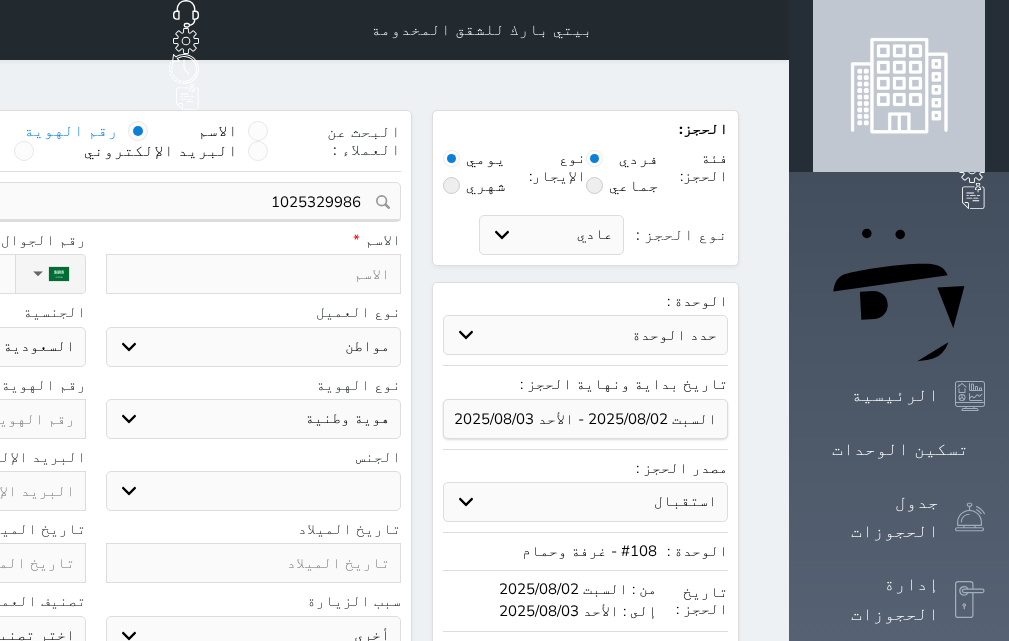 click at bounding box center [254, 274] 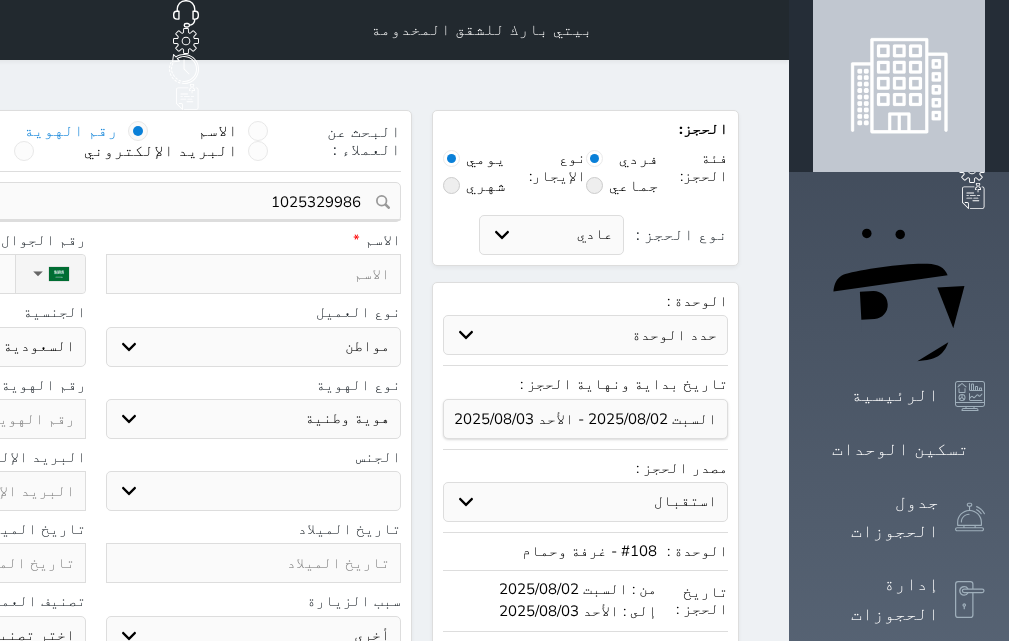 type 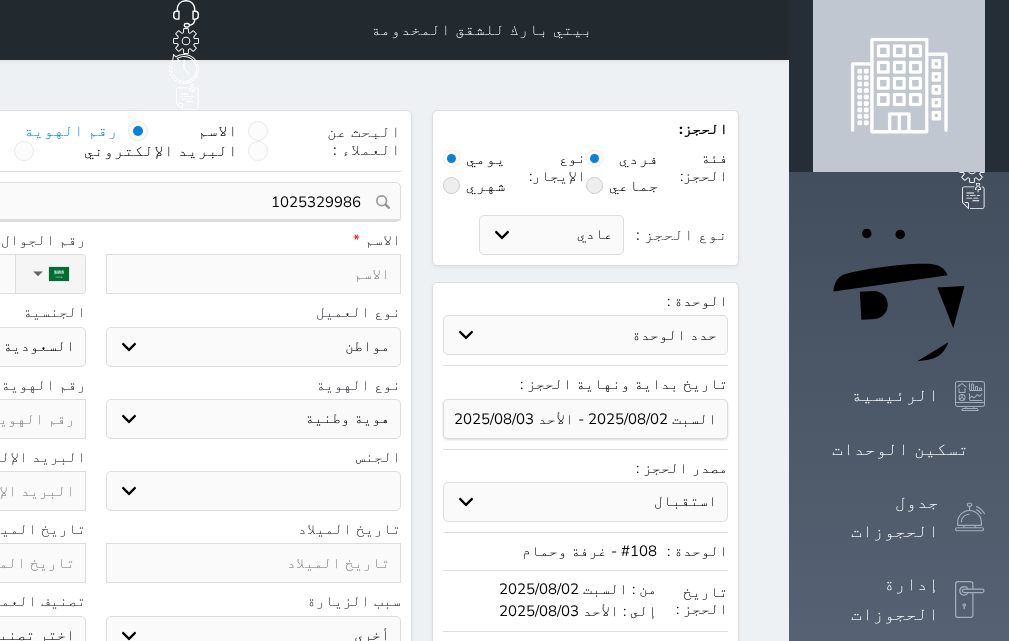 select 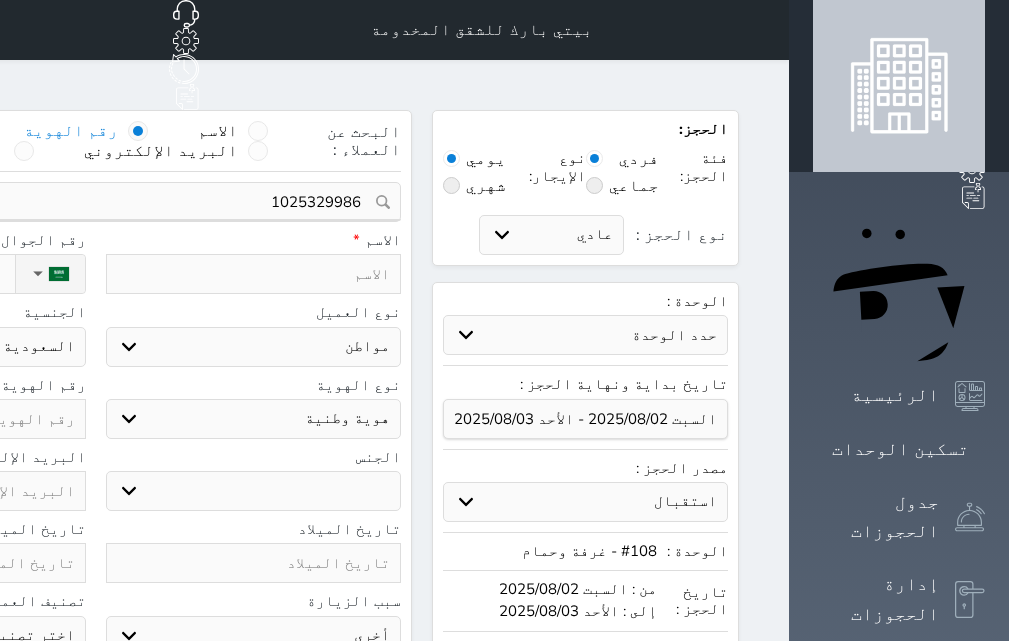 select 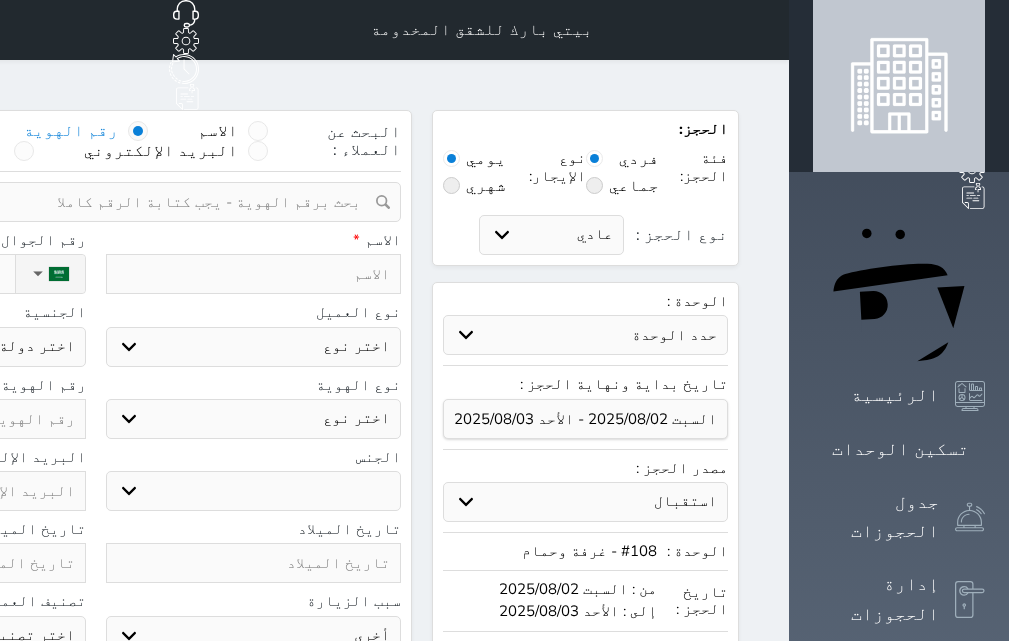 type on "ع" 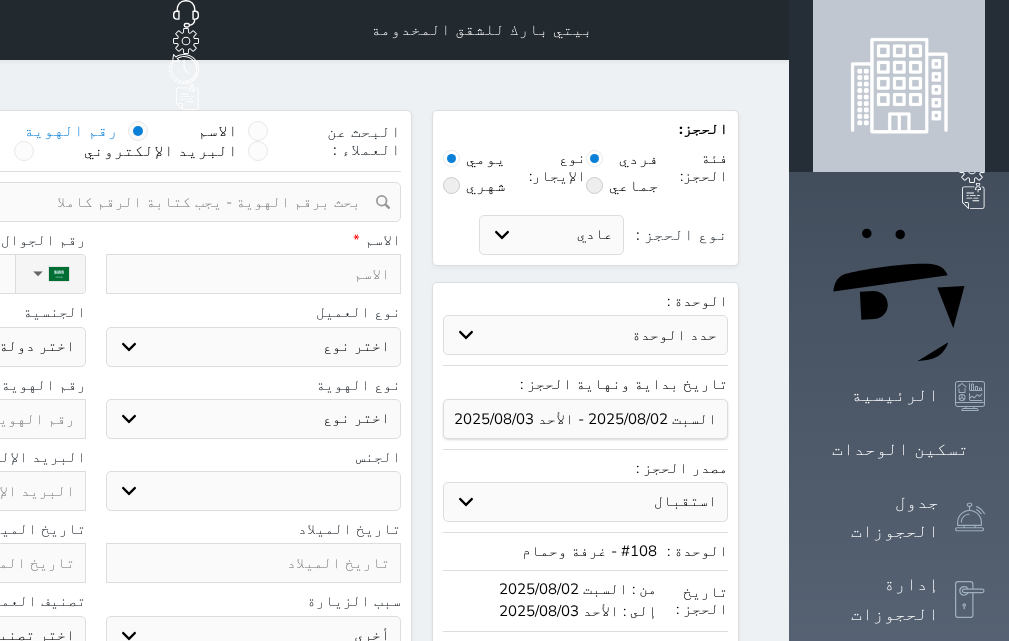 select 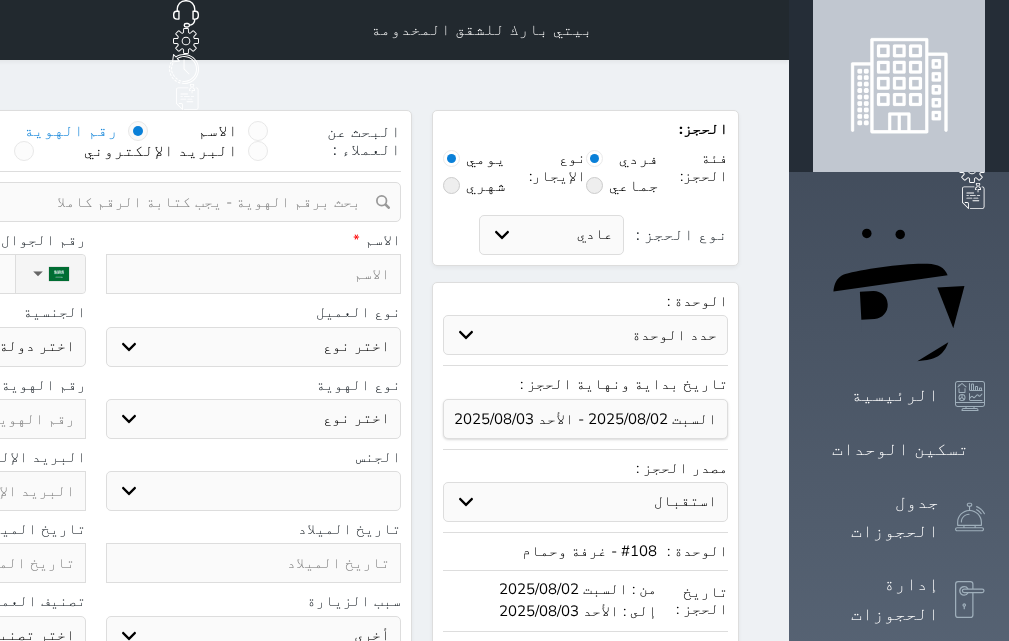 select 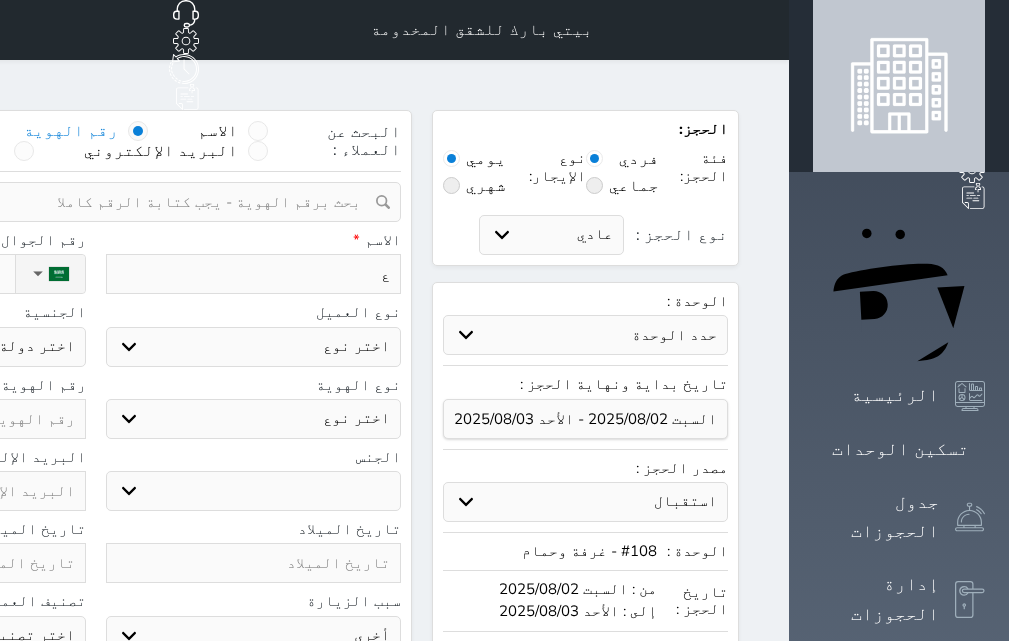 type on "عل" 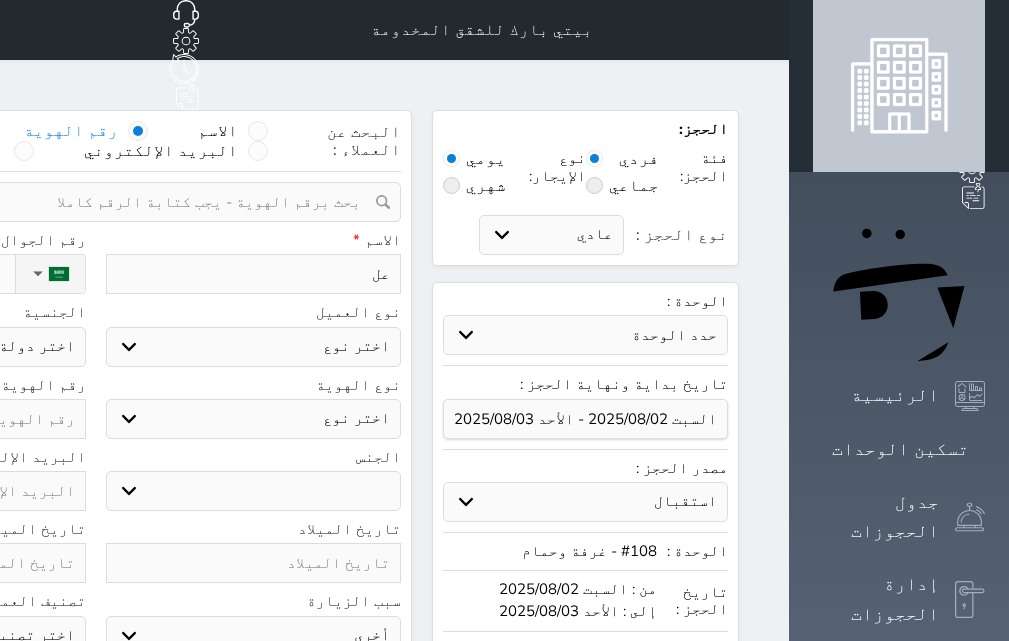select 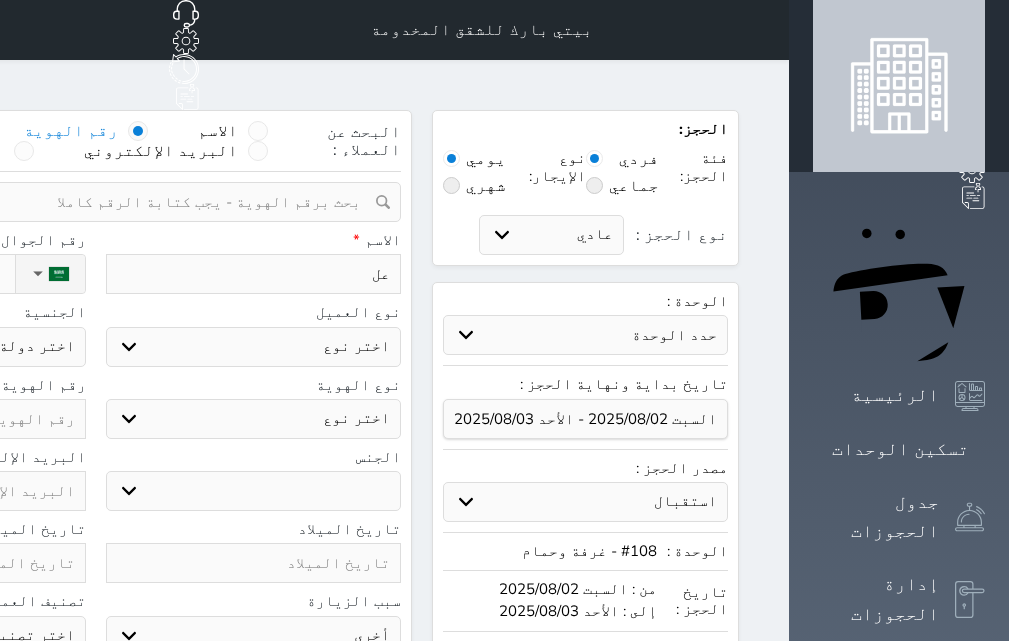 type on "على" 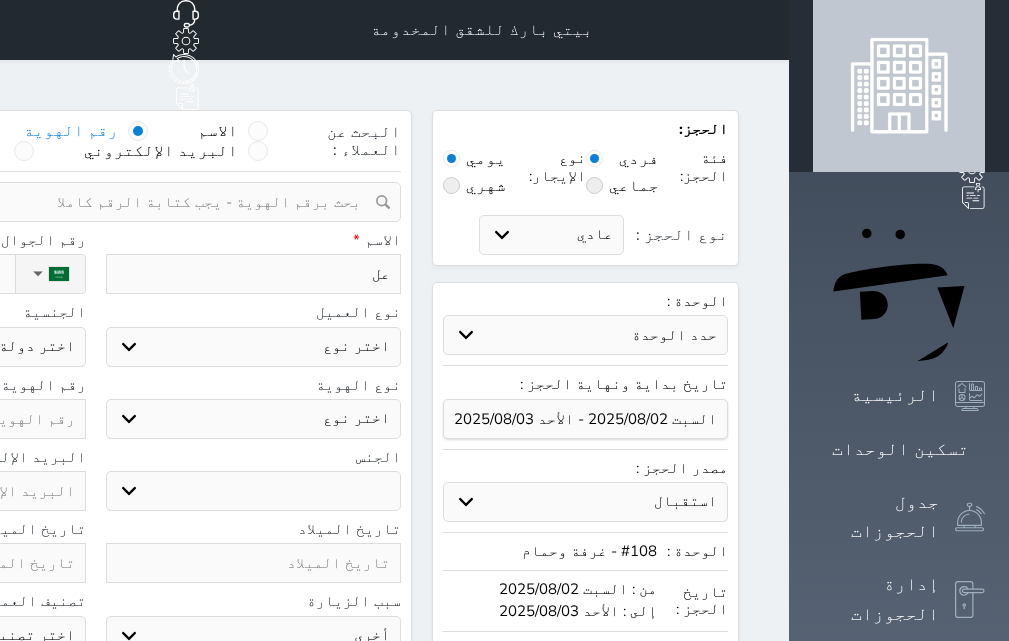 select 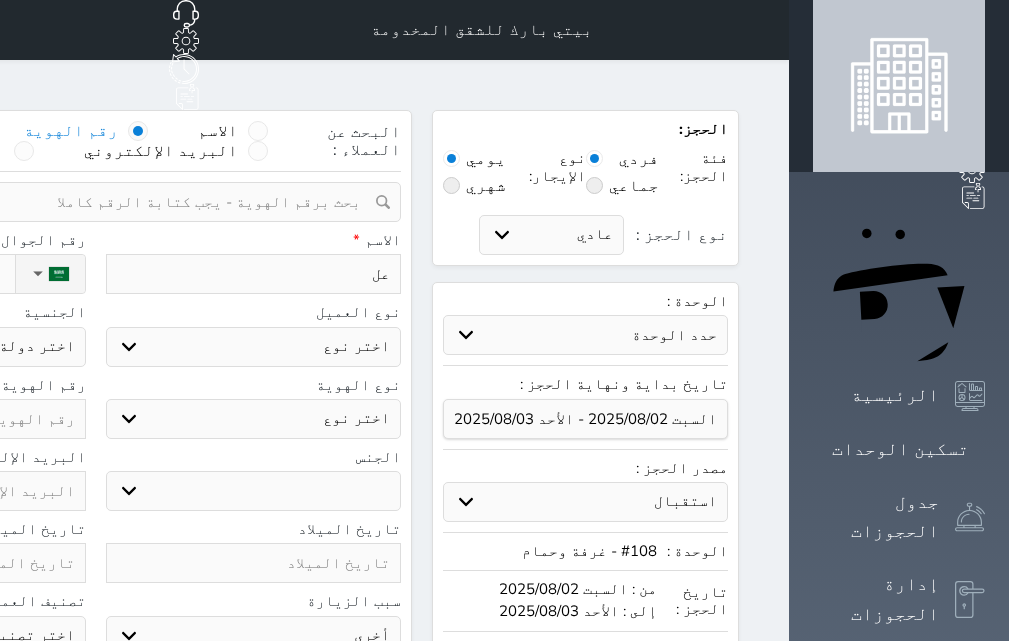 select 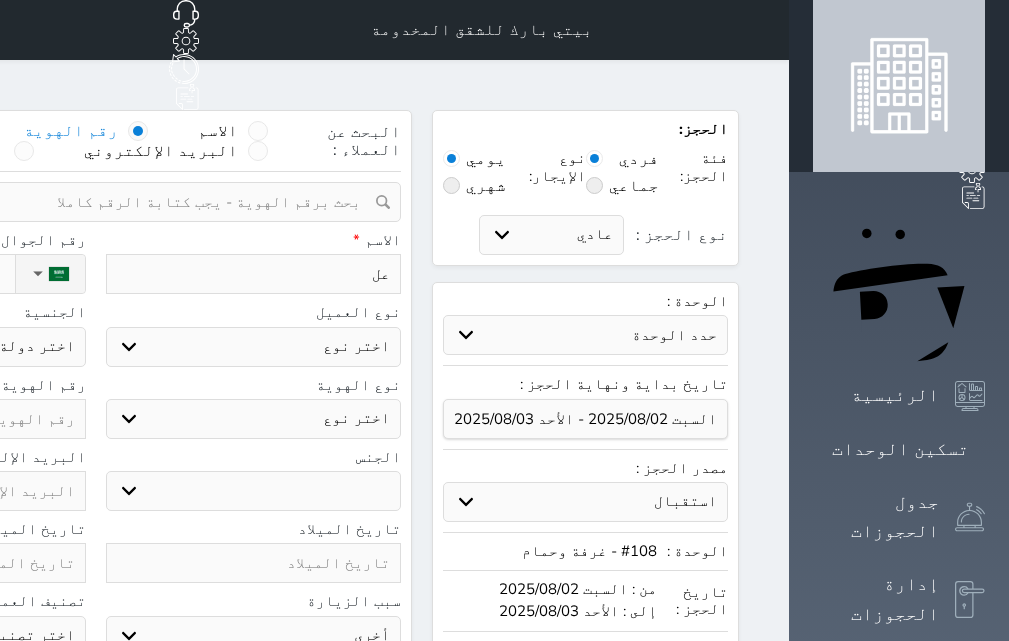 select 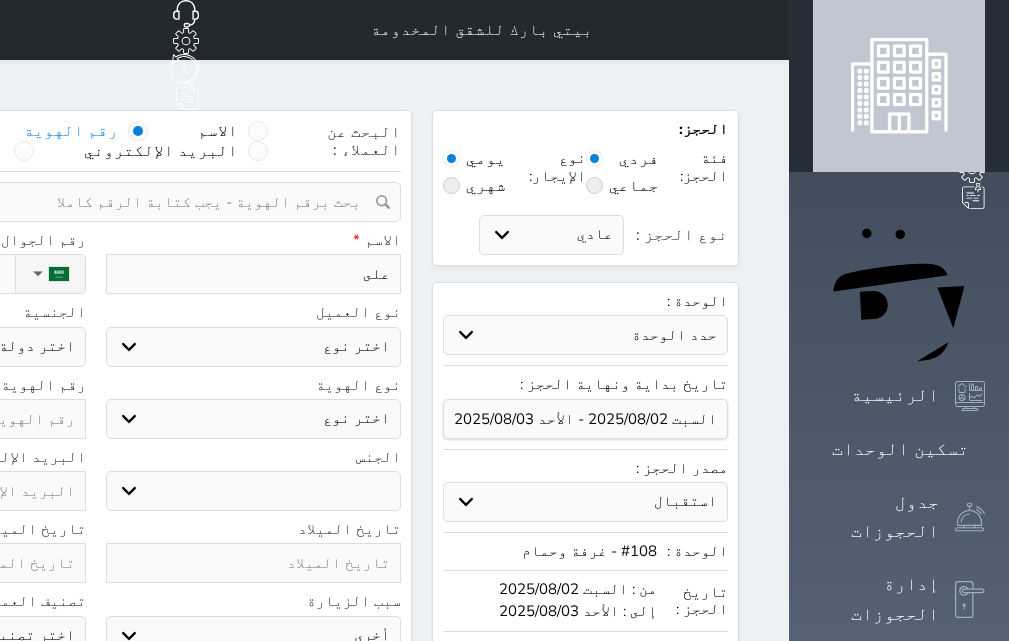 type on "على" 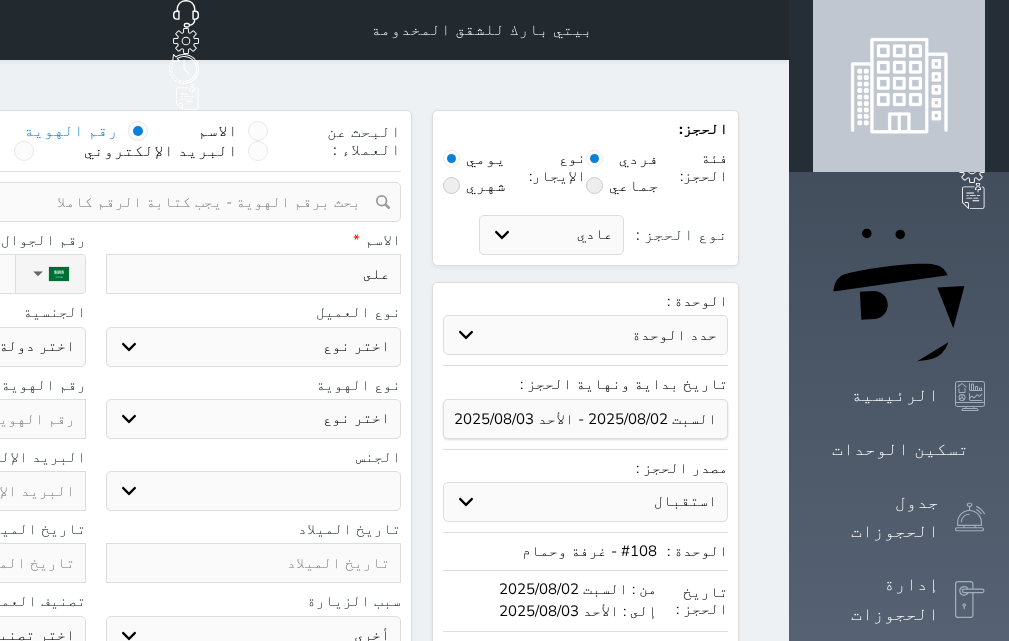 select 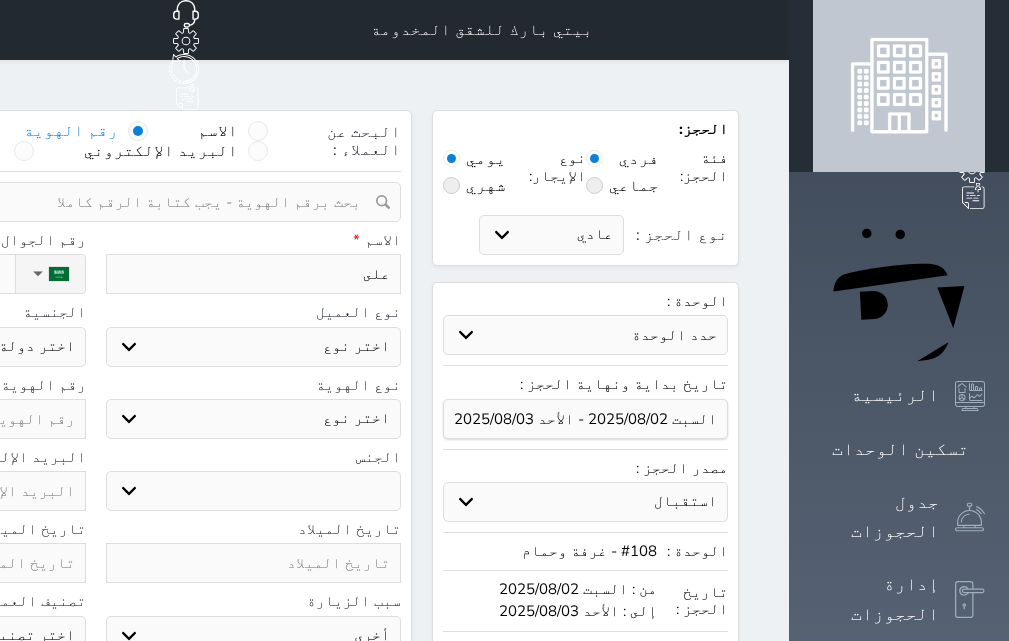 select 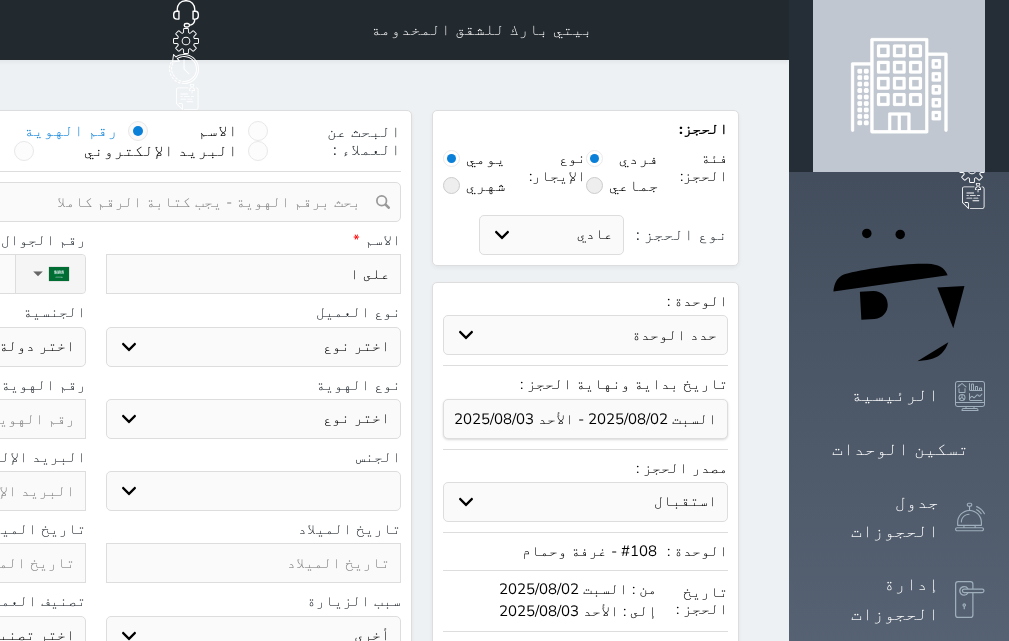type on "على ال" 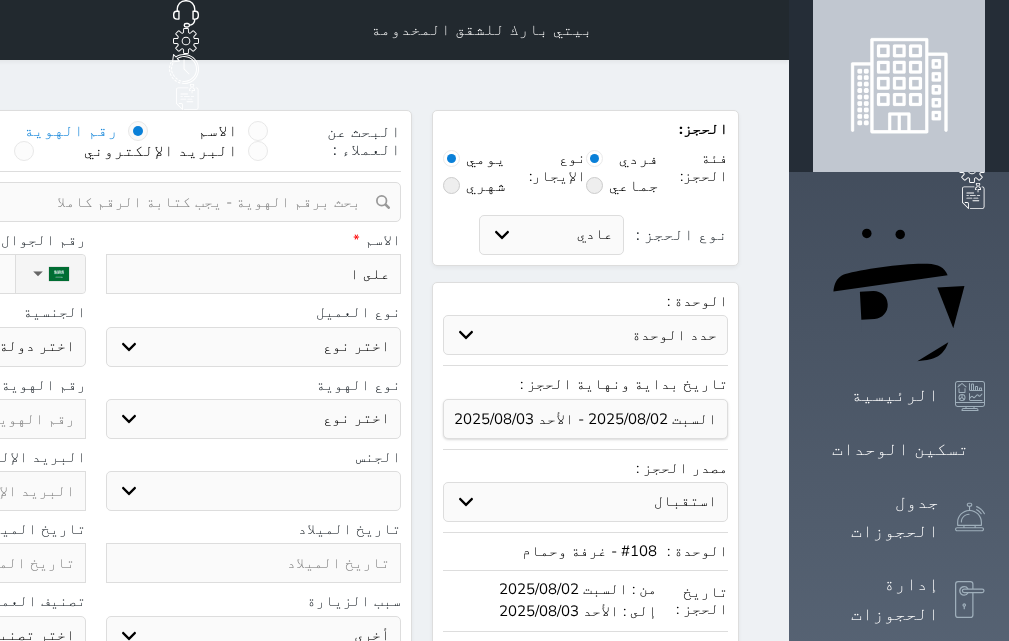 select 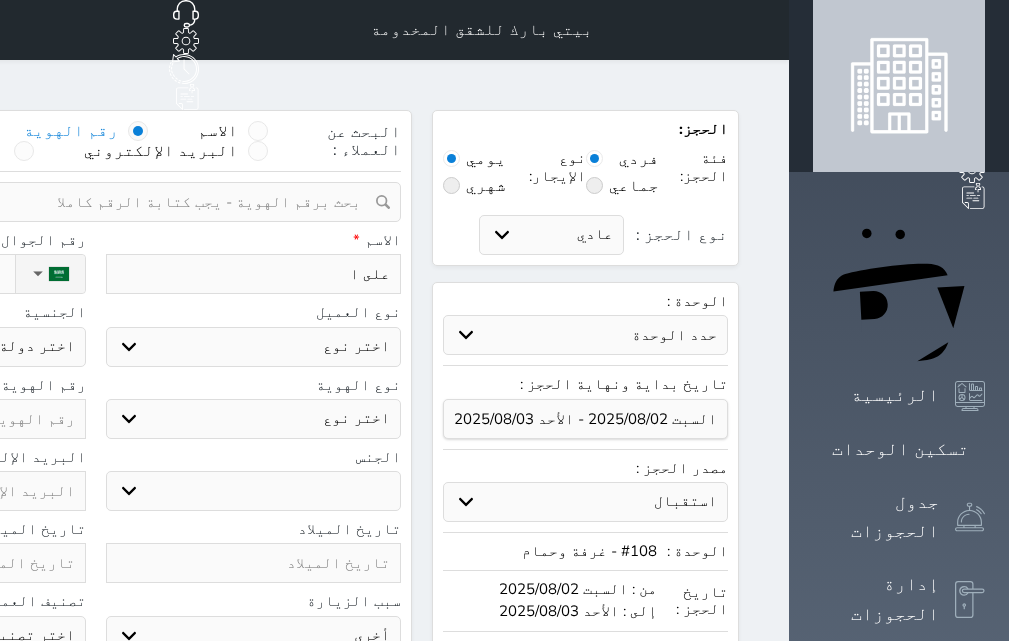 select 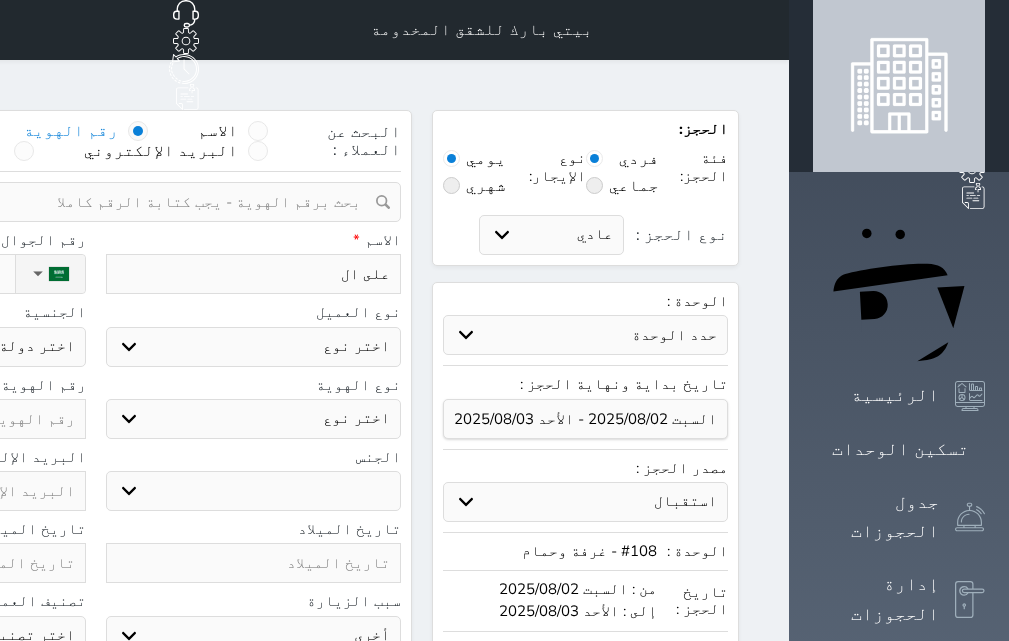type on "[FIRST] [LAST]" 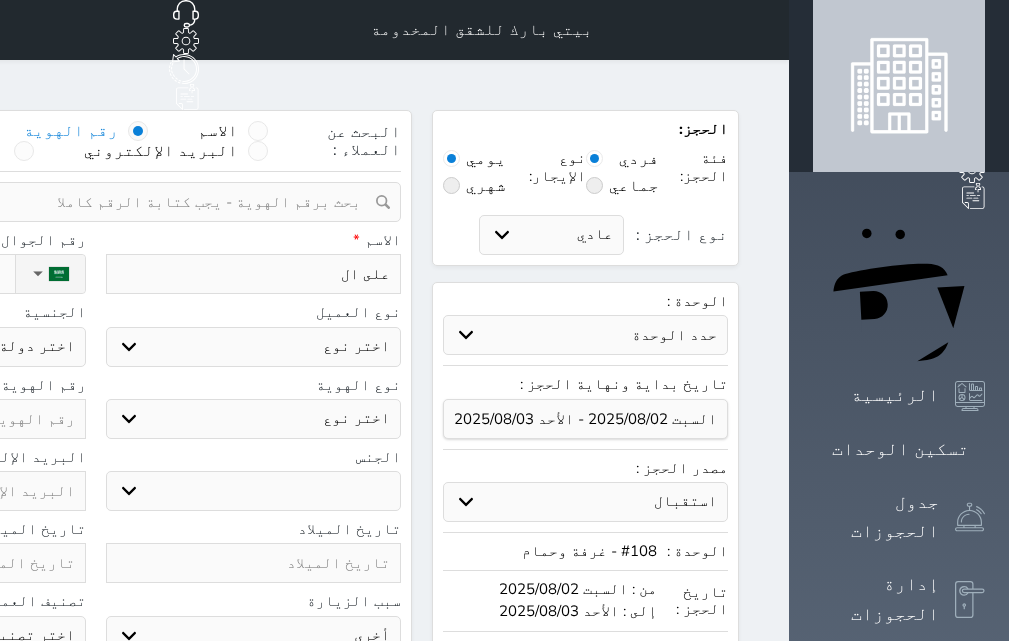 select 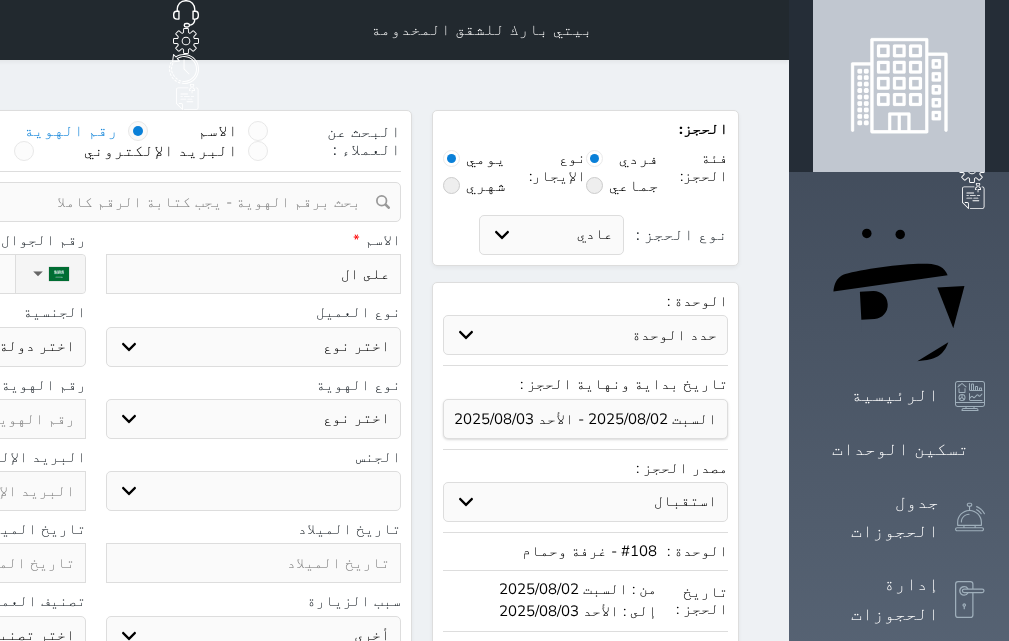 select 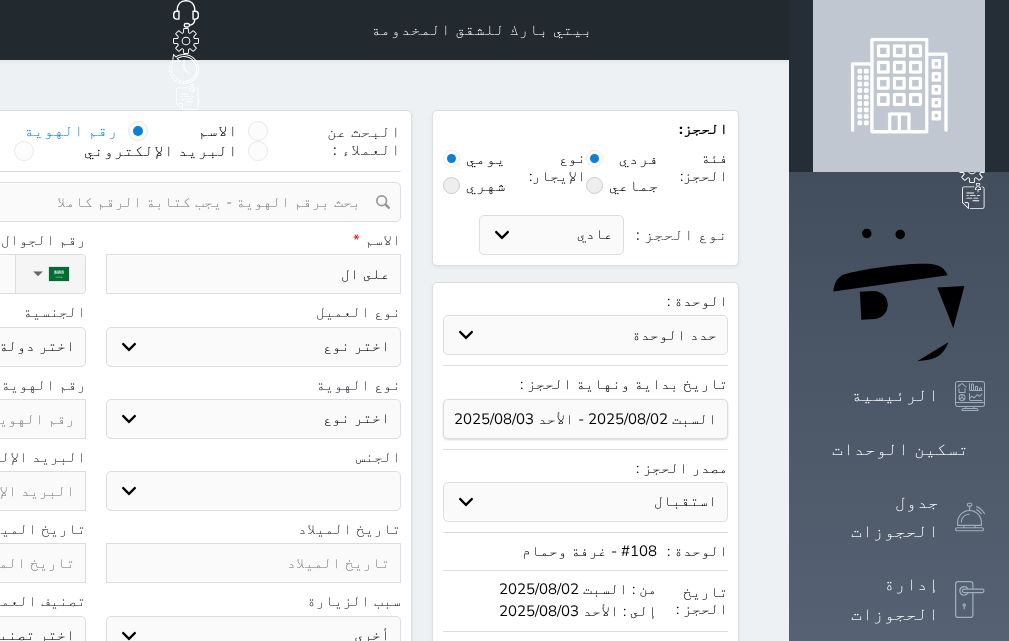 select 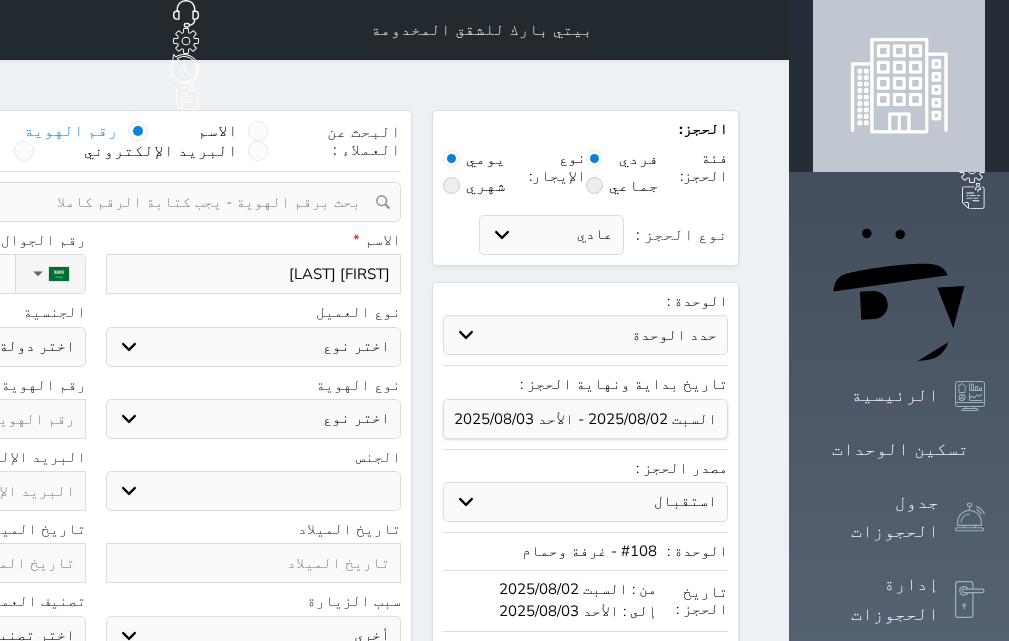 type on "على القح" 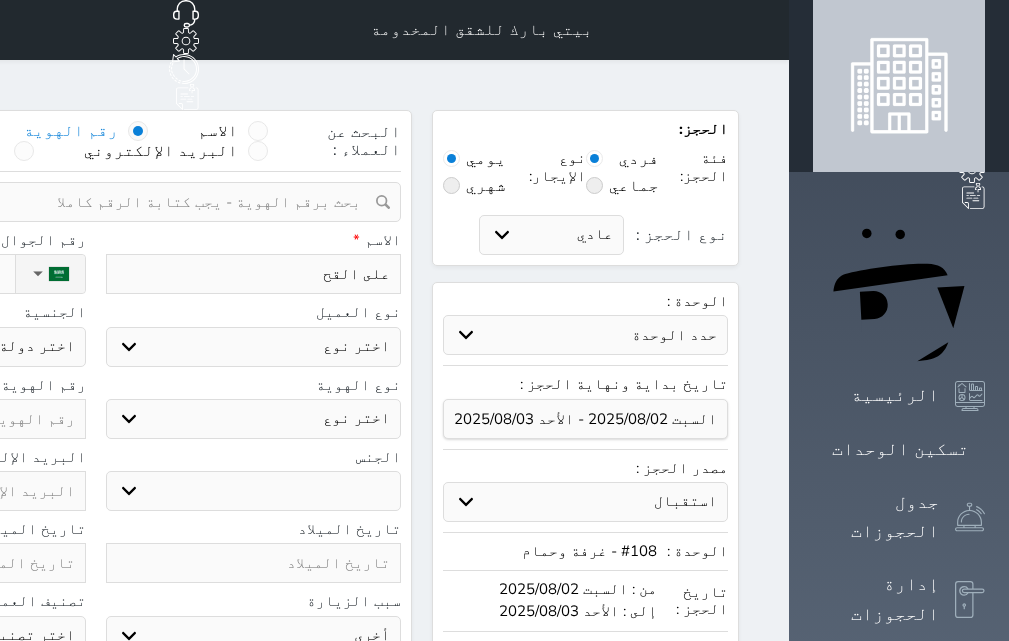 type on "على القحط" 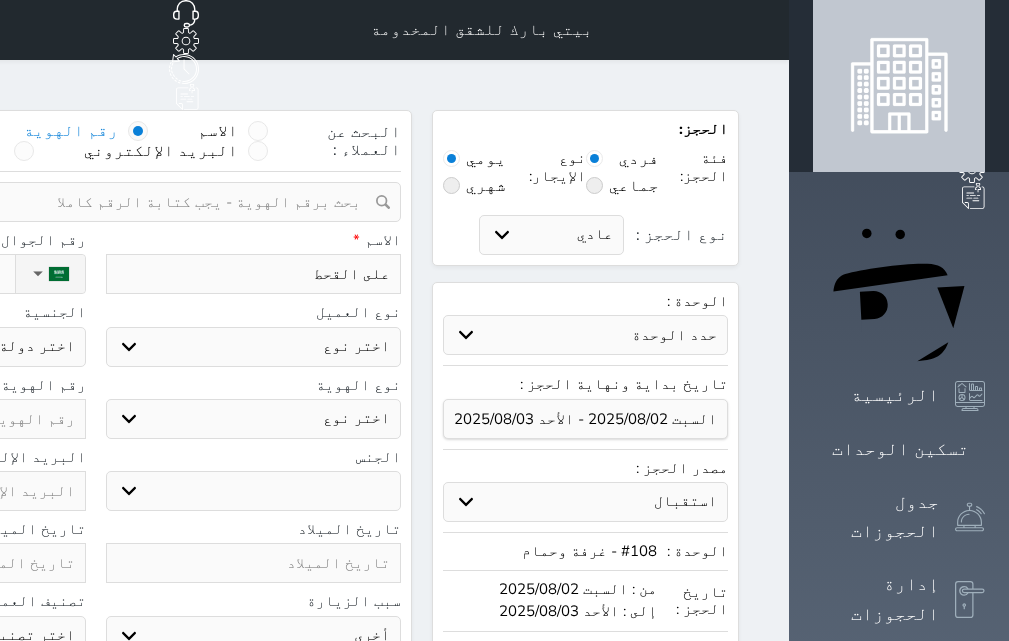 type on "على القحطا" 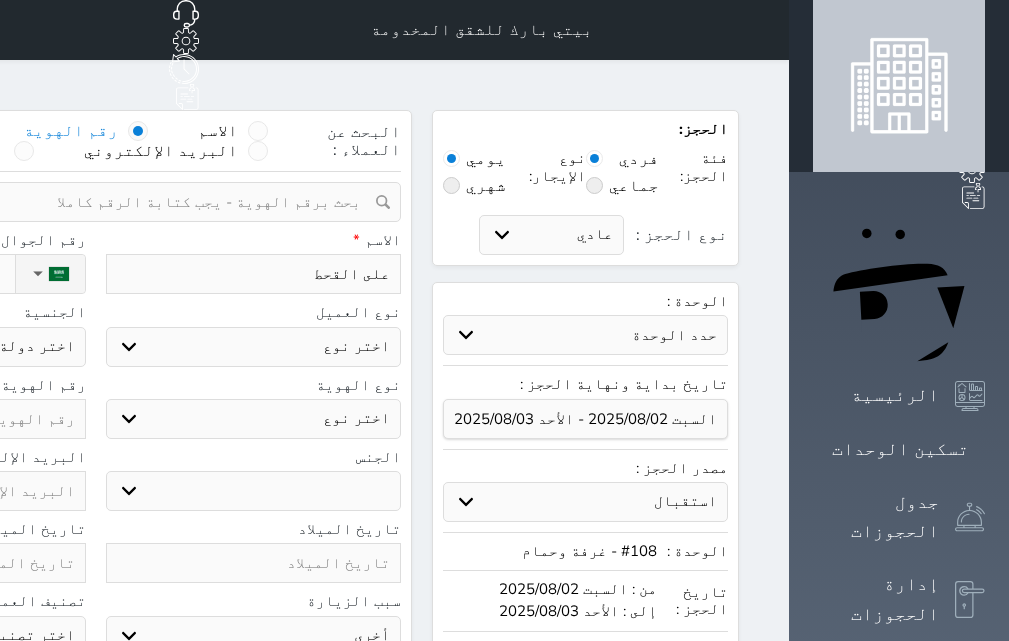 select 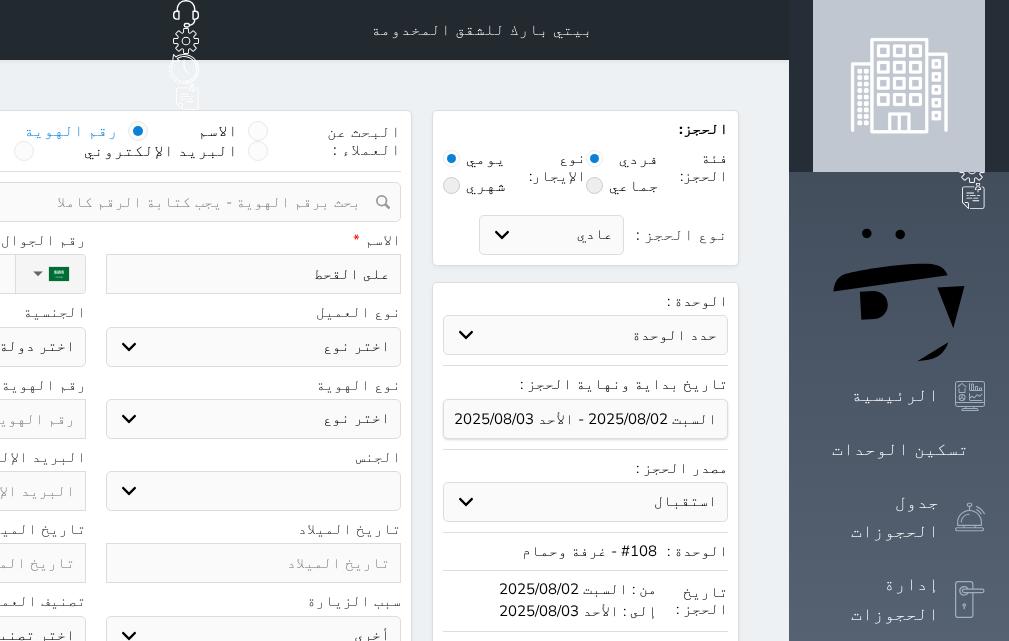 select 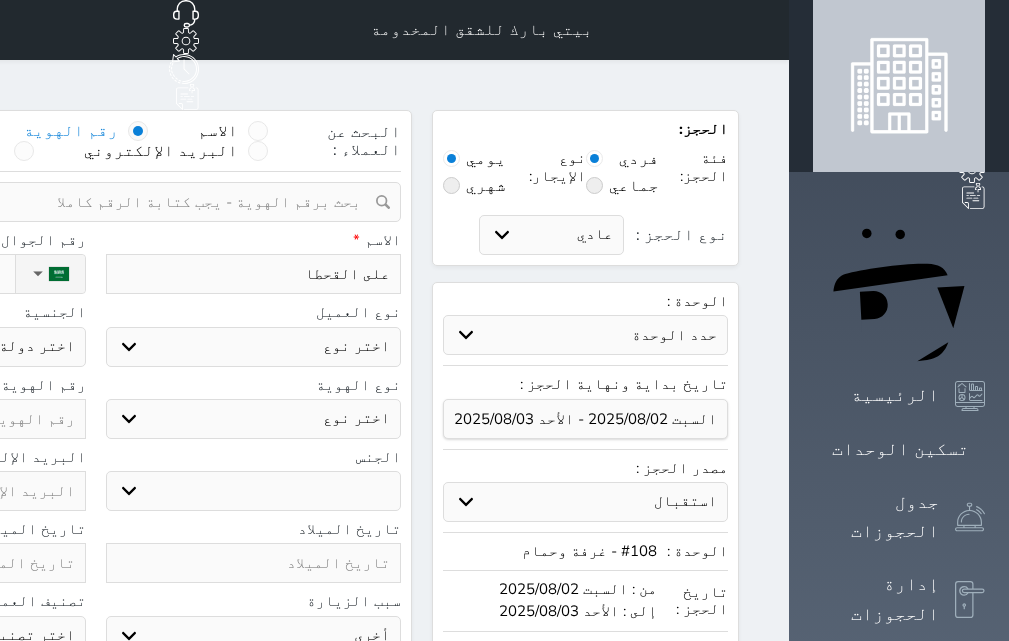 type on "[LAST]" 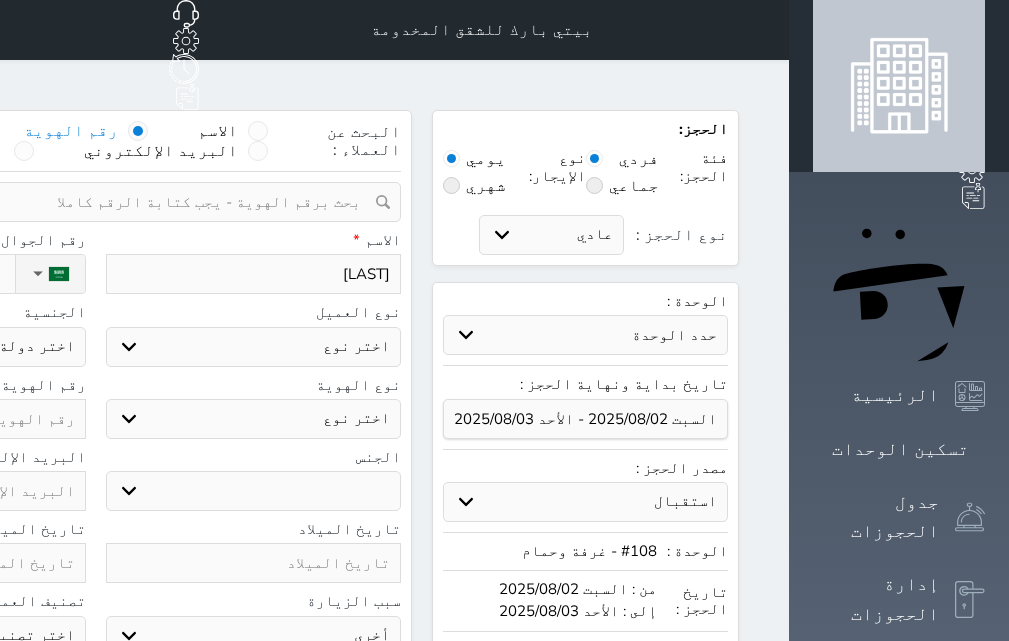 select 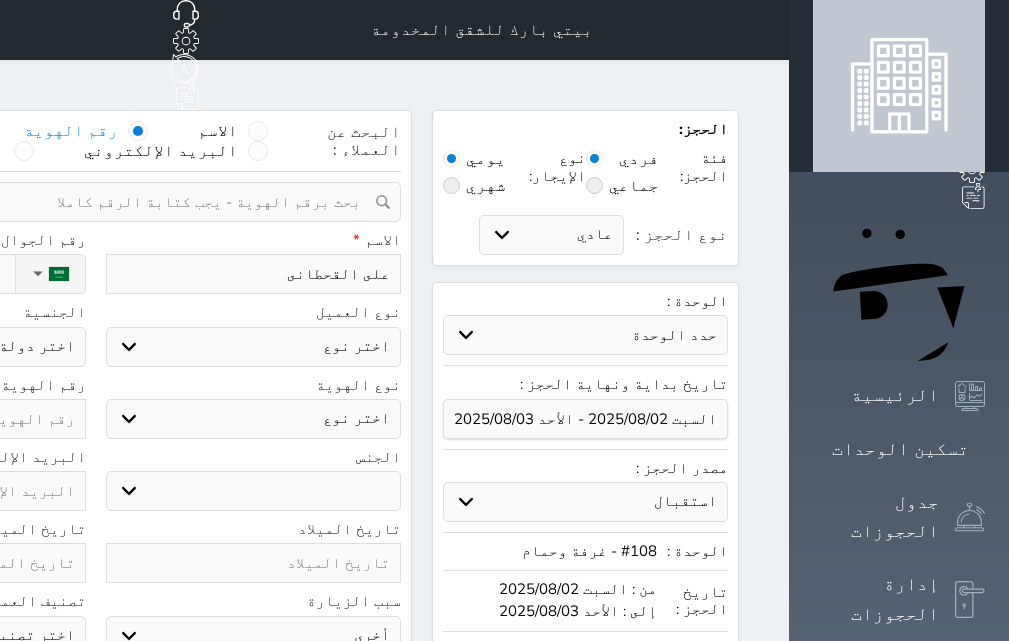 type on "على القحطانى" 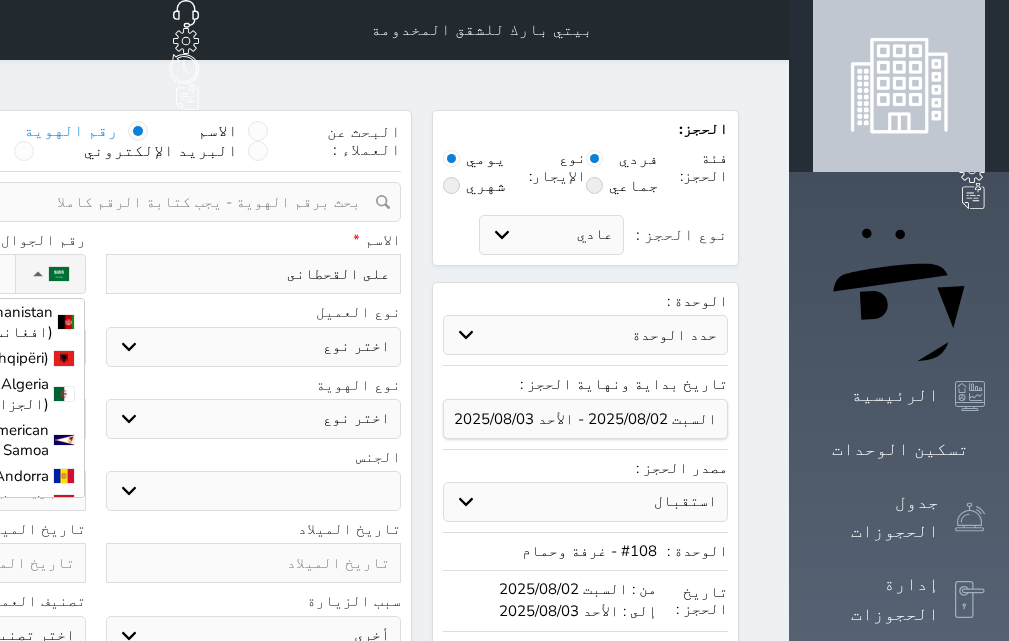 click on "نوع الحجز :" at bounding box center [-98, 274] 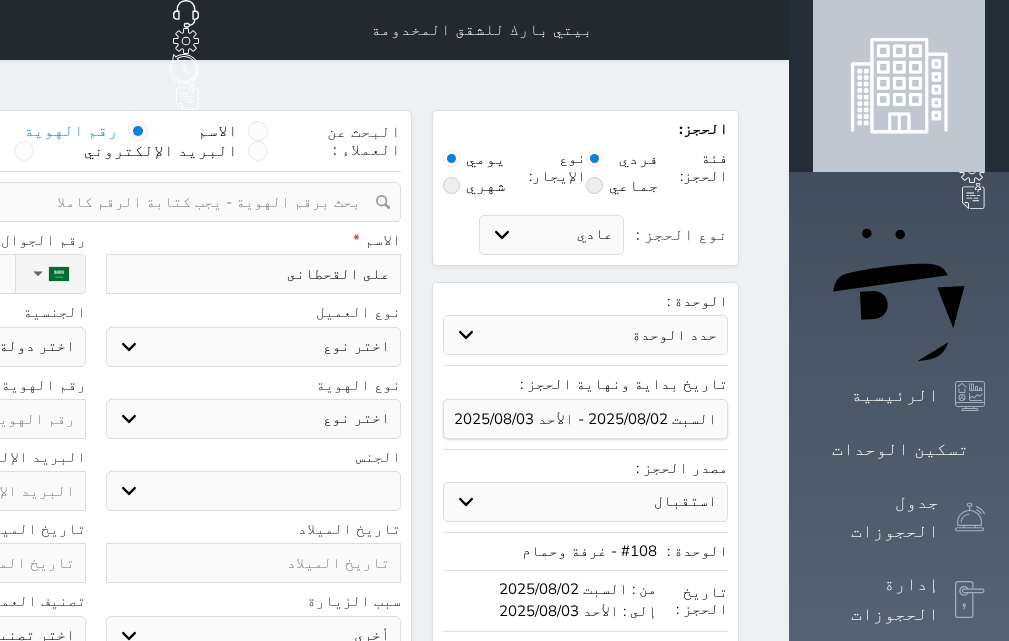 type on "0" 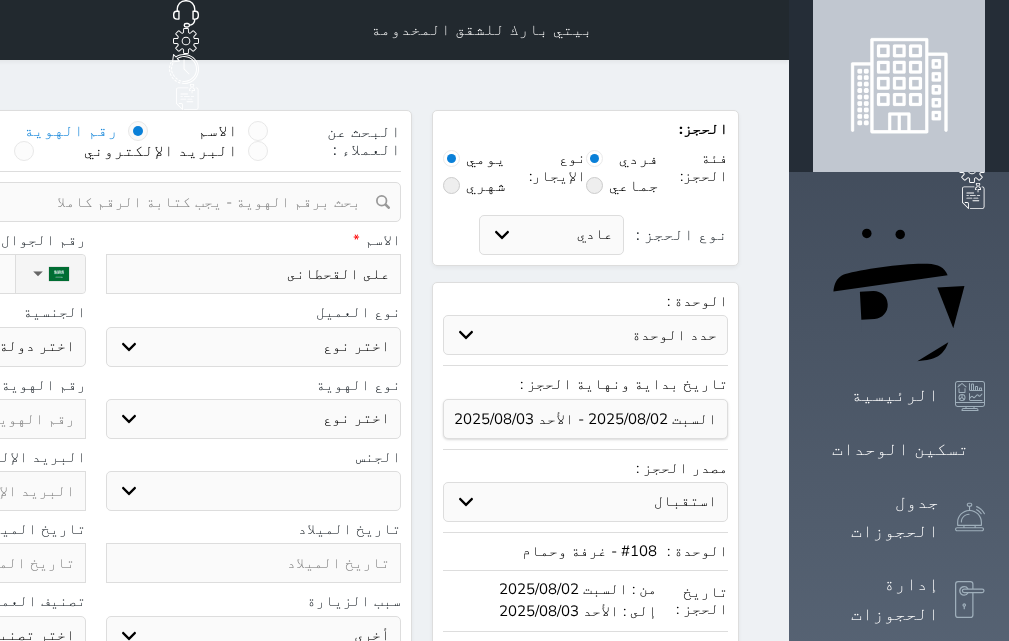 select 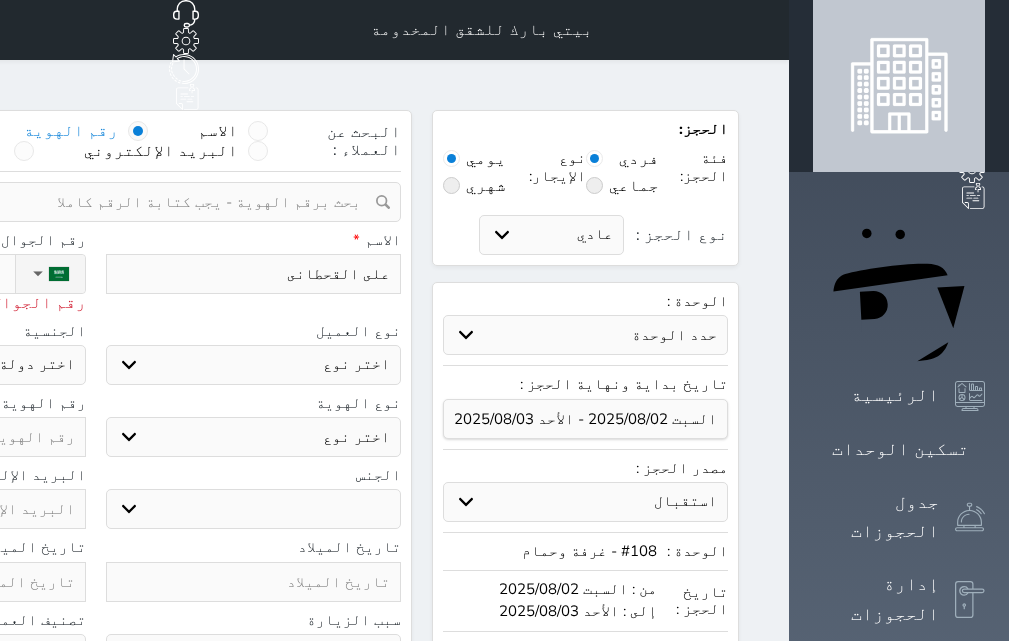 type on "05" 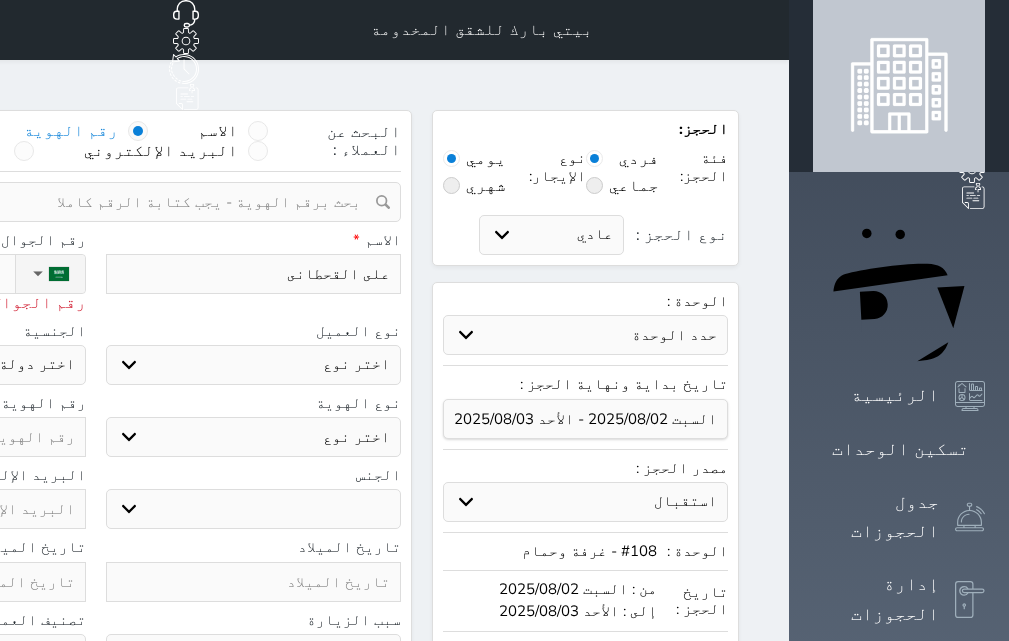 select 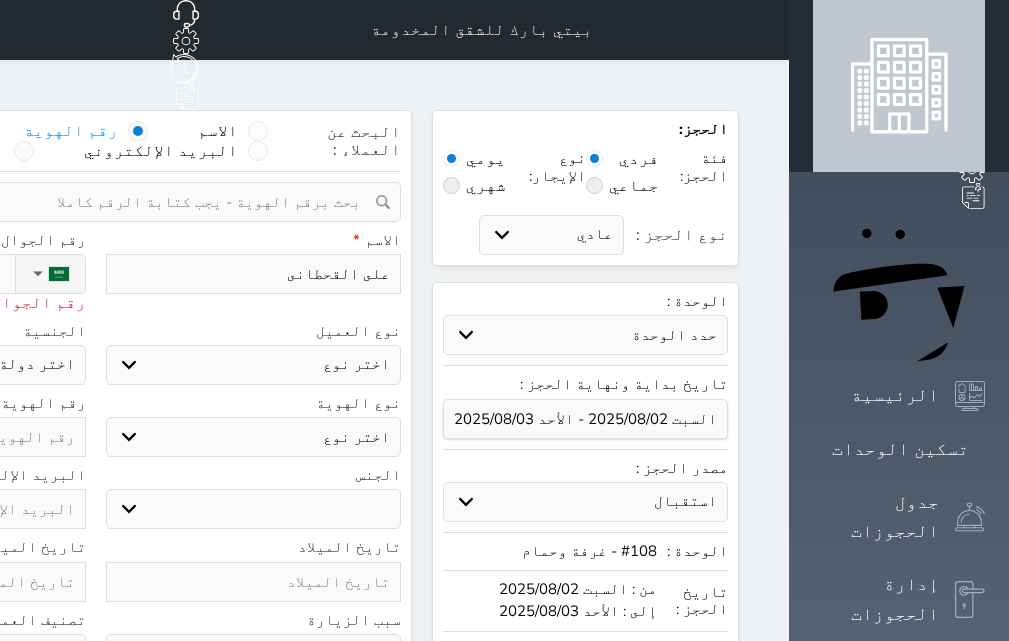 select 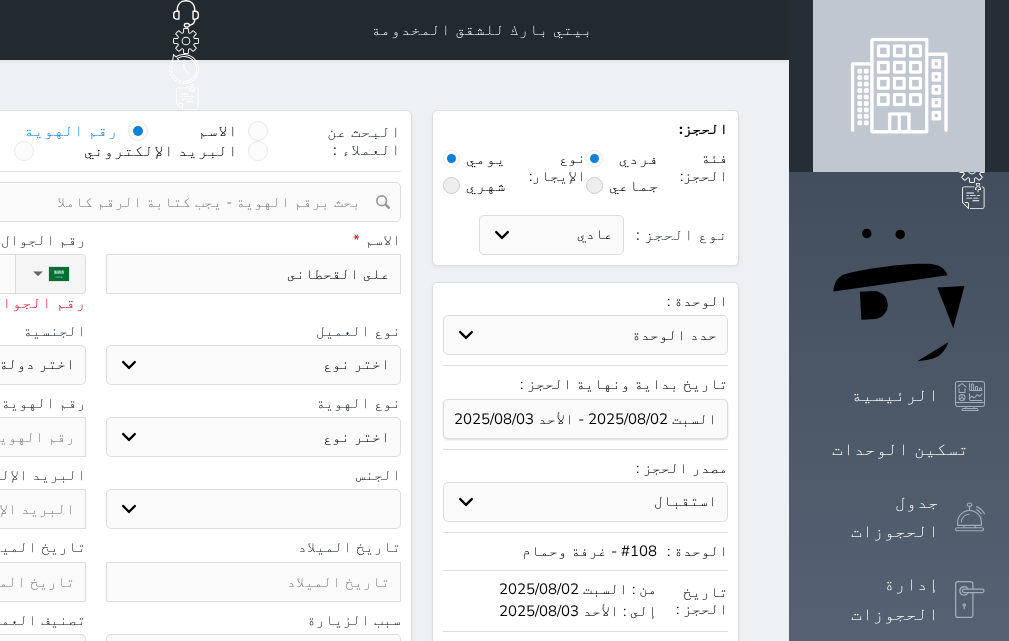 type on "05002" 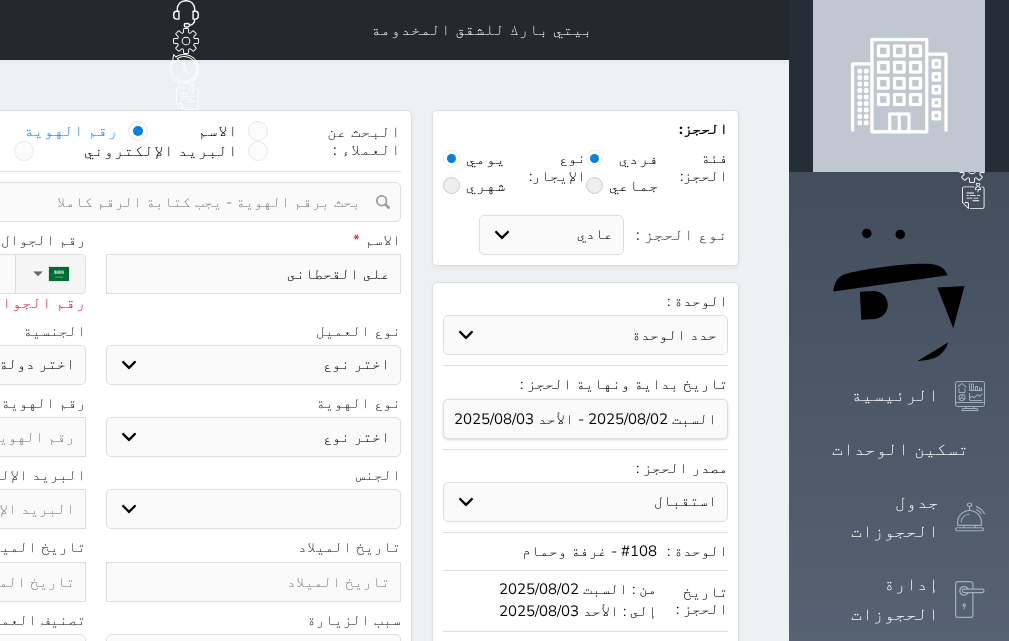 select 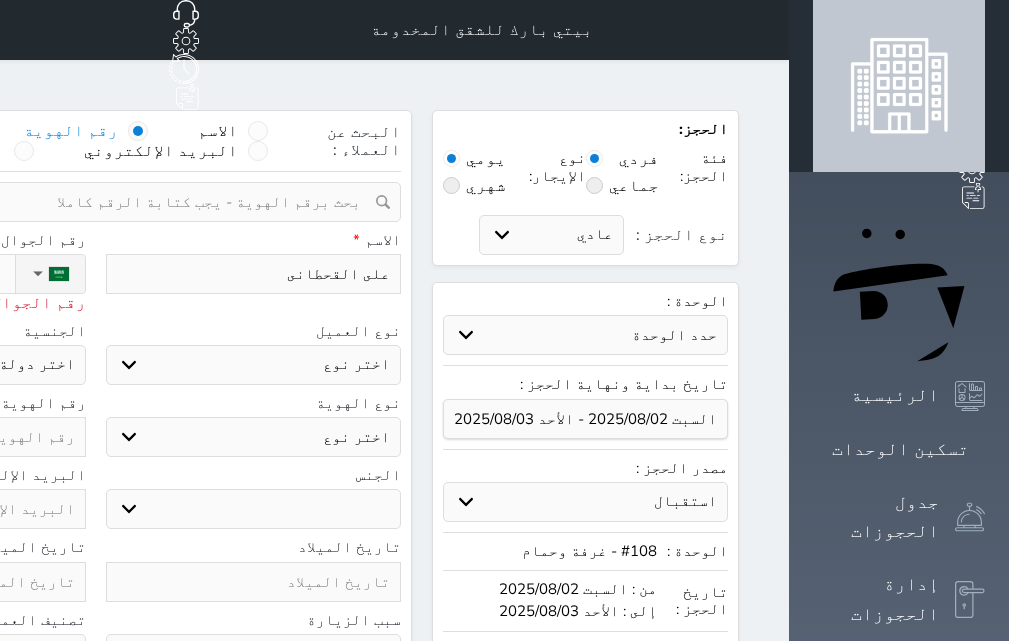 type on "050027" 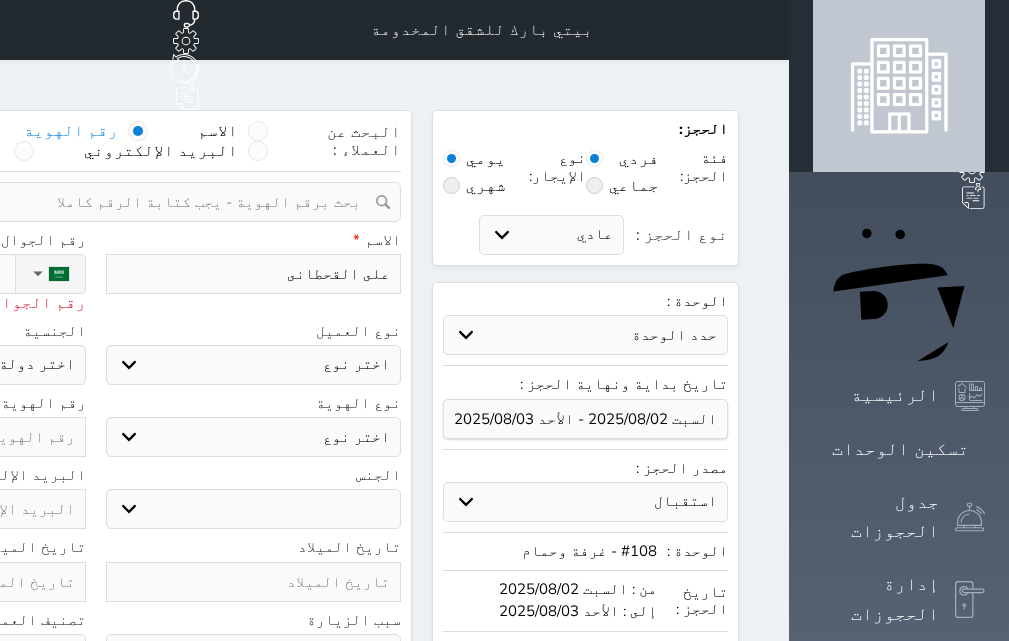 select 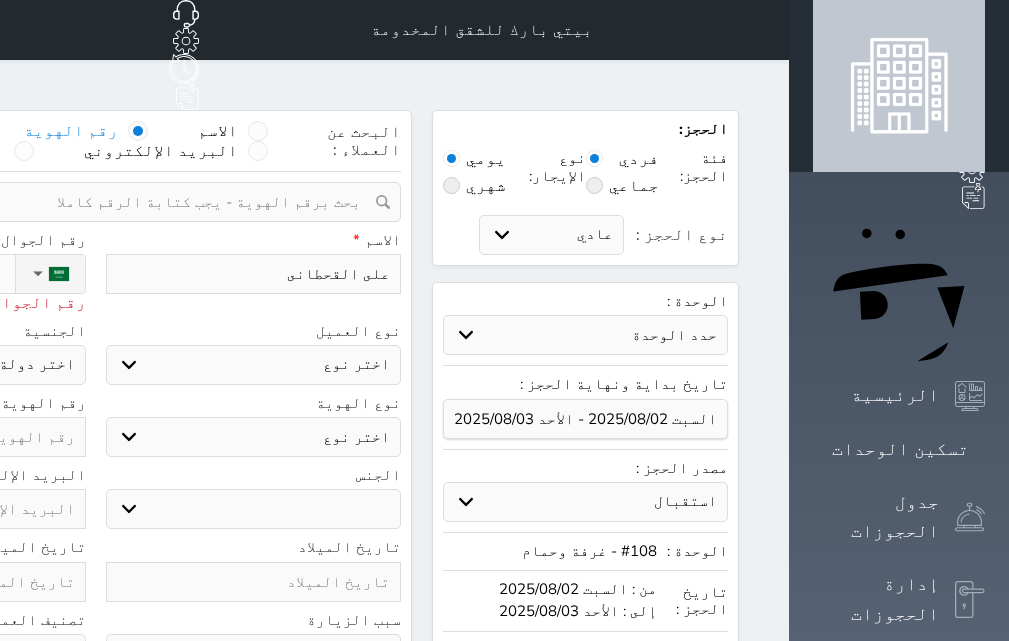 select 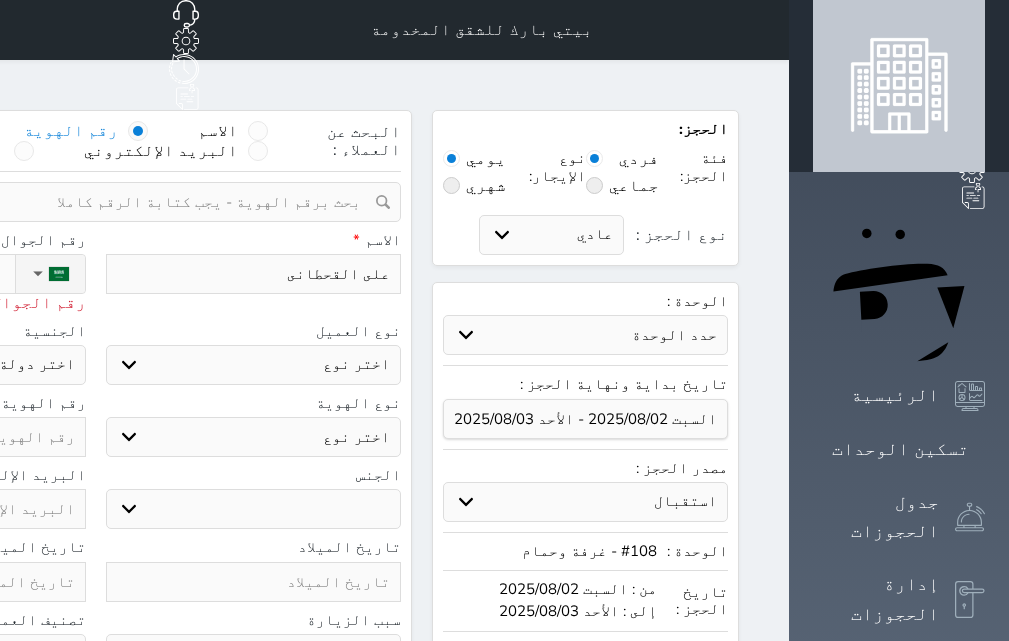select 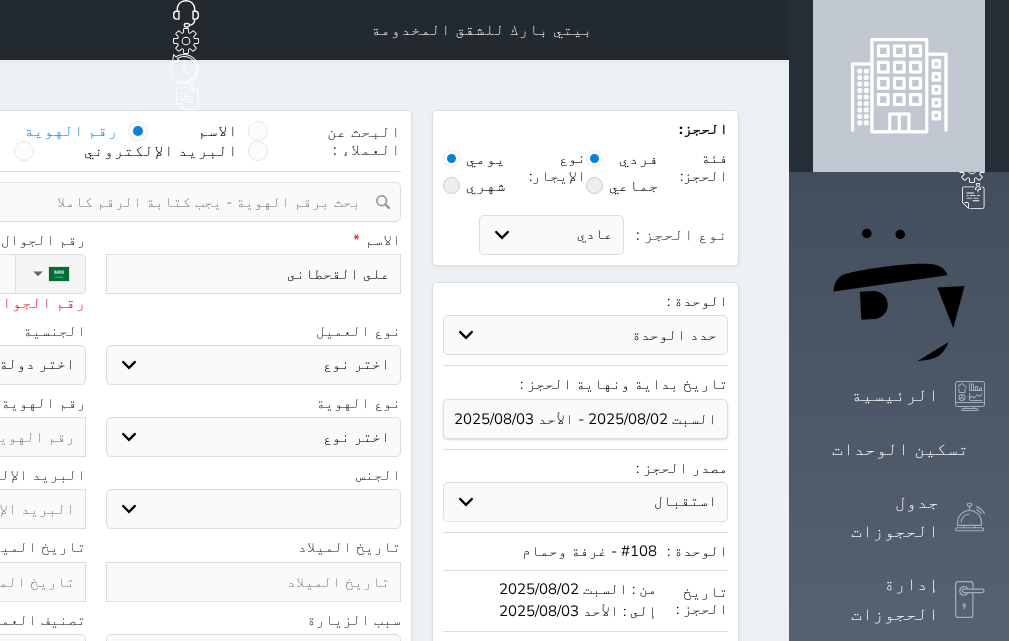 type on "05002725" 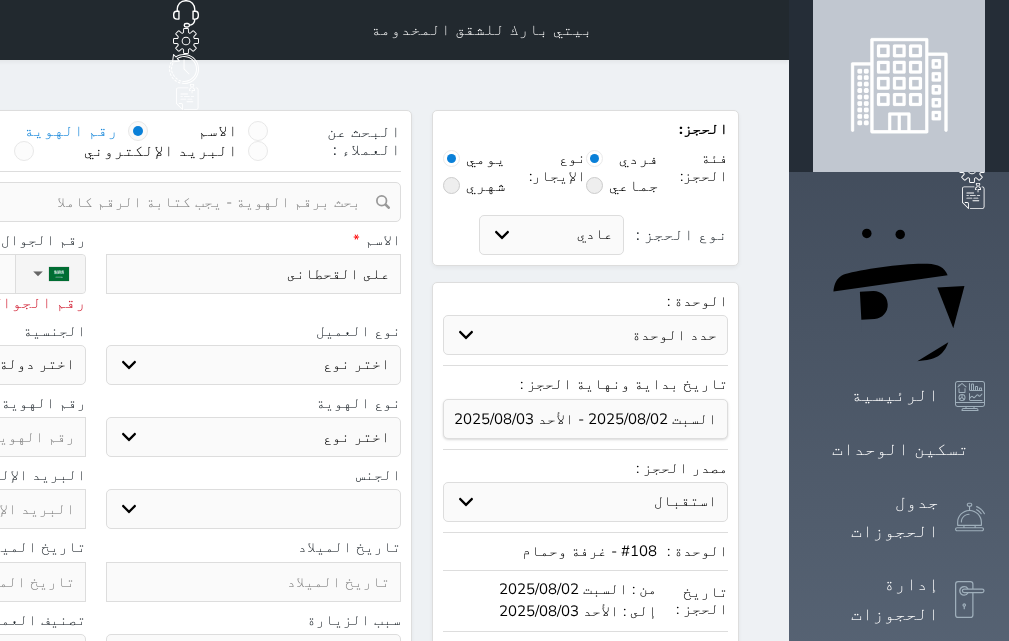 select 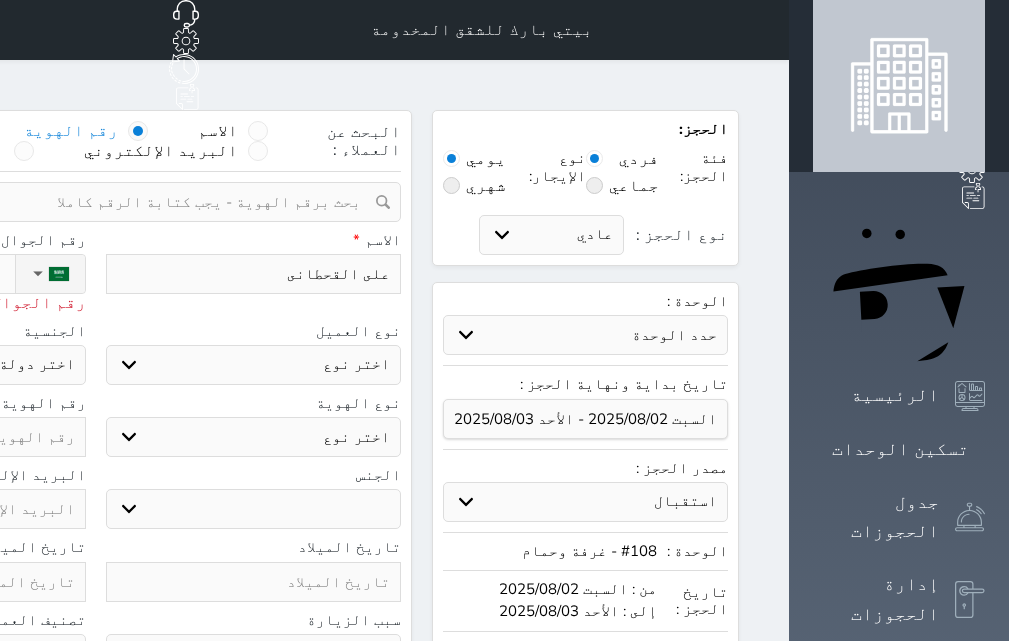 type on "050027253" 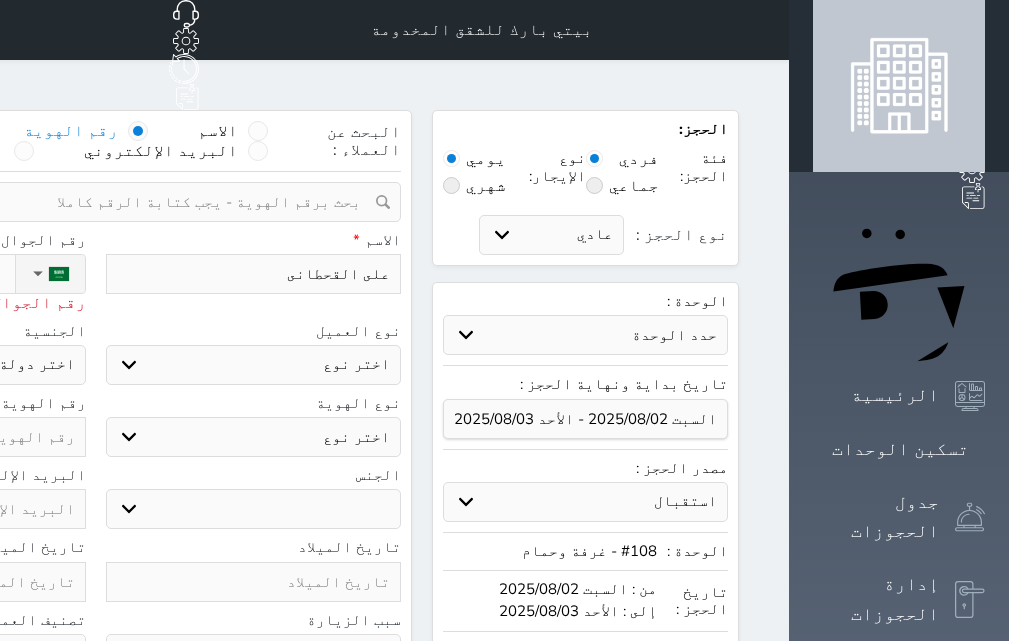 select 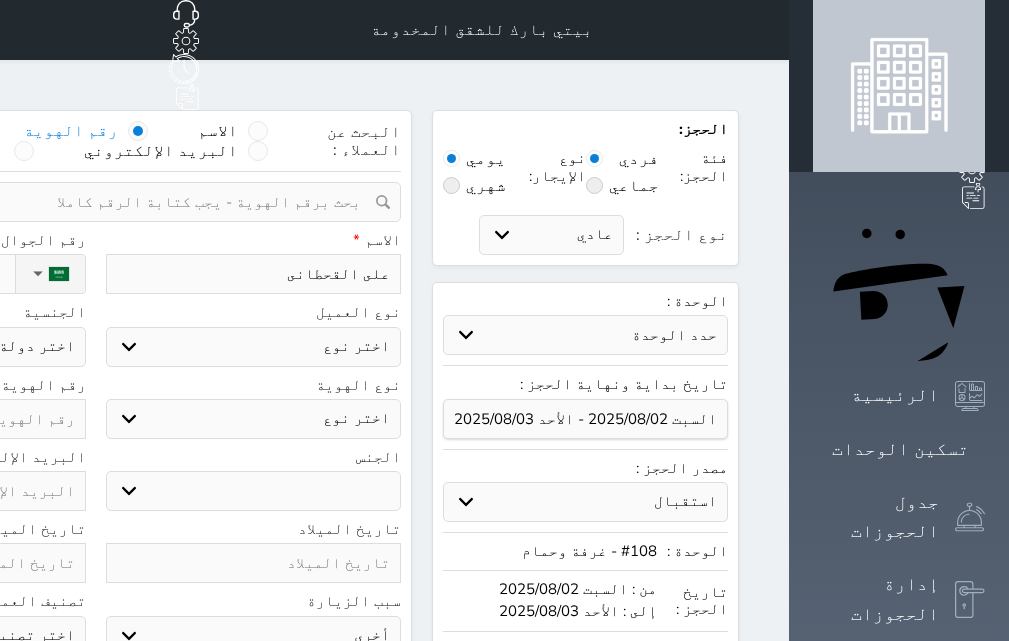 type on "[PHONE]" 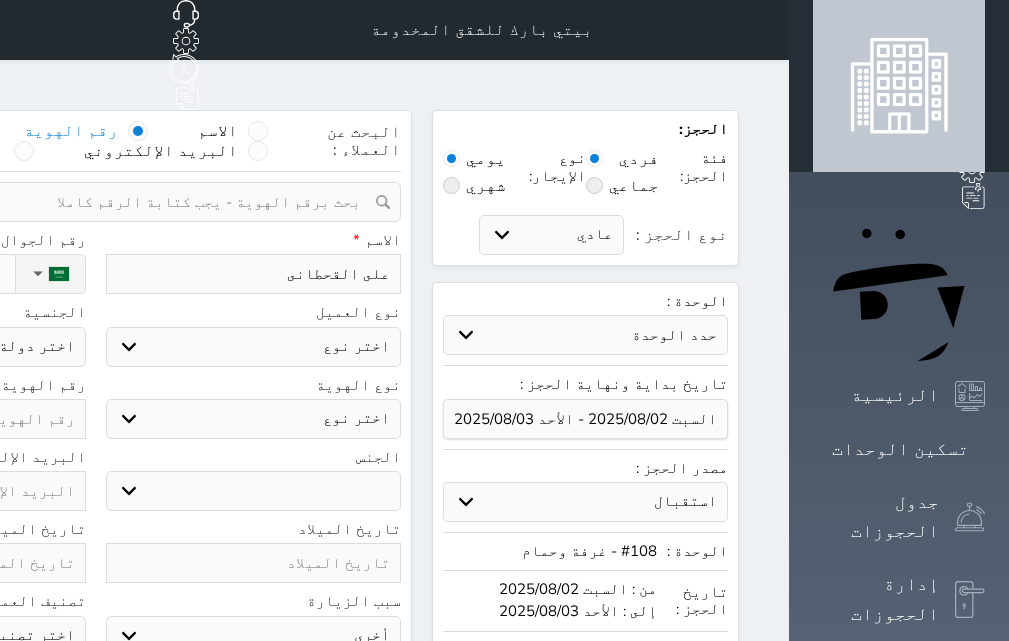 click at bounding box center [-62, 419] 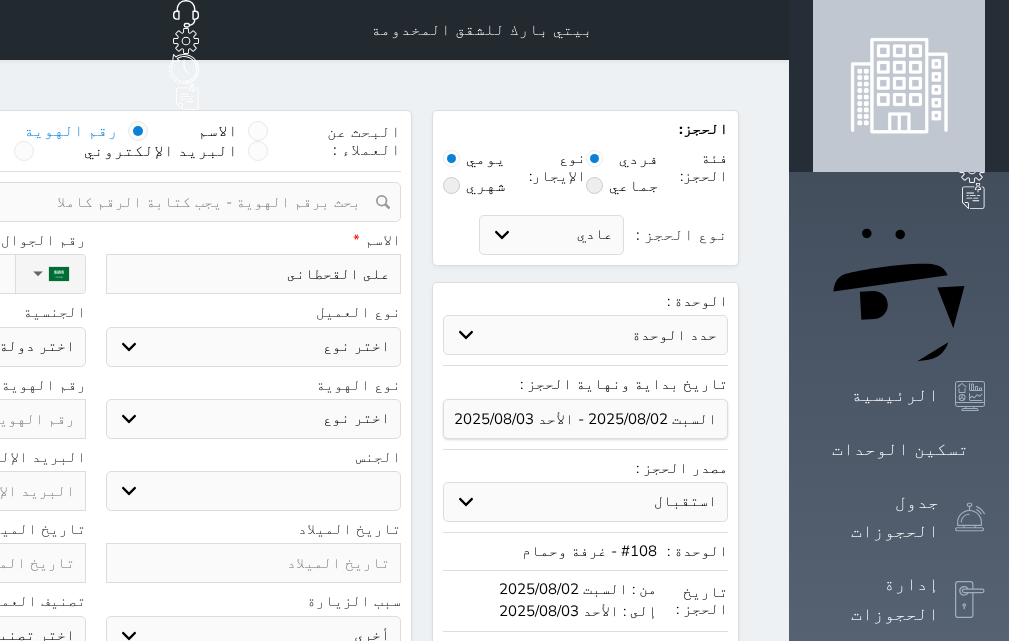 select 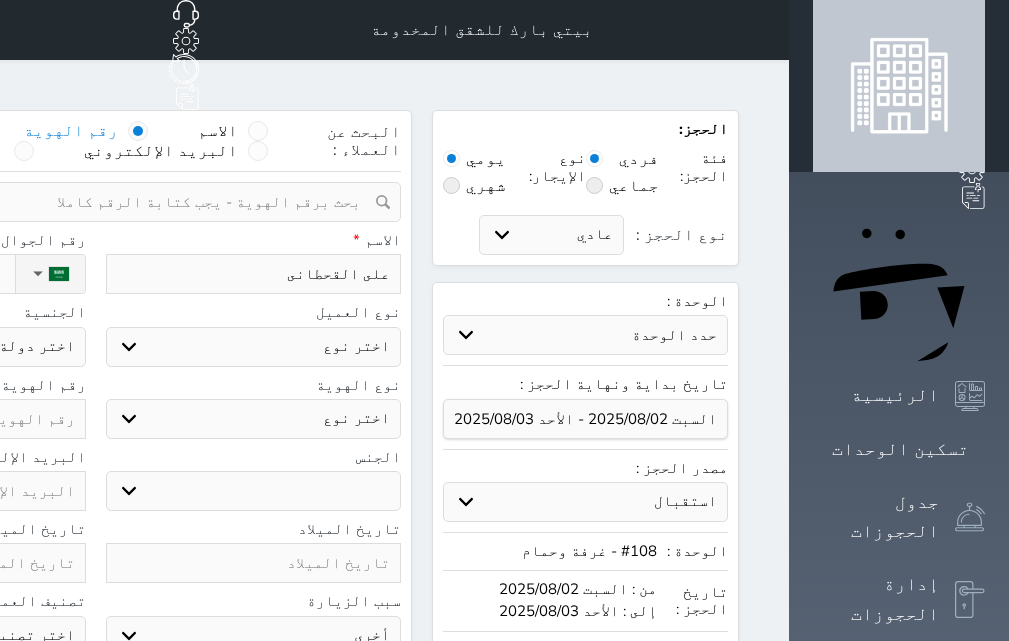 select 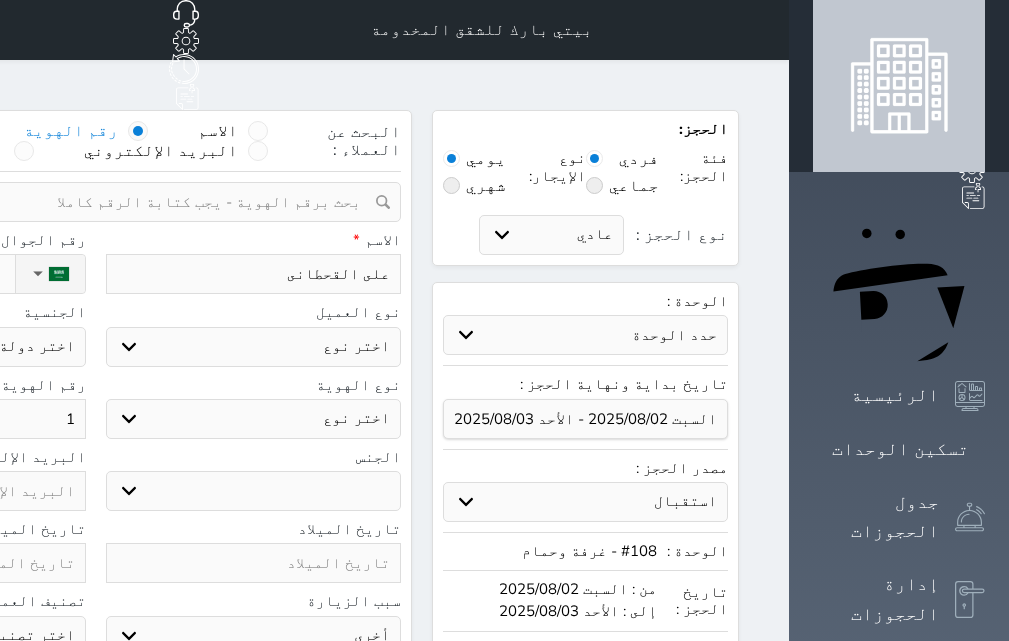 select 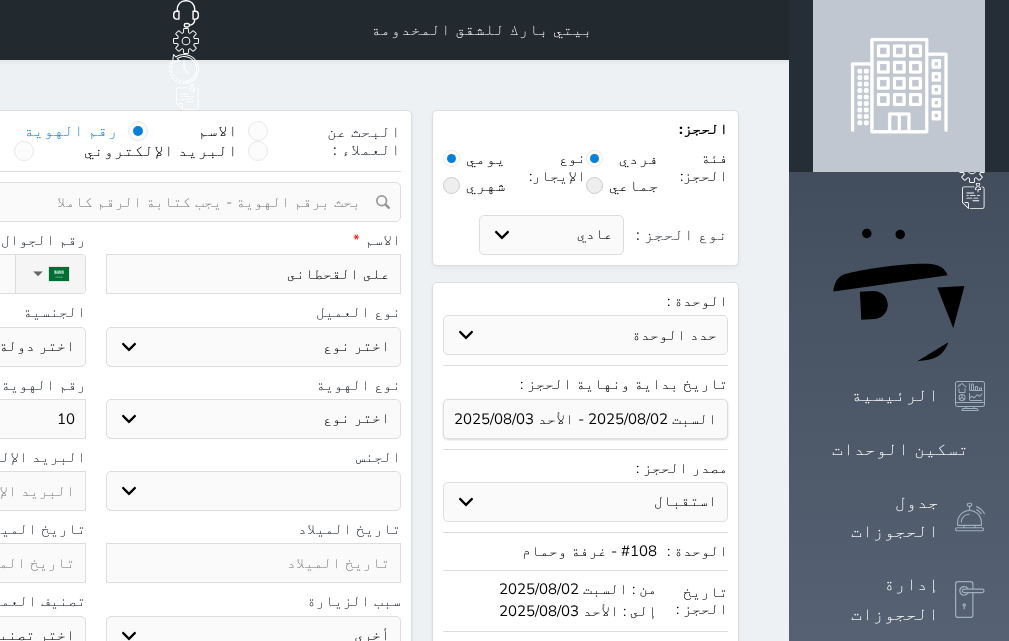 select 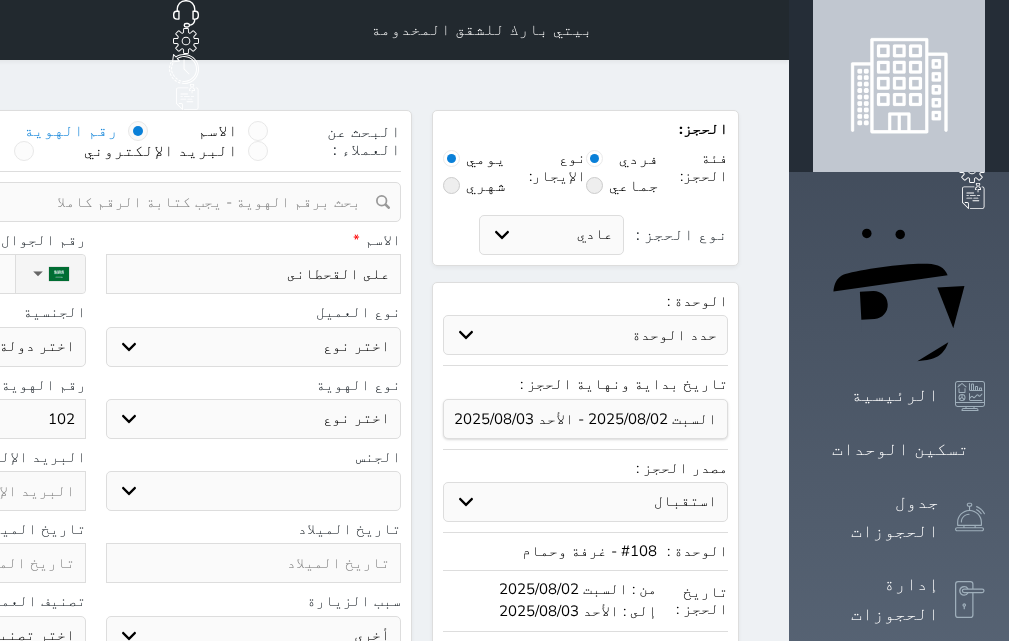 select 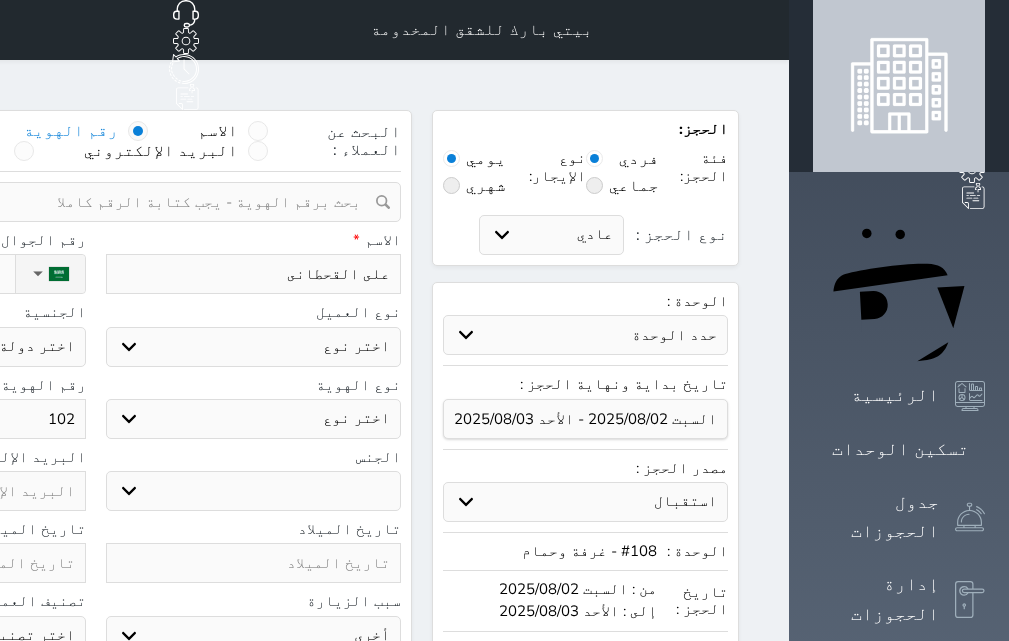 select 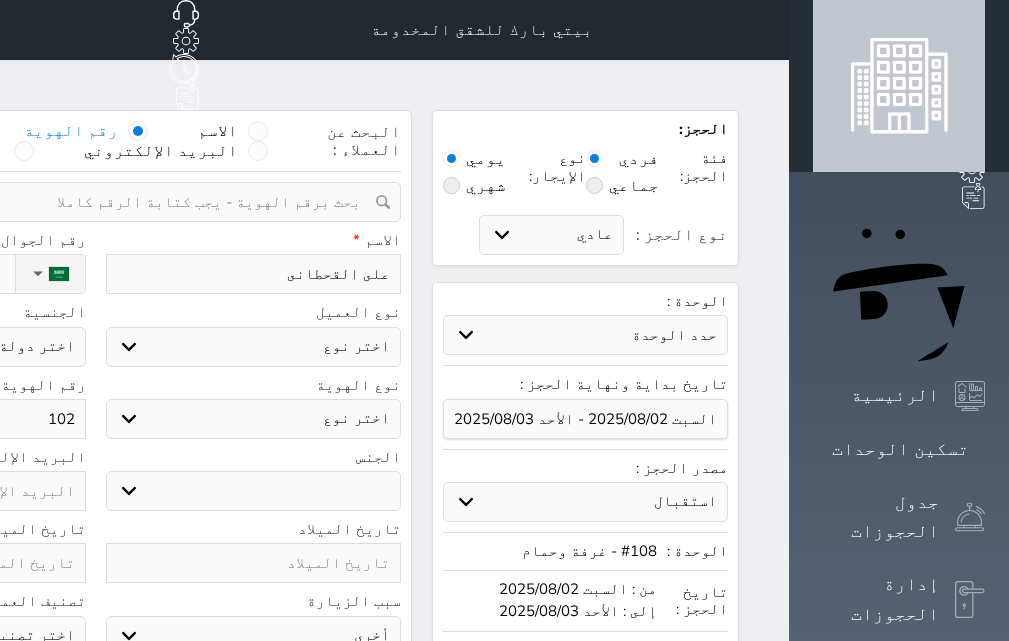 select 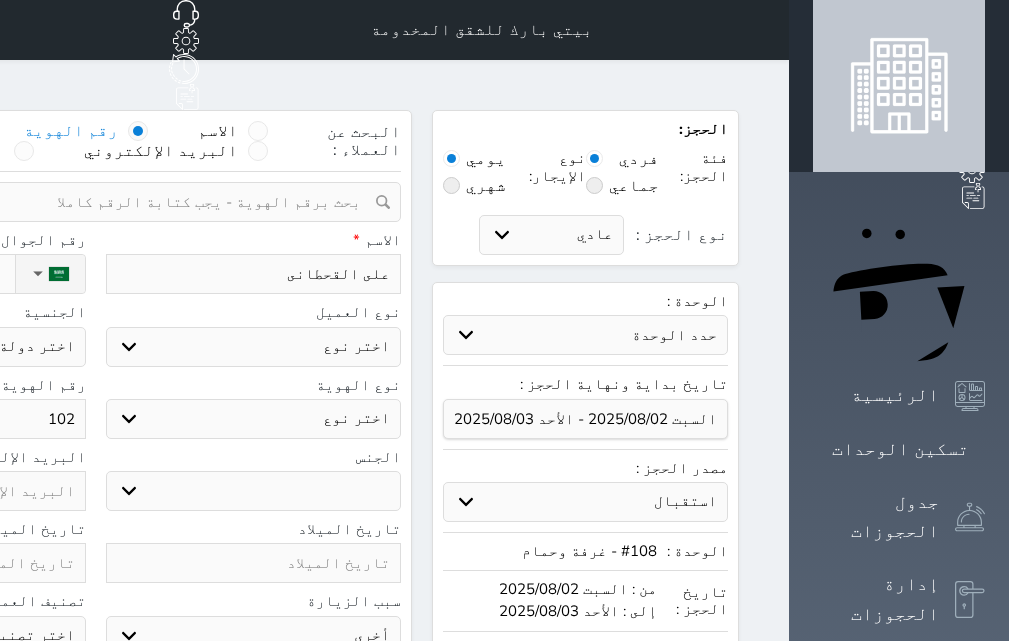 select 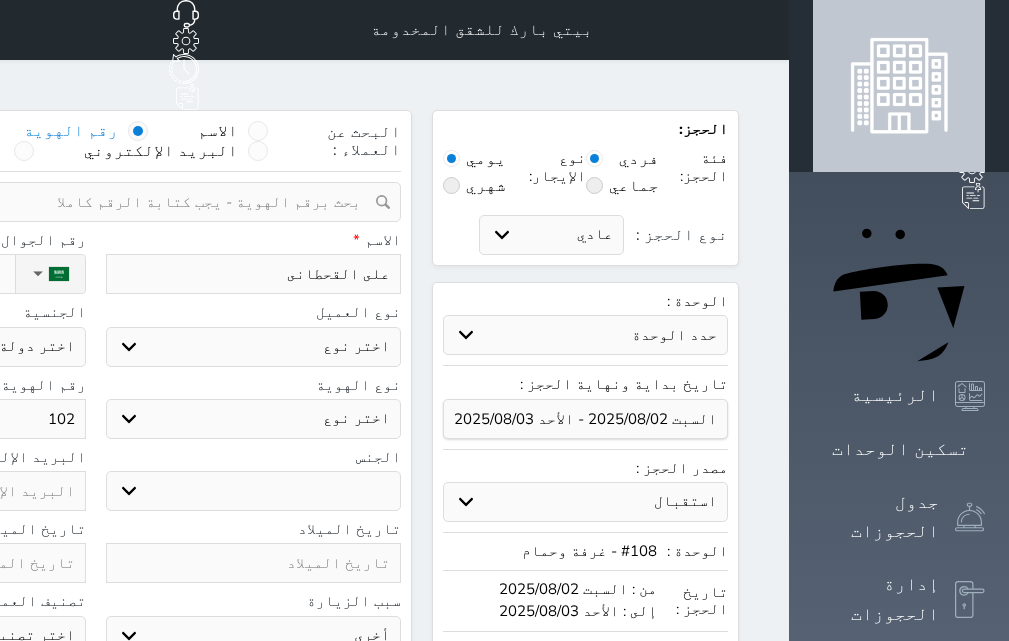 type on "1025" 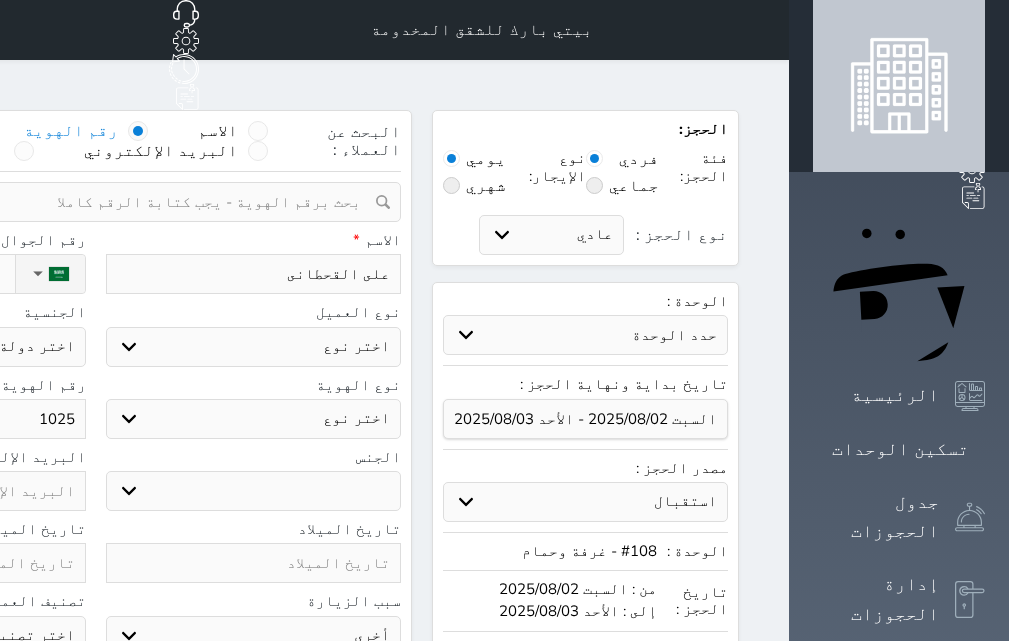 select 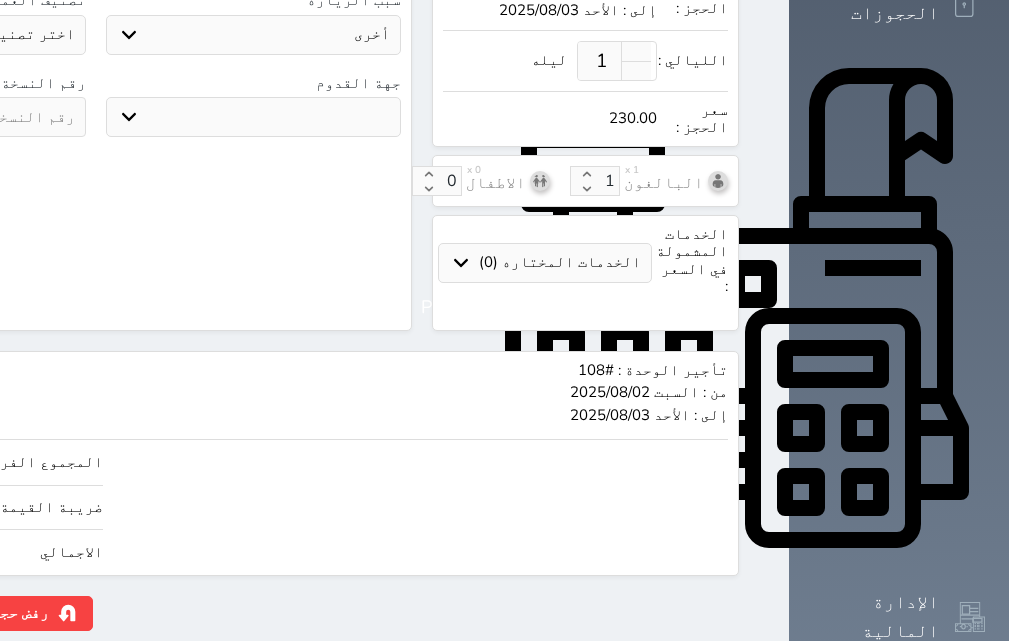 scroll, scrollTop: 618, scrollLeft: 0, axis: vertical 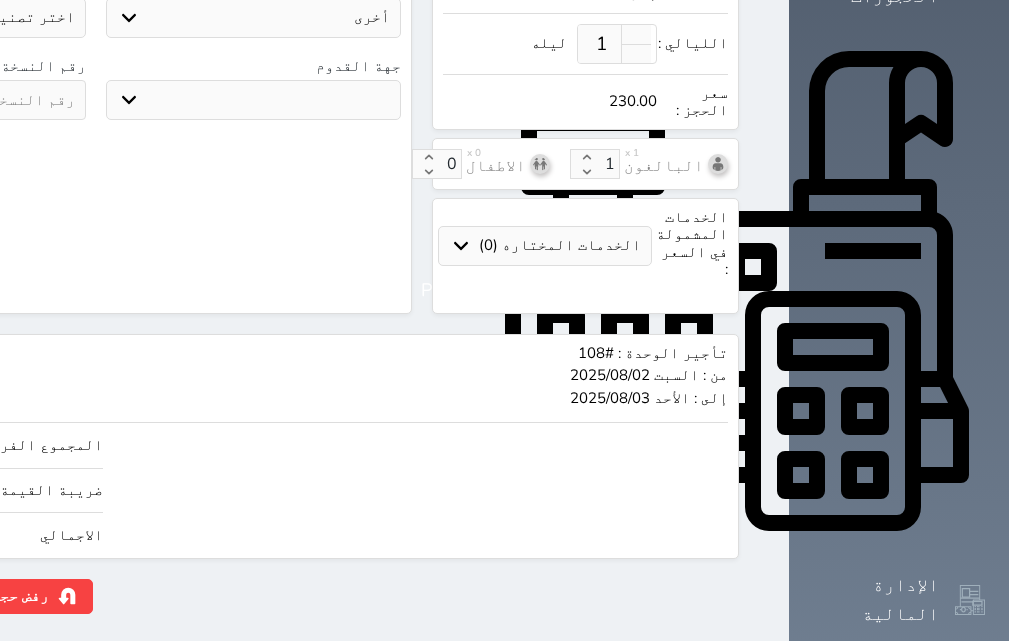 drag, startPoint x: 47, startPoint y: 478, endPoint x: 185, endPoint y: 478, distance: 138 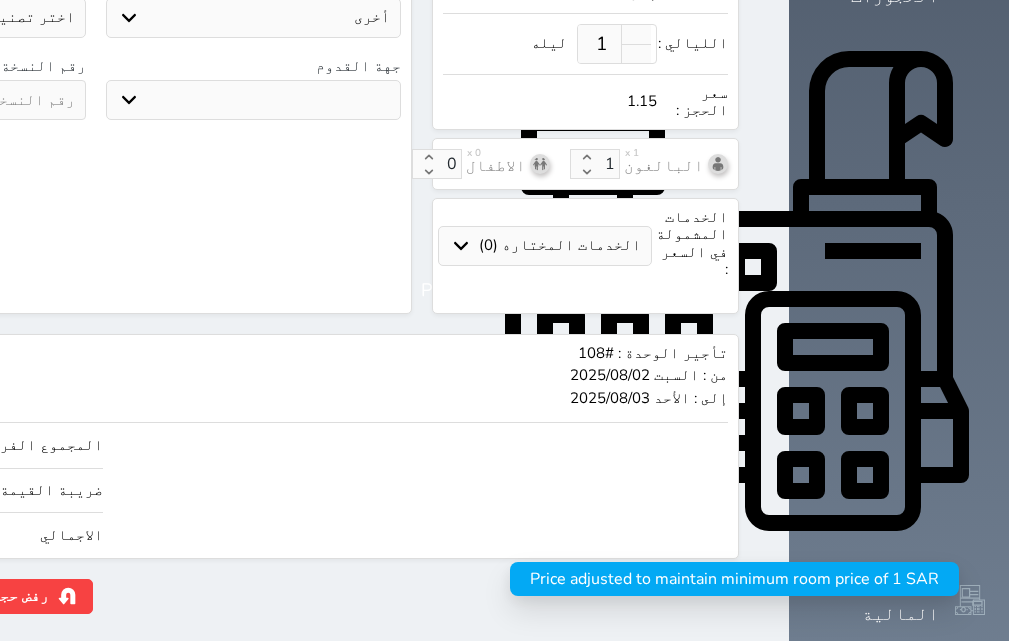 click on "المجموع الفرعي   1.00     ضريبة القيمة المضافة (15%)    0.15      الاجمالي   1.15" at bounding box center [259, 485] 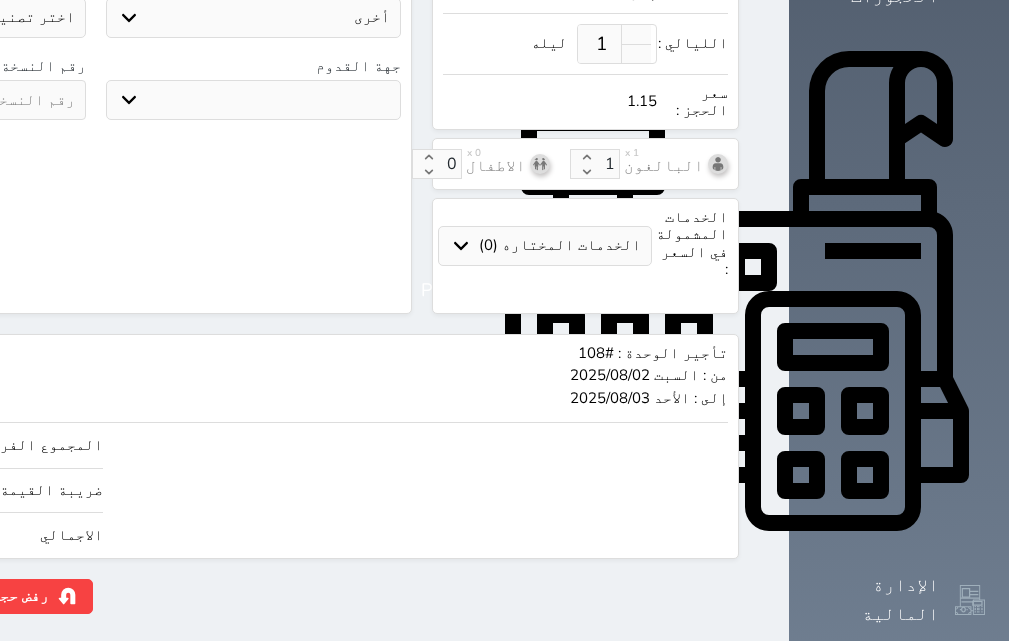 click on "حجز" at bounding box center (-128, 596) 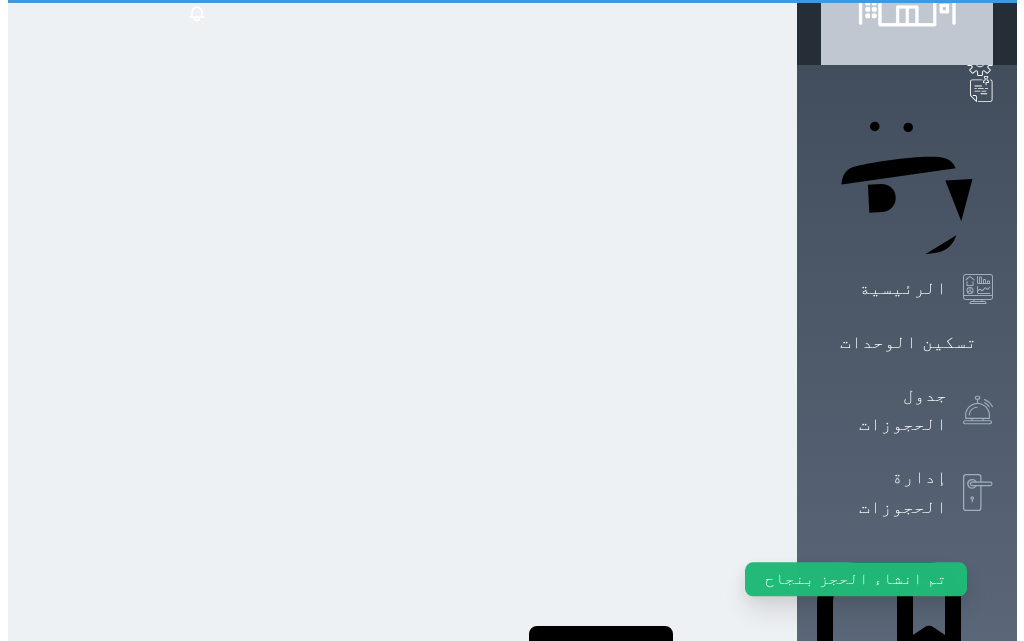 scroll, scrollTop: 0, scrollLeft: 0, axis: both 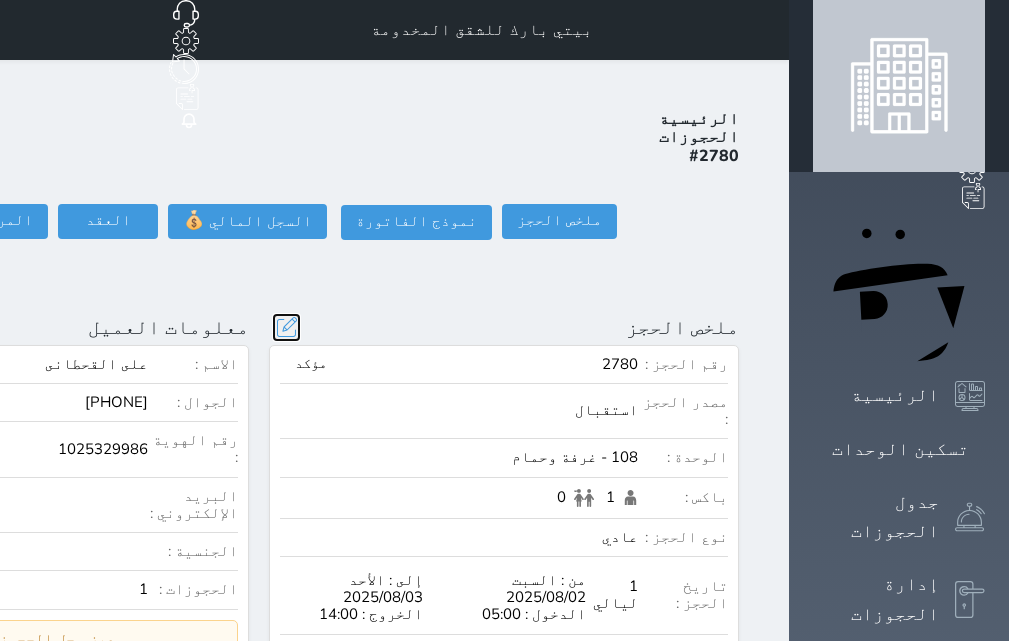 click at bounding box center [286, 327] 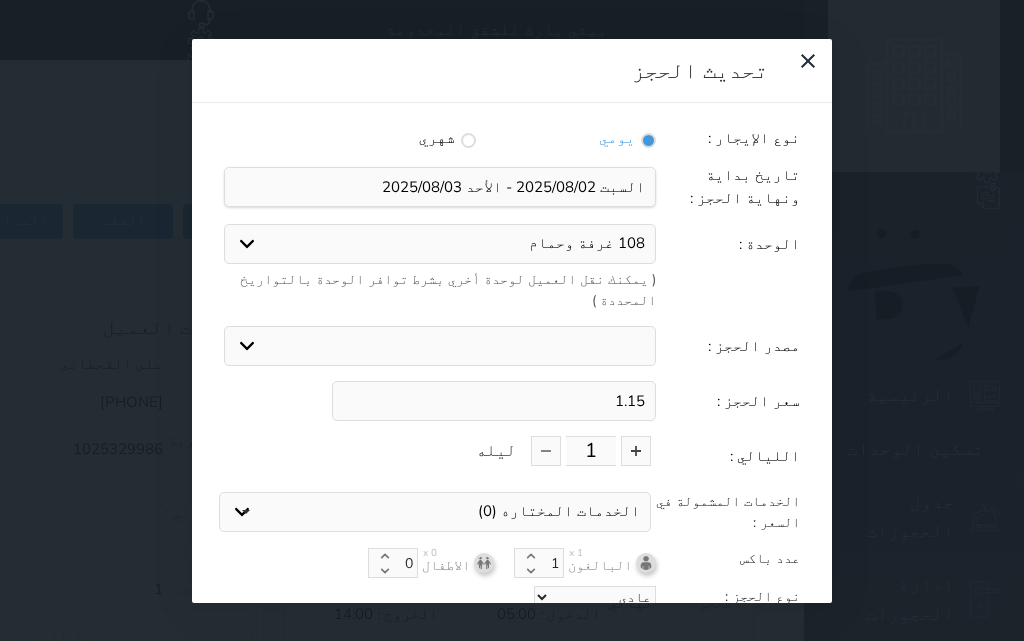 drag, startPoint x: 599, startPoint y: 332, endPoint x: 688, endPoint y: 345, distance: 89.94443 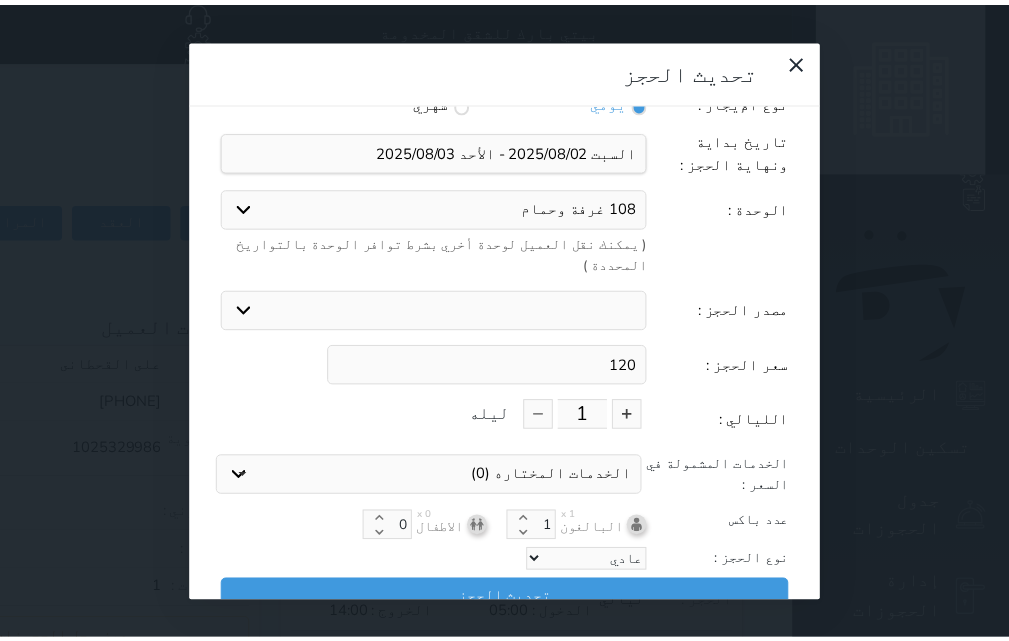 scroll, scrollTop: 45, scrollLeft: 0, axis: vertical 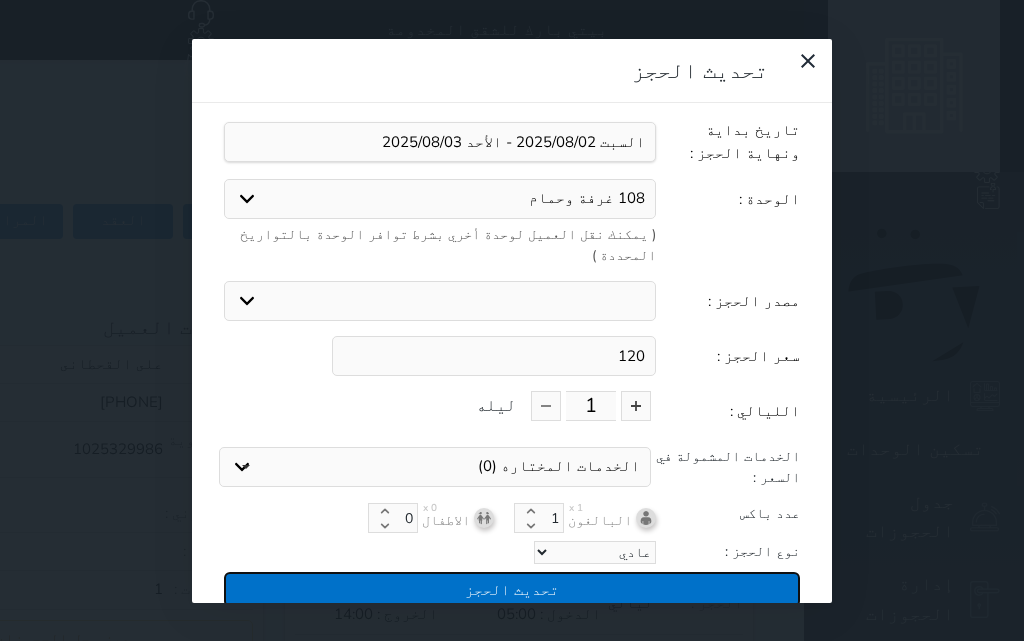 click on "تحديث الحجز" at bounding box center [512, 589] 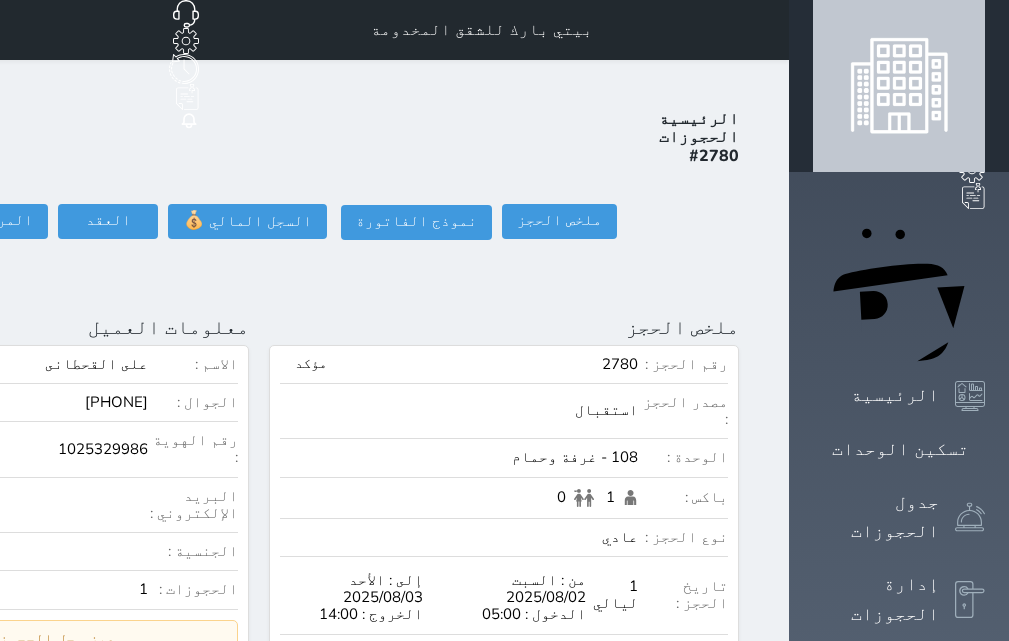 click on "تسجيل دخول" at bounding box center [-154, 221] 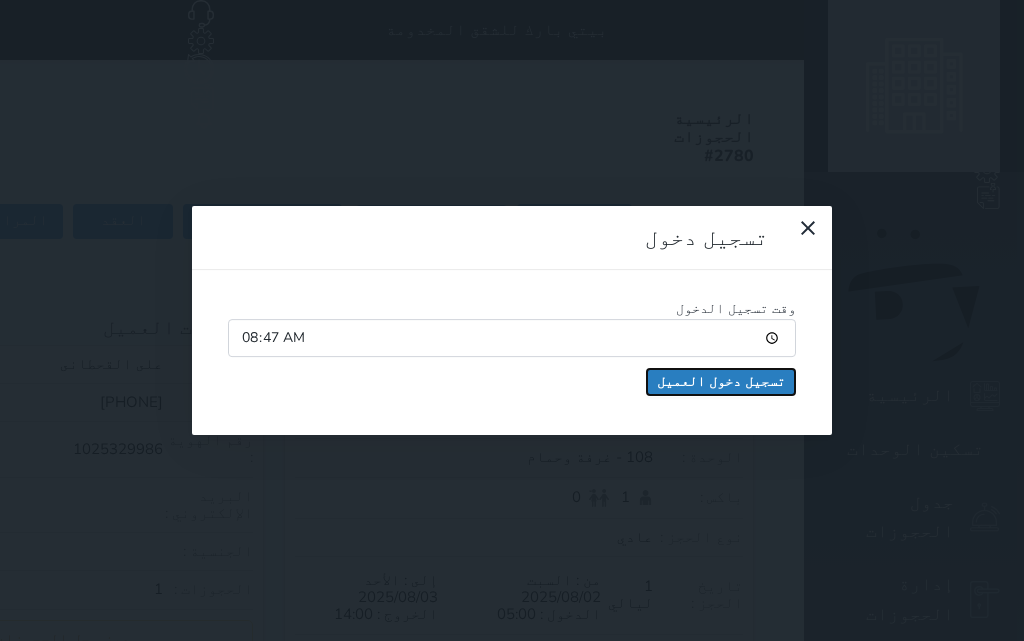 click on "تسجيل دخول العميل" at bounding box center (721, 382) 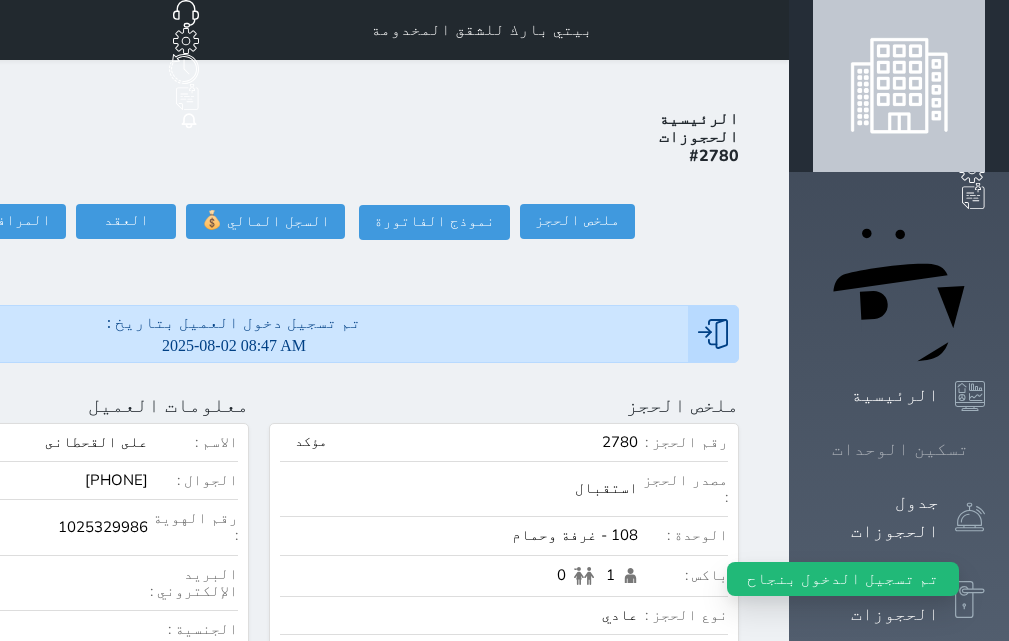 click on "تسكين الوحدات" at bounding box center (900, 449) 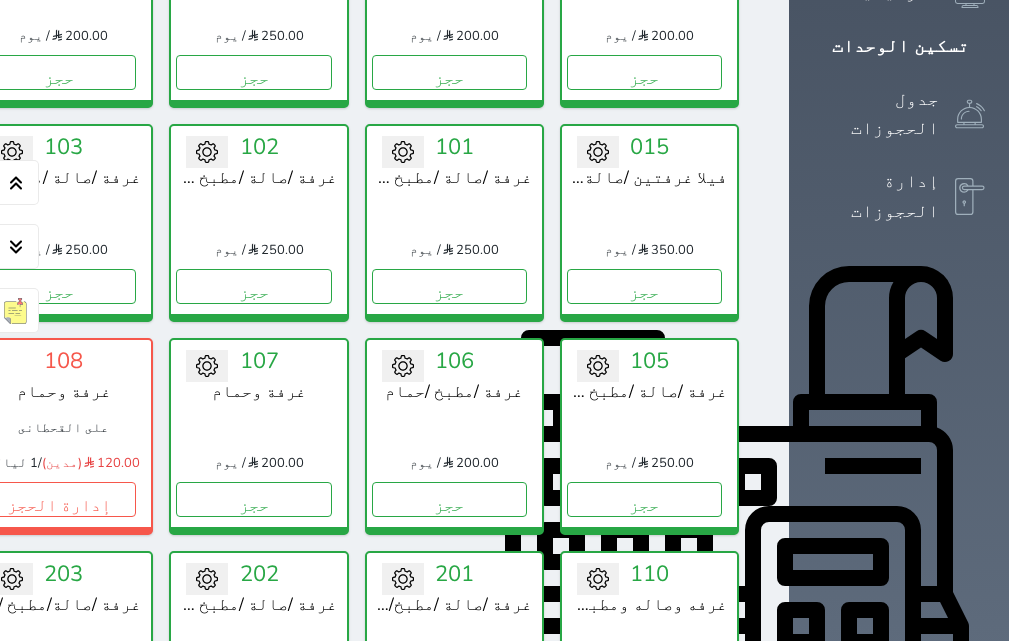 scroll, scrollTop: 478, scrollLeft: 0, axis: vertical 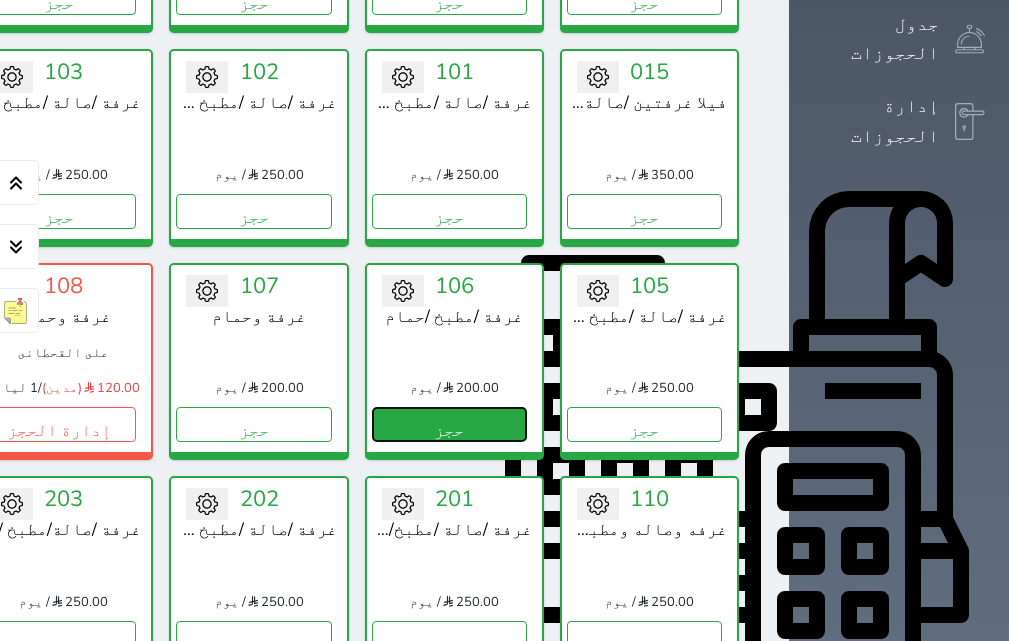 click on "حجز" at bounding box center [449, 424] 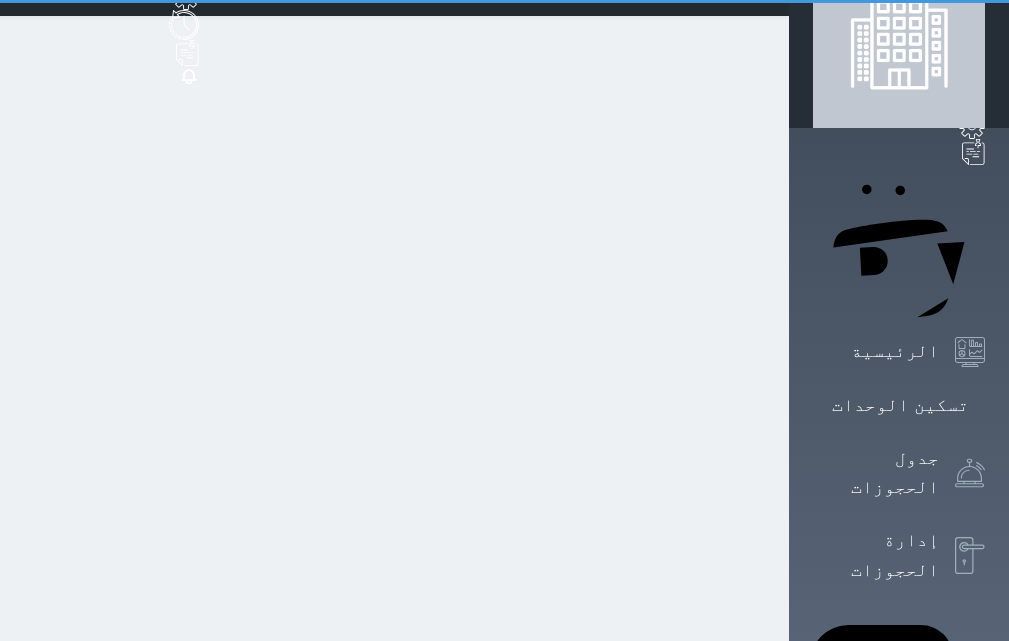 scroll, scrollTop: 0, scrollLeft: 0, axis: both 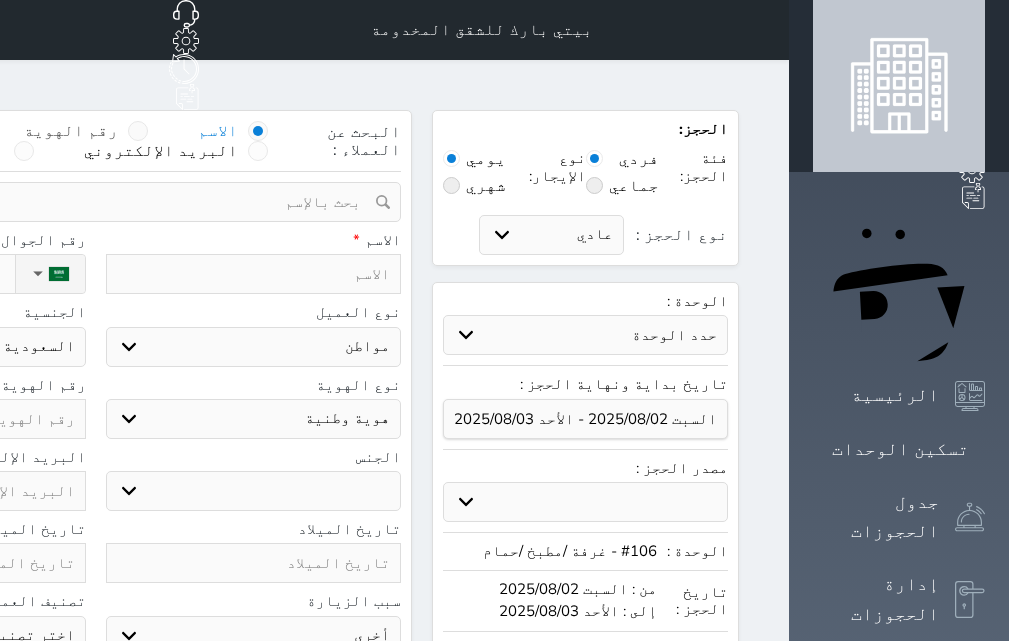 drag, startPoint x: 294, startPoint y: 99, endPoint x: 342, endPoint y: 148, distance: 68.593 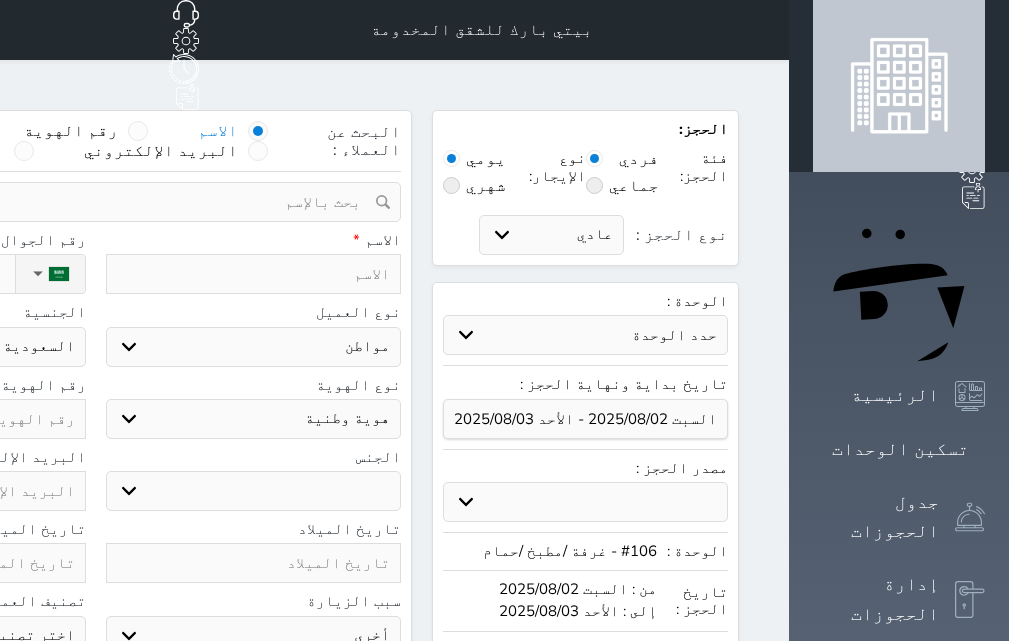 click on "رقم الهوية" at bounding box center (71, 131) 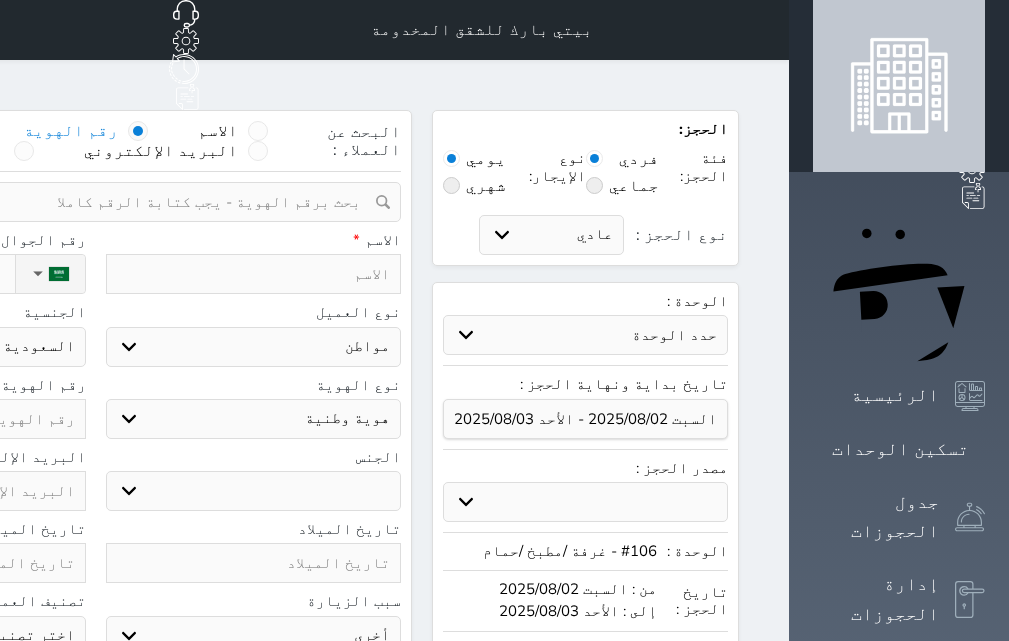 click at bounding box center [88, 202] 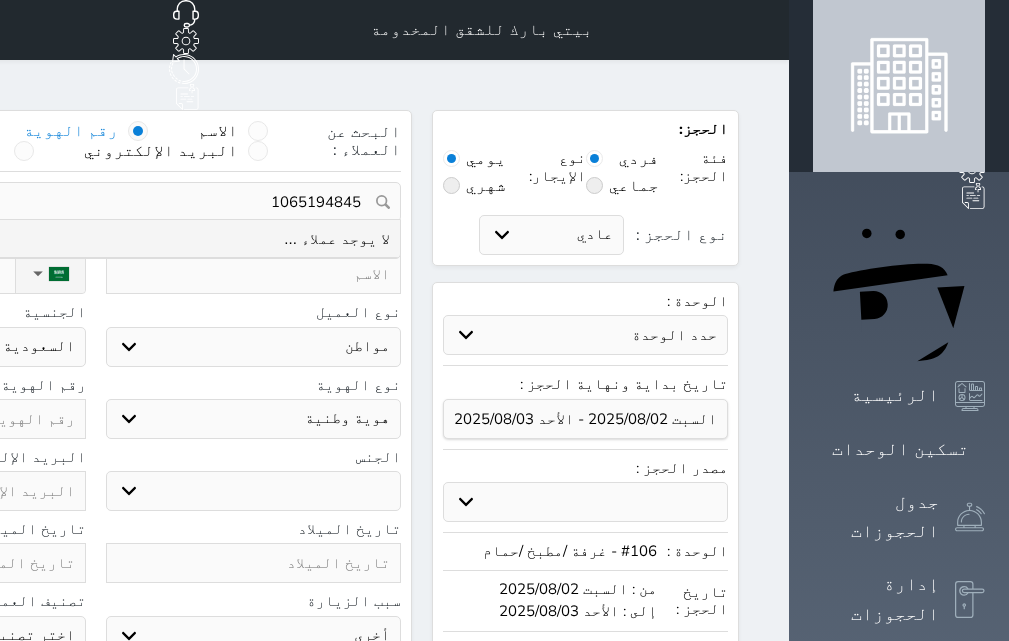 click on "1065194845" at bounding box center (95, 202) 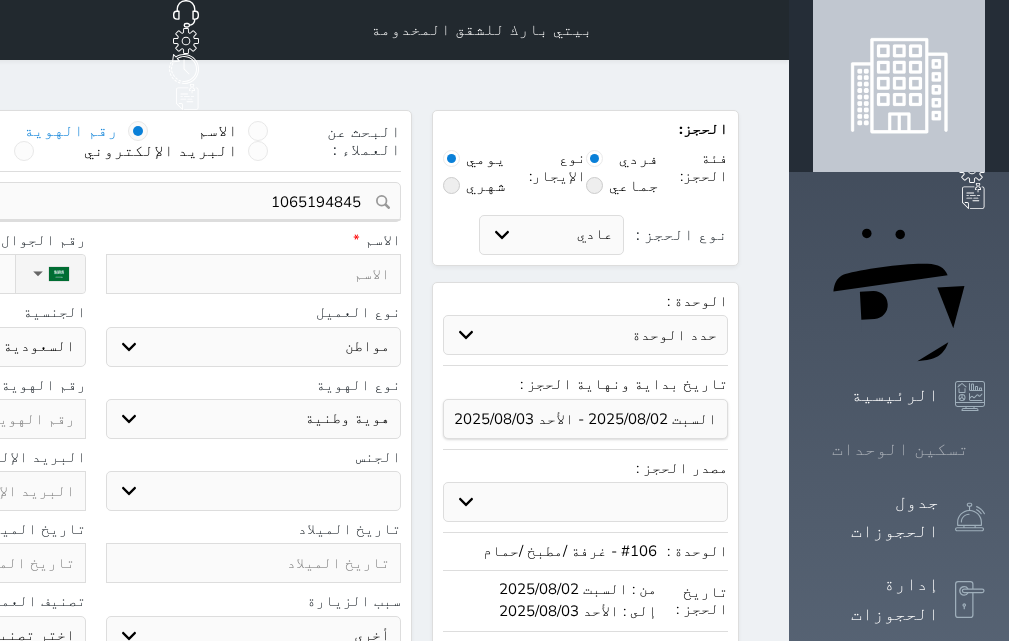 click on "تسكين الوحدات" at bounding box center (900, 449) 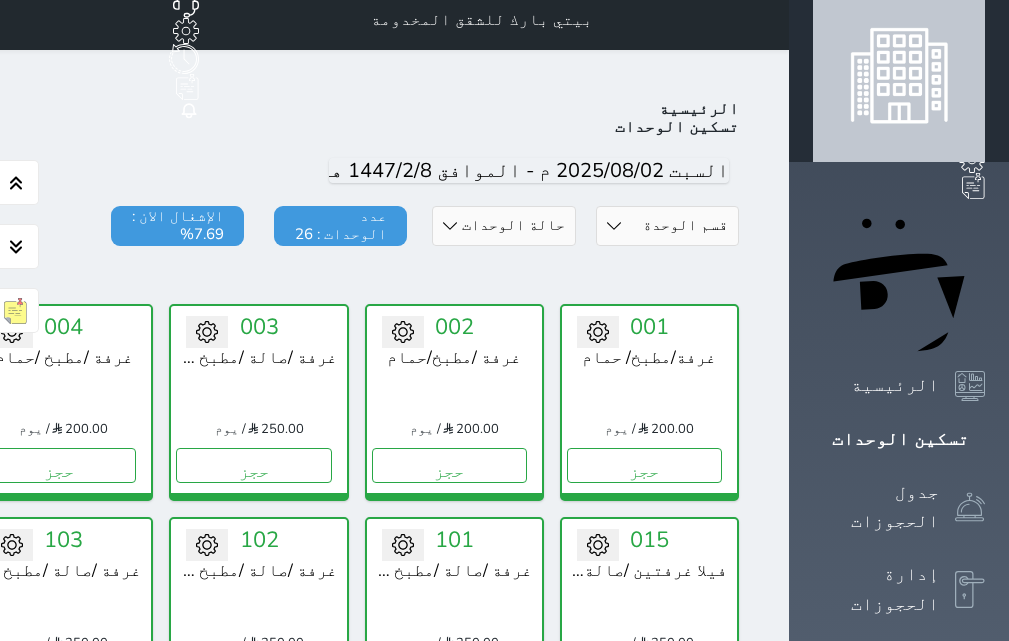 scroll, scrollTop: 0, scrollLeft: 0, axis: both 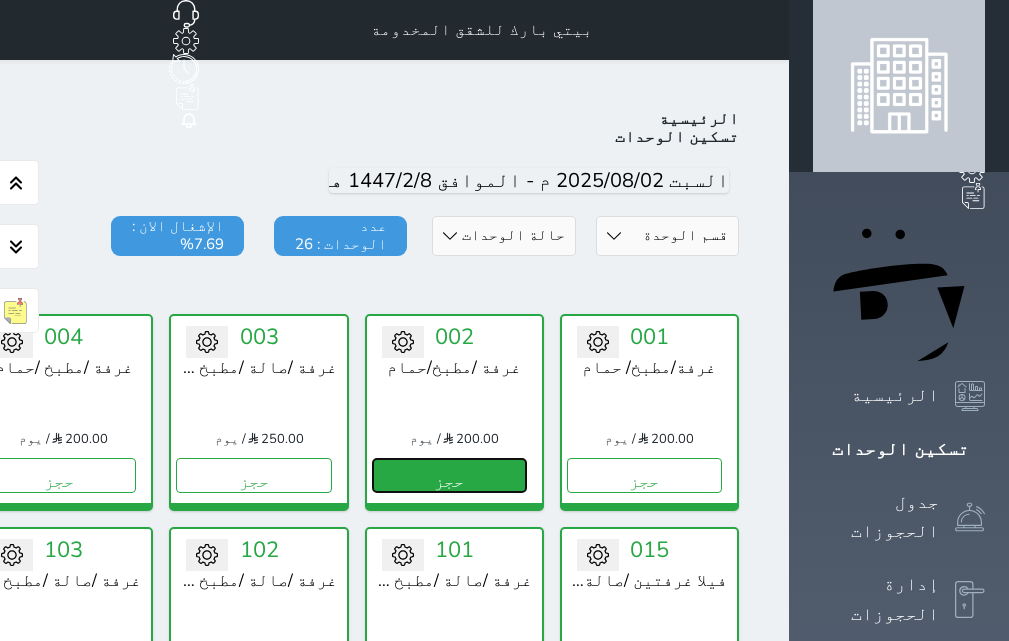 click on "حجز" at bounding box center [449, 475] 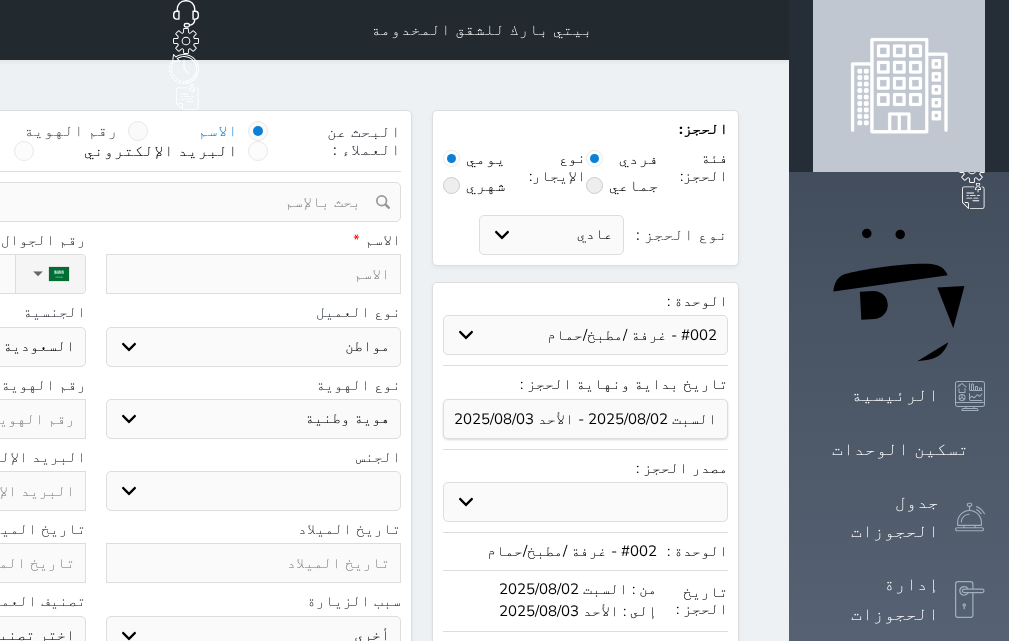 click on "رقم الهوية" at bounding box center (71, 131) 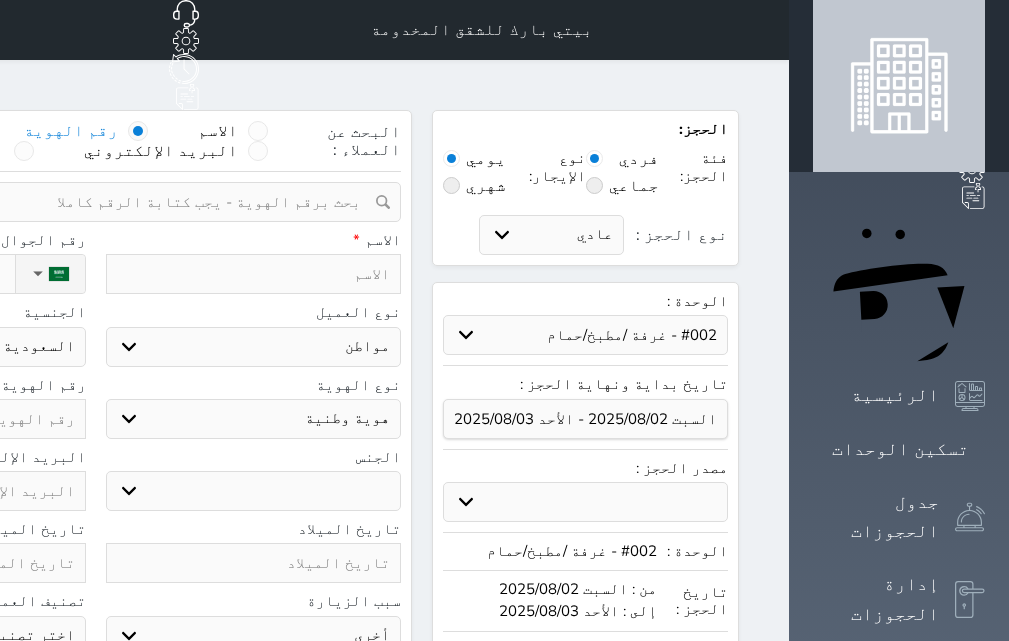 click at bounding box center (88, 202) 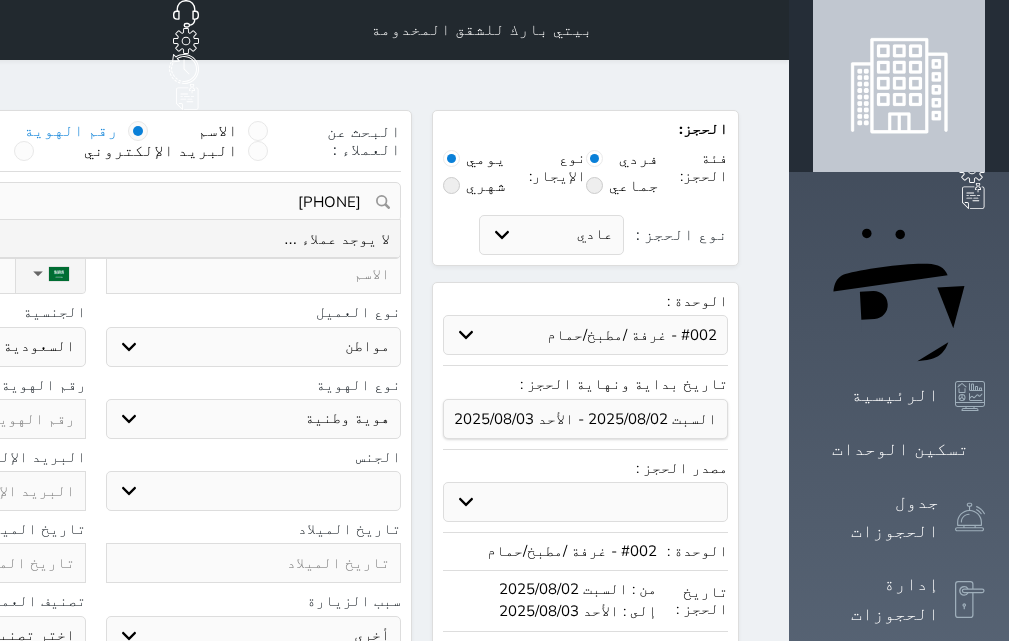 click on "[PHONE]" at bounding box center (95, 202) 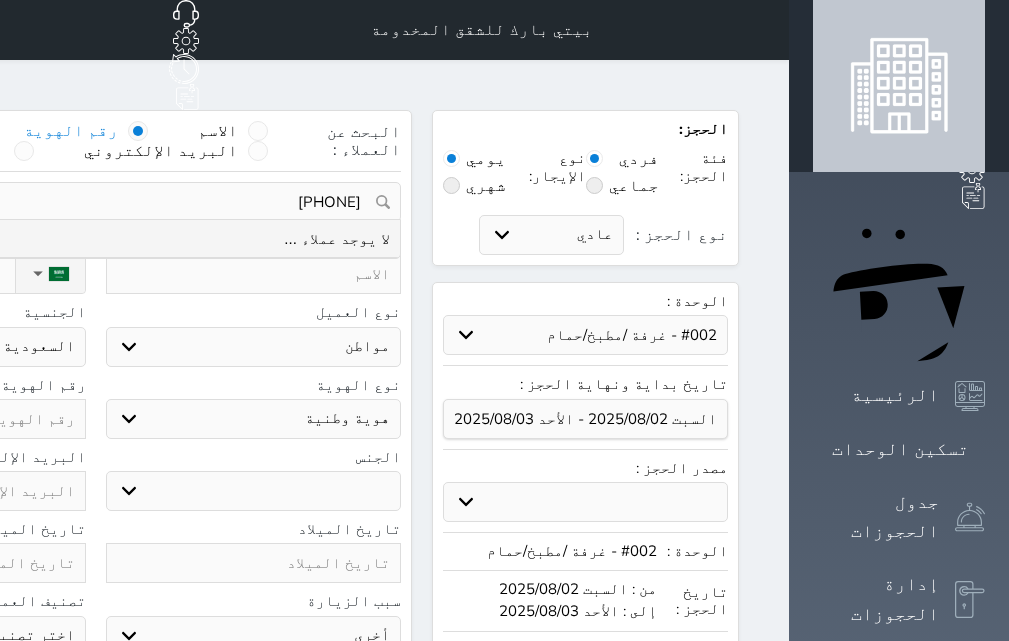 click on "[PHONE]" at bounding box center (95, 202) 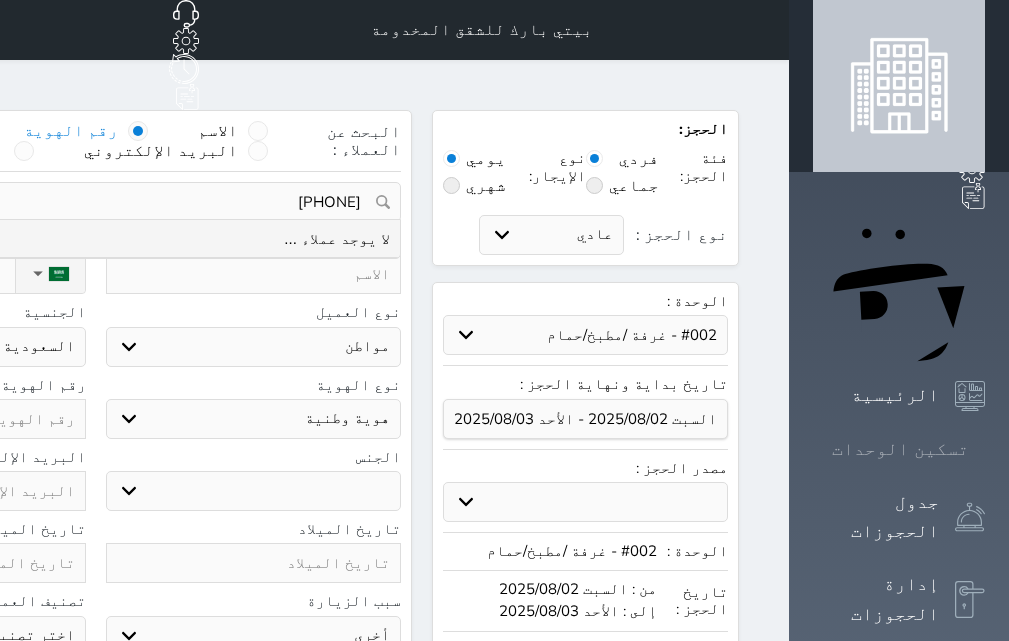 click on "تسكين الوحدات" at bounding box center [900, 449] 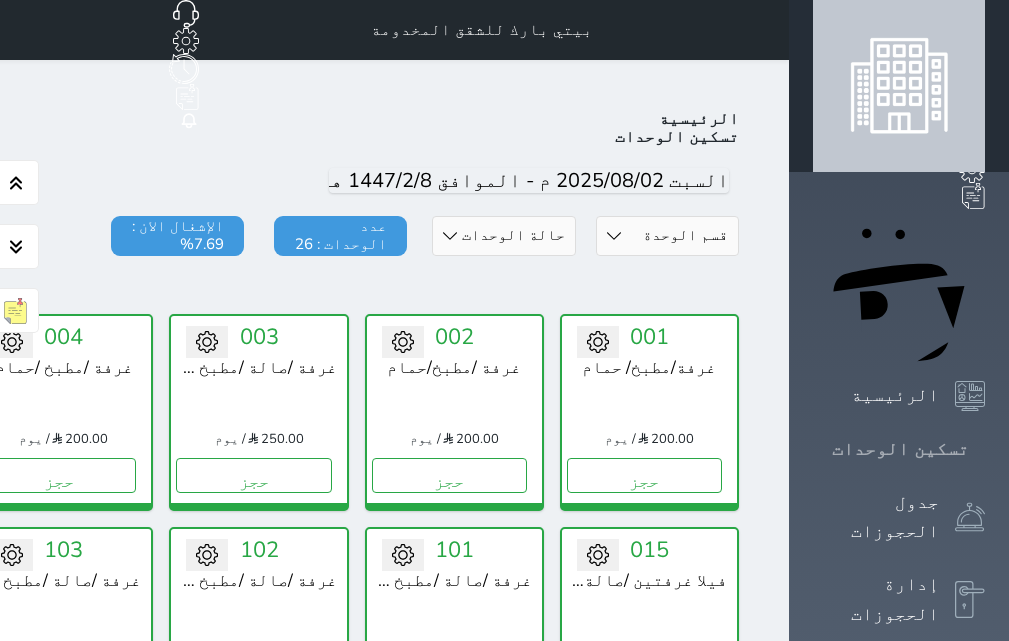 scroll, scrollTop: 78, scrollLeft: 0, axis: vertical 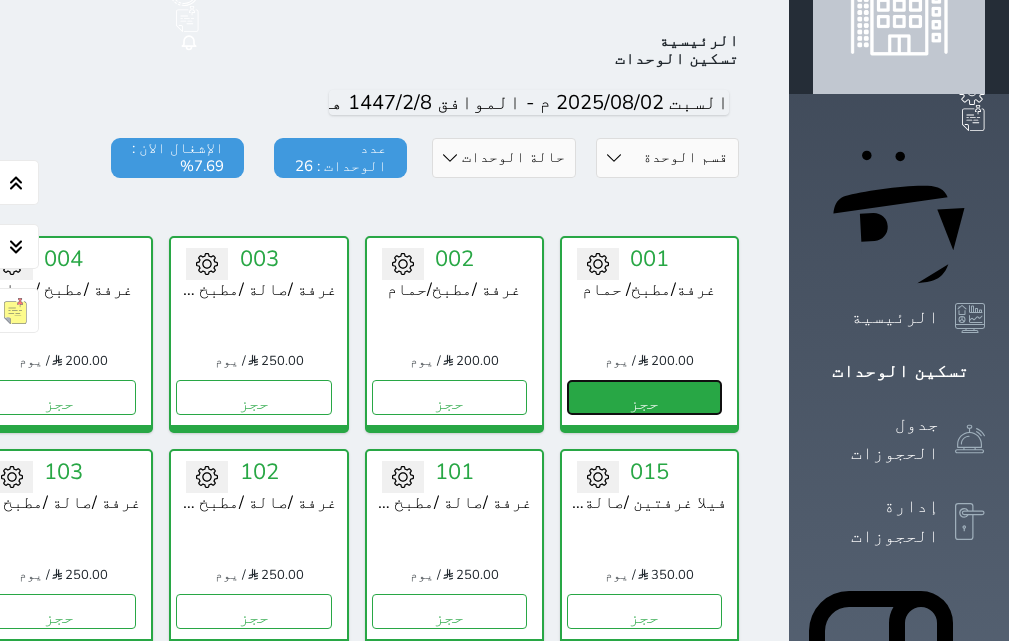 click on "حجز" at bounding box center (644, 397) 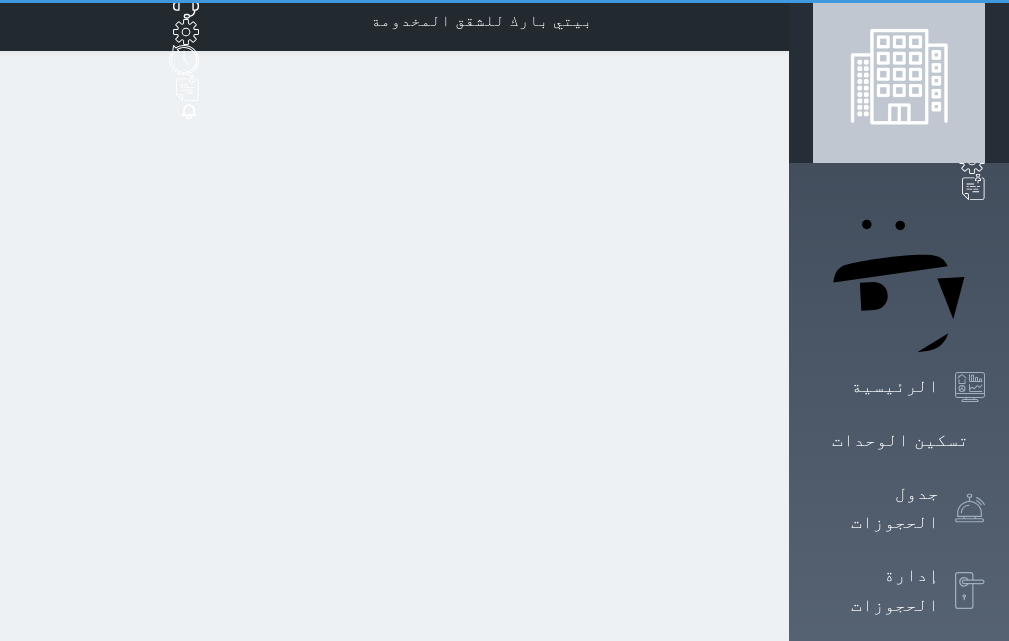 scroll, scrollTop: 0, scrollLeft: 0, axis: both 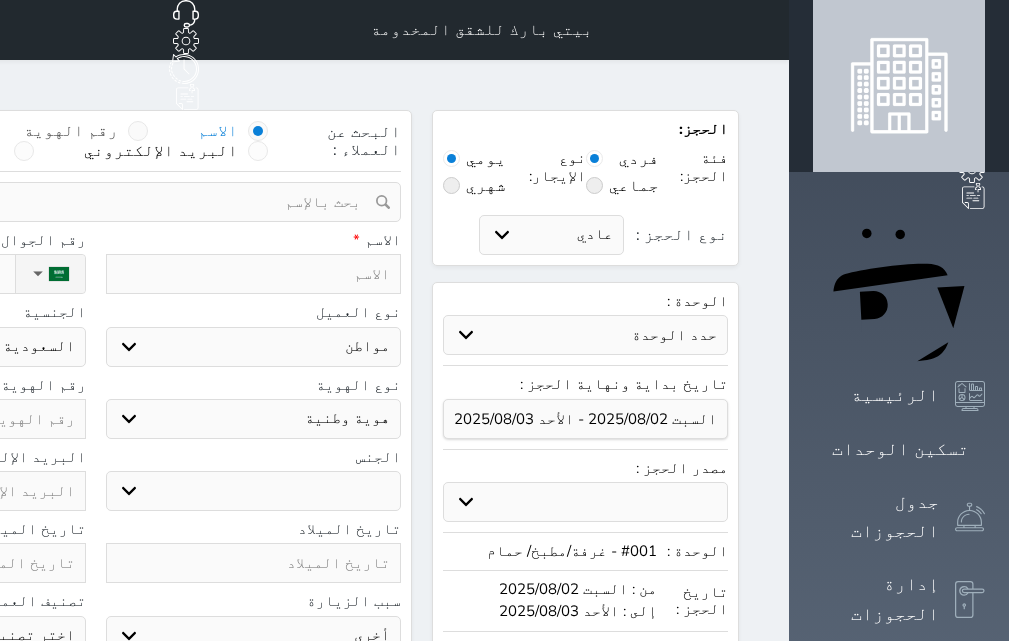 click on "رقم الهوية" at bounding box center [71, 131] 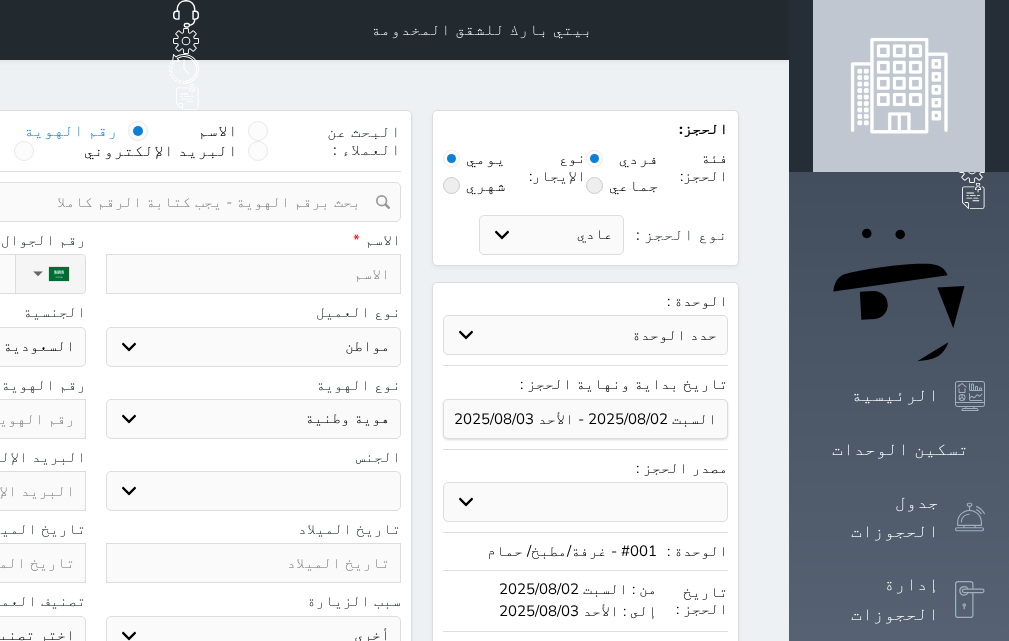 click at bounding box center [88, 202] 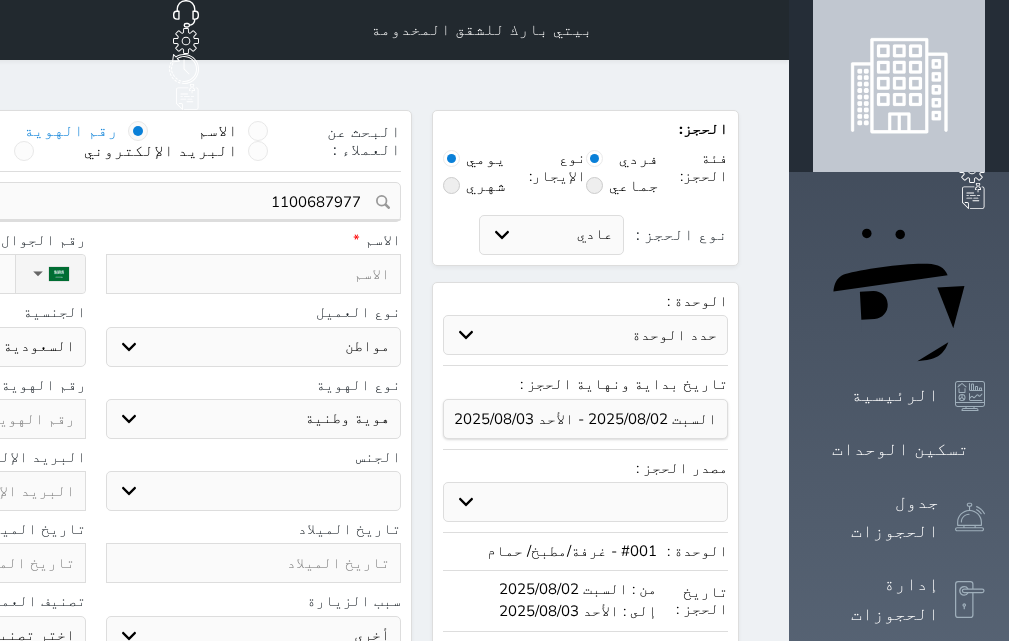 click on "البحث عن العملاء :        الاسم       رقم الهوية       البريد الإلكتروني       الجوال       1100687977     تغيير العميل                      ملاحظات                           سجل حجوزات العميل undefined                   إجمالى رصيد العميل : 0 ريال     رقم الحجز   الوحدة   من   إلى   نوع الحجز   الرصيد   الاجرائات         النتائج  : من (  ) - إلى  (  )   العدد  :              سجل الكمبيالات الغير محصلة على العميل undefined                 رقم الحجز   المبلغ الكلى    المبلغ المحصل    المبلغ المتبقى    تاريخ الإستحقاق         النتائج  : من (  ) - إلى  (  )   العدد  :      الاسم *     رقم الجوال *       ▼     Afghanistan (‫افغانستان‬‎)   +93   Albania (Shqipëri)   +355   Algeria (‫الجزائر‬‎)   +213" at bounding box center [95, 521] 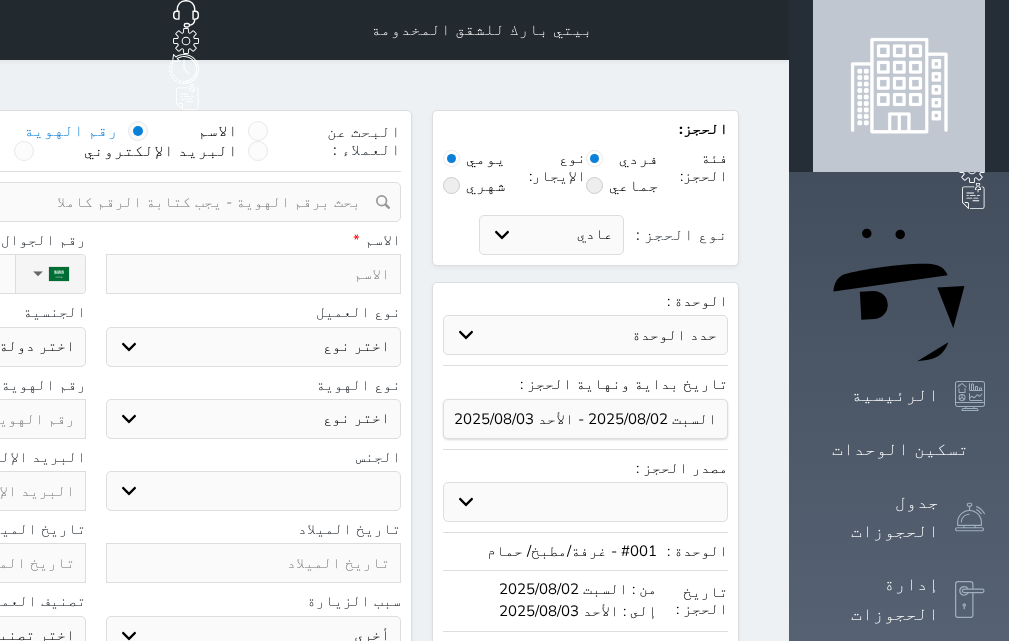 click at bounding box center [88, 202] 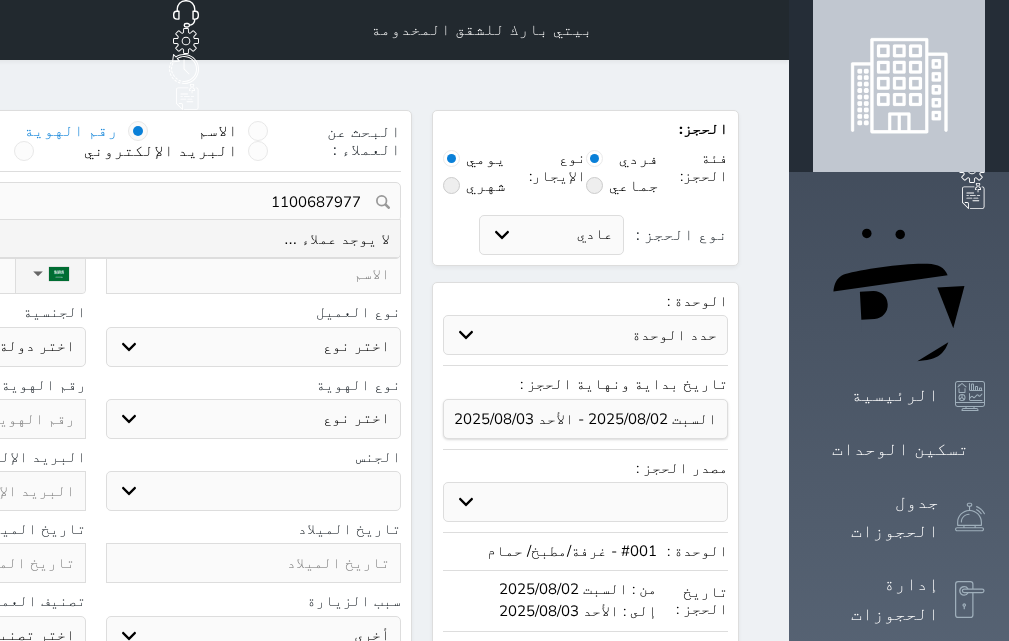 click on "1100687977" at bounding box center (95, 202) 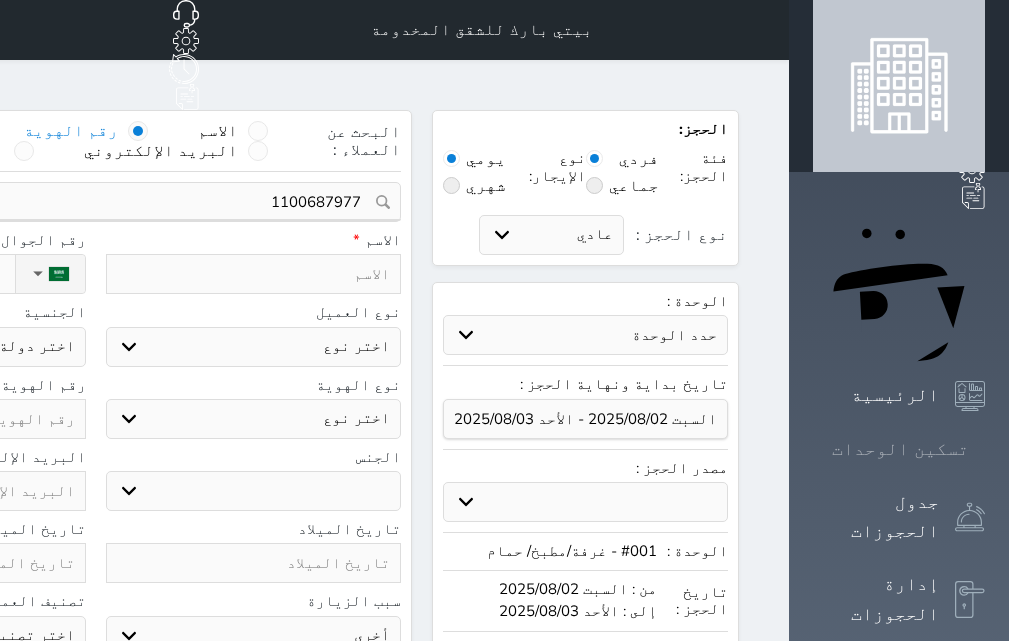 click on "تسكين الوحدات" at bounding box center [900, 449] 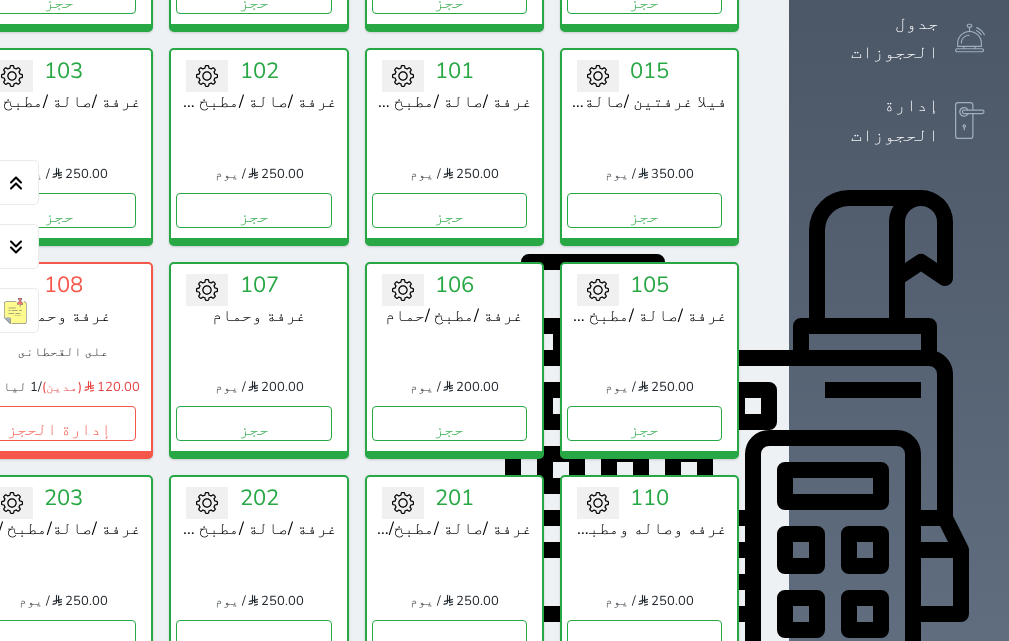 scroll, scrollTop: 478, scrollLeft: 0, axis: vertical 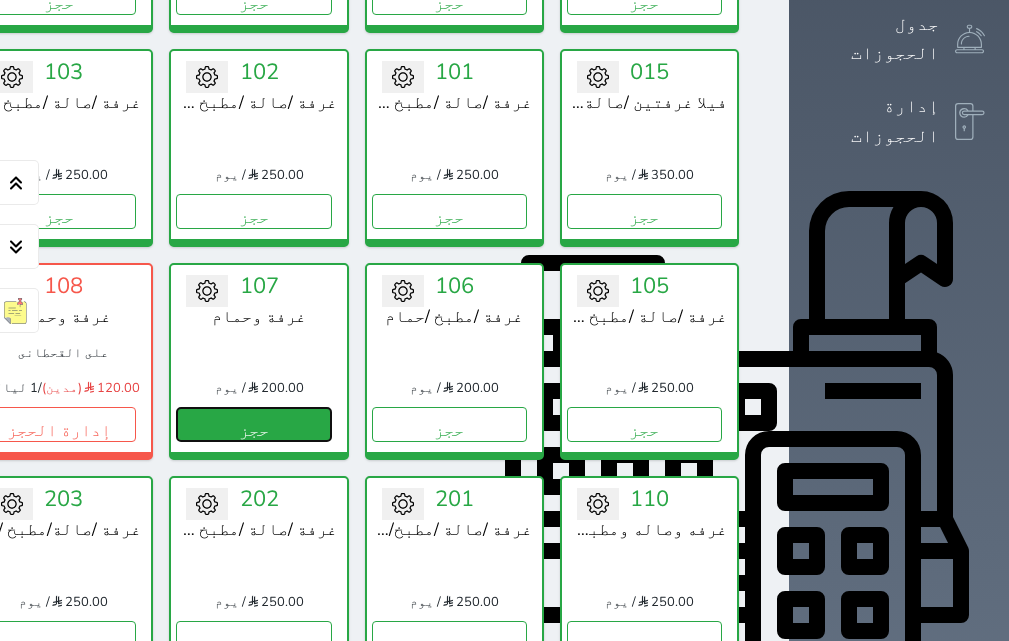 click on "حجز" at bounding box center (253, 424) 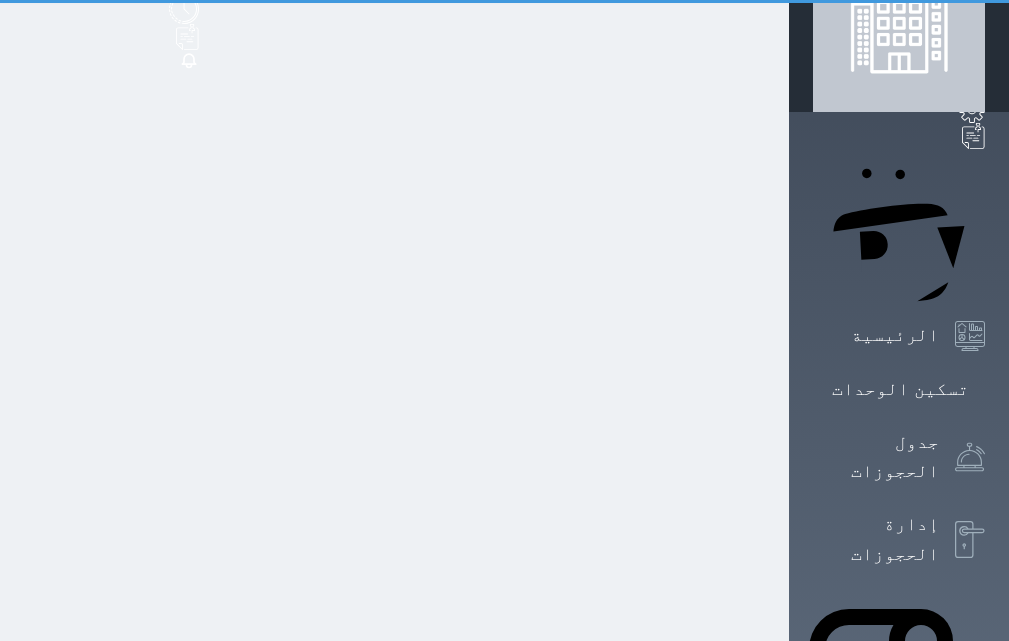 scroll, scrollTop: 0, scrollLeft: 0, axis: both 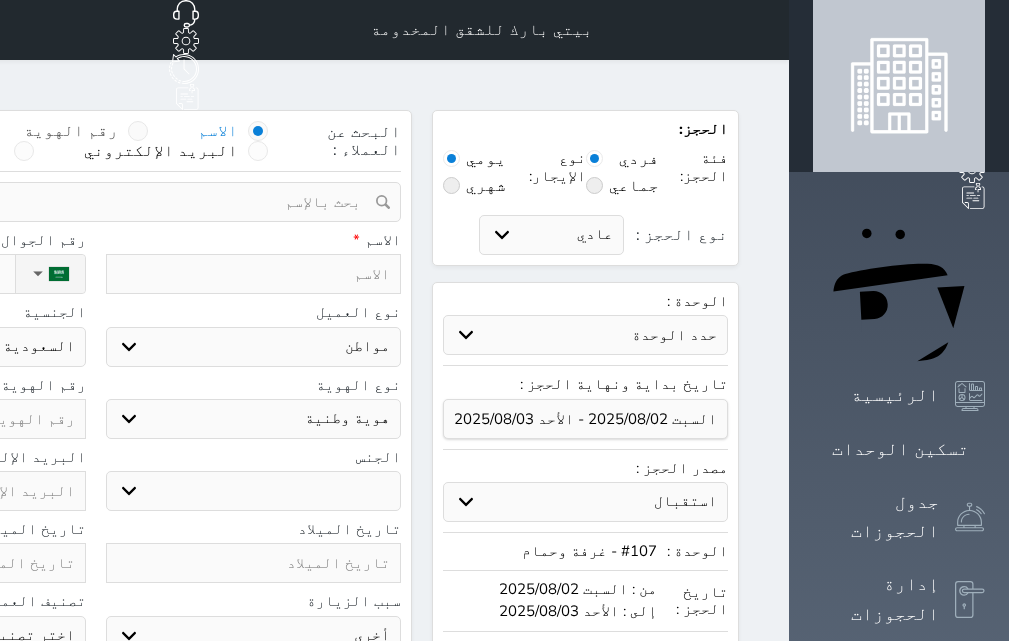 click on "رقم الهوية" at bounding box center [71, 131] 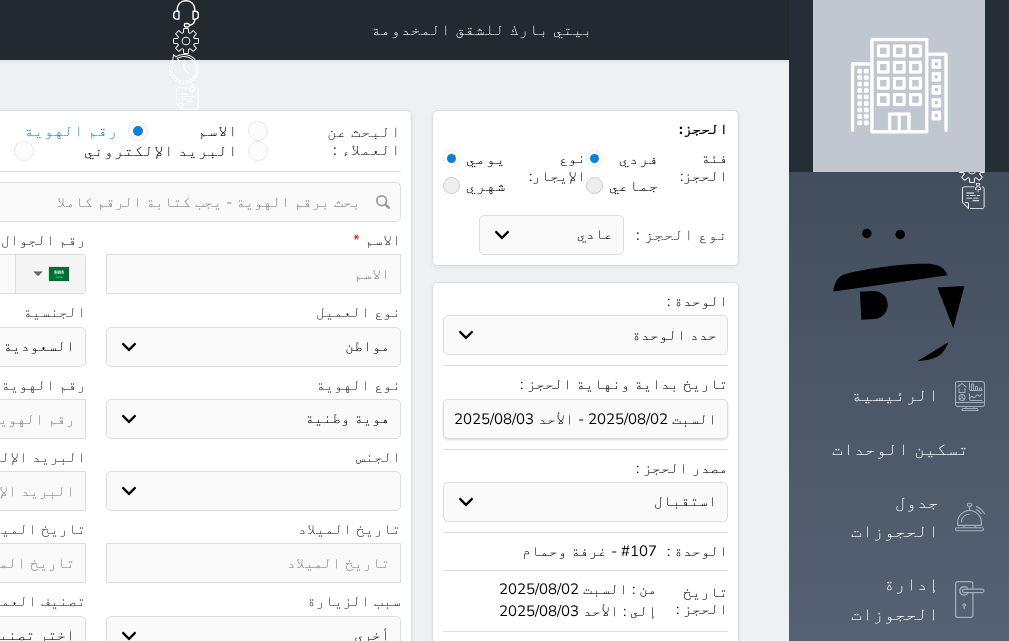 click at bounding box center (88, 202) 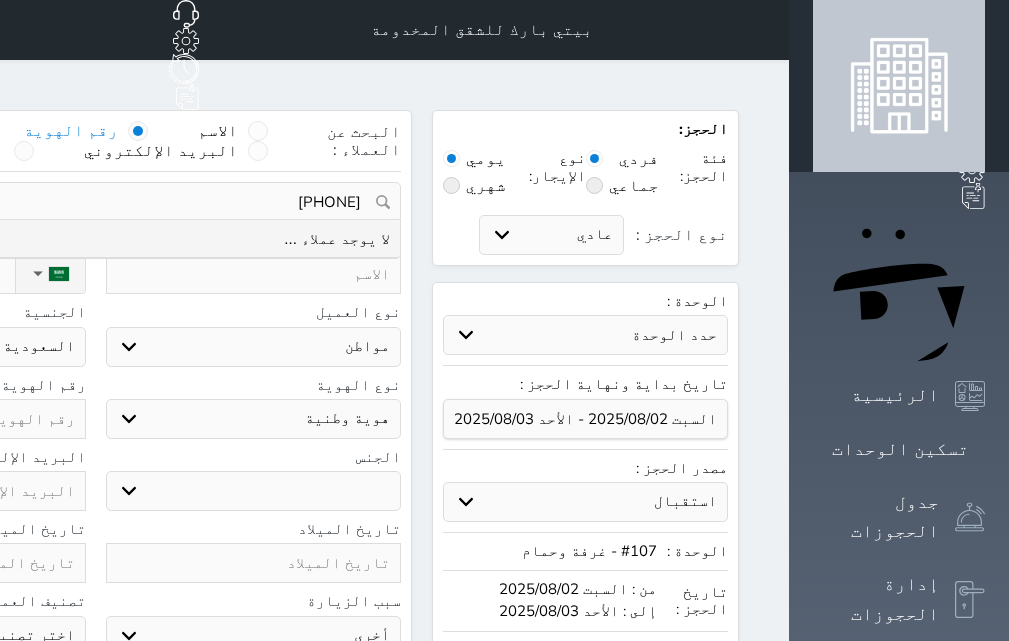 click on "[PHONE]" at bounding box center (95, 202) 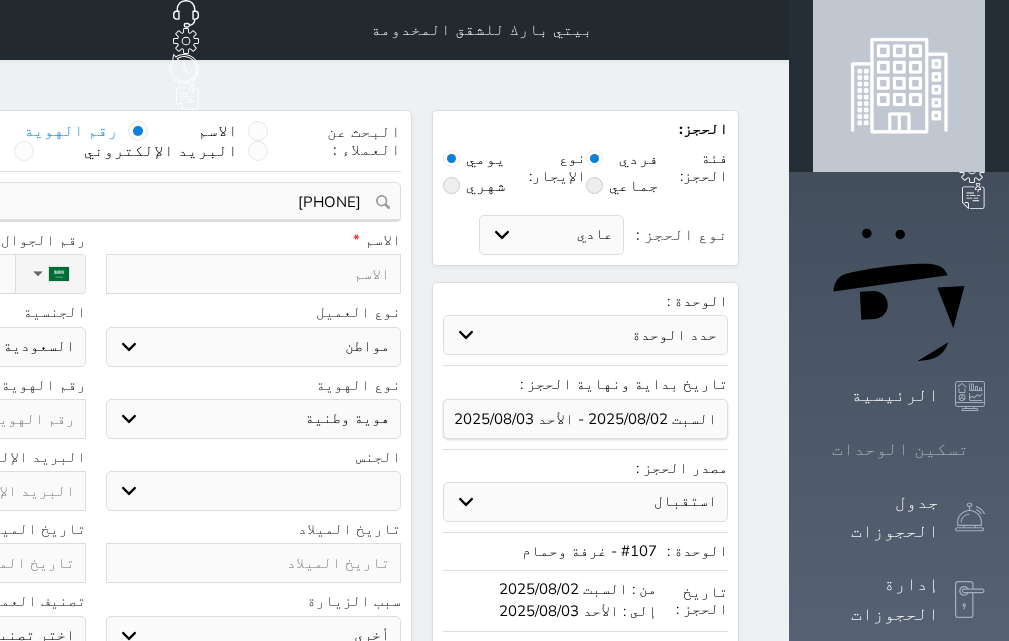click on "تسكين الوحدات" at bounding box center (900, 449) 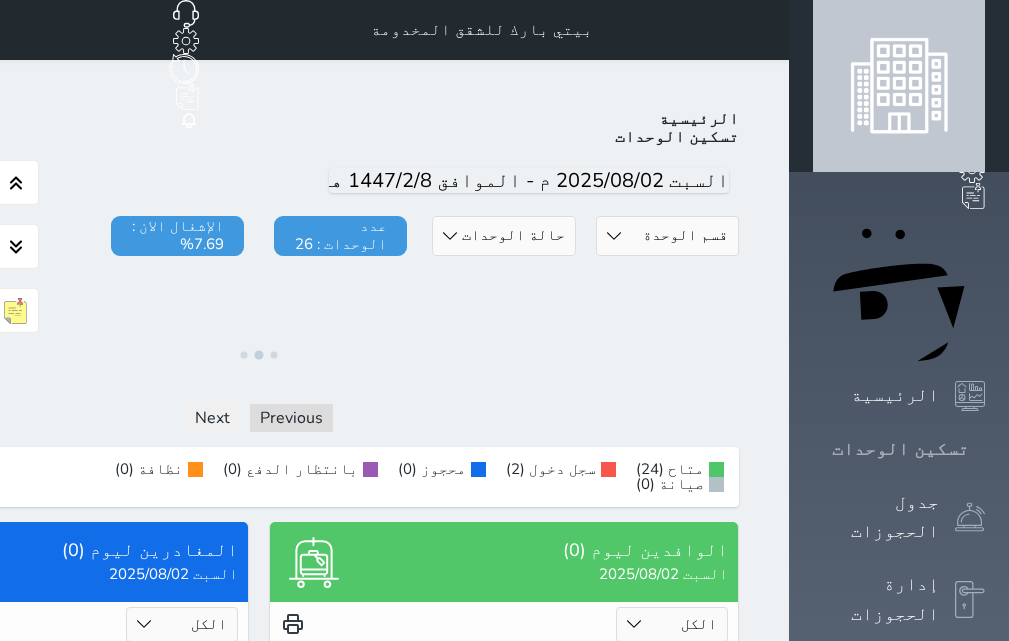 click on "تسكين الوحدات" at bounding box center [900, 449] 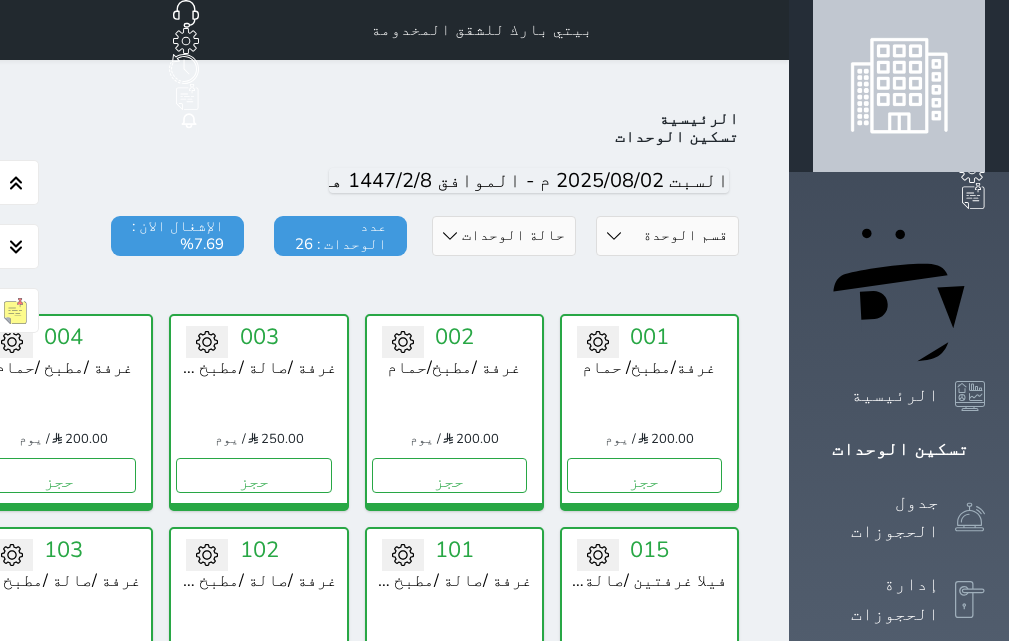 scroll, scrollTop: 78, scrollLeft: 0, axis: vertical 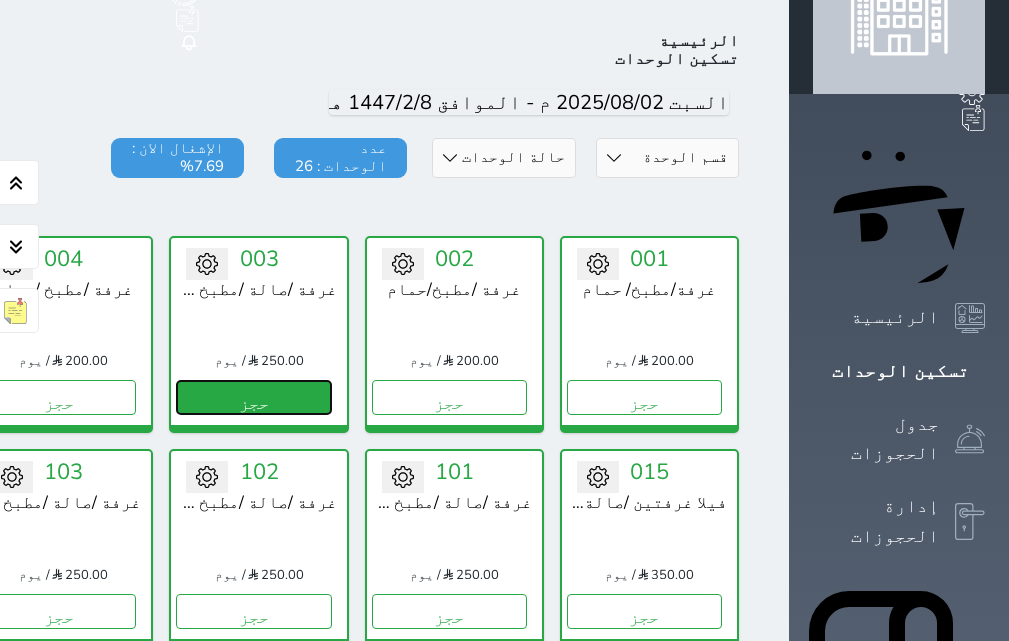 click on "حجز" at bounding box center [253, 397] 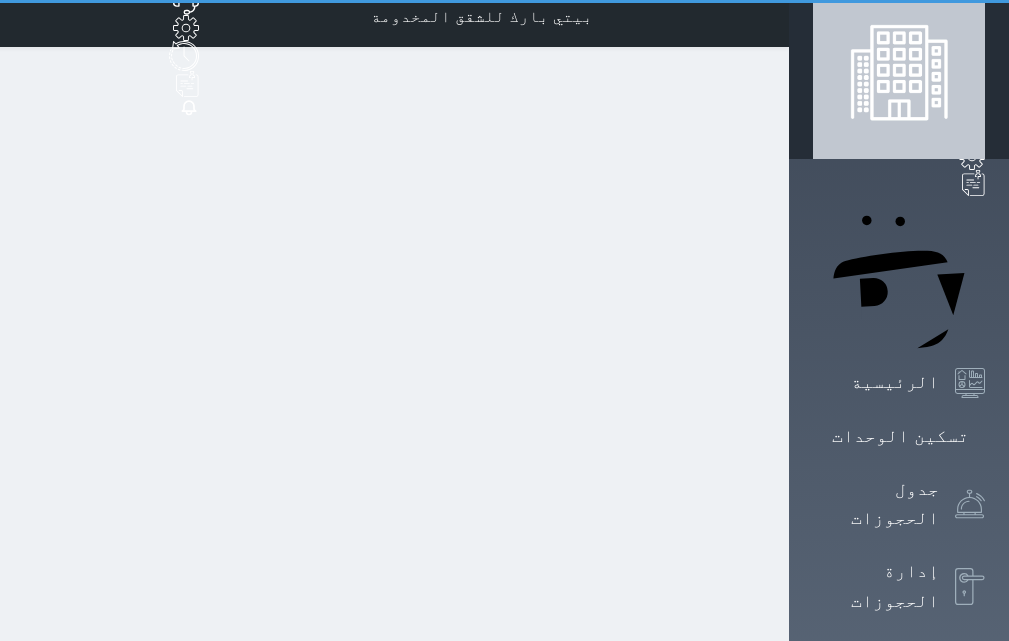 scroll, scrollTop: 0, scrollLeft: 0, axis: both 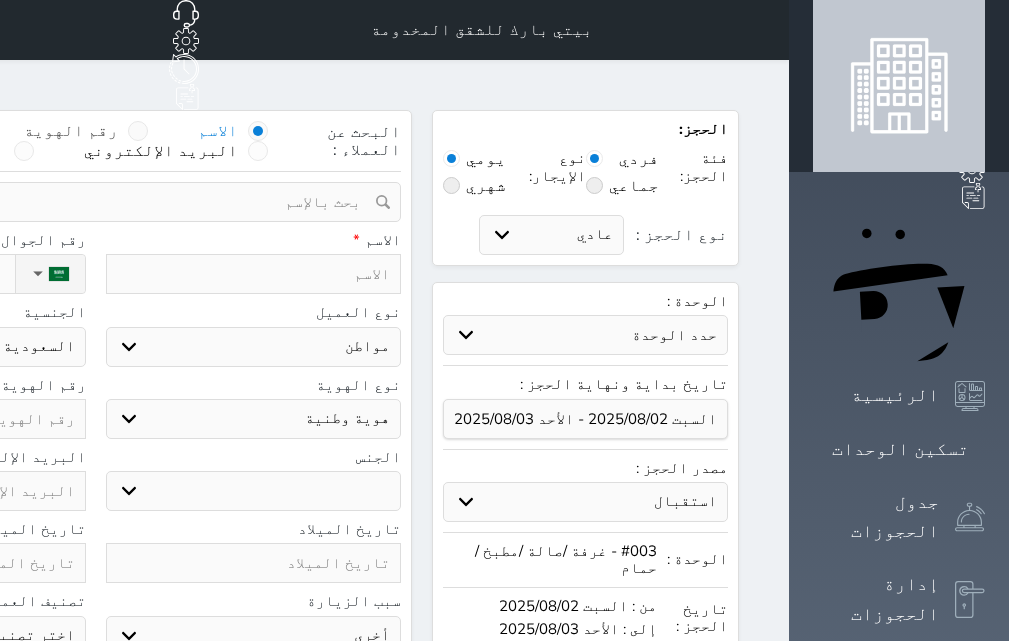 click on "رقم الهوية" at bounding box center [71, 131] 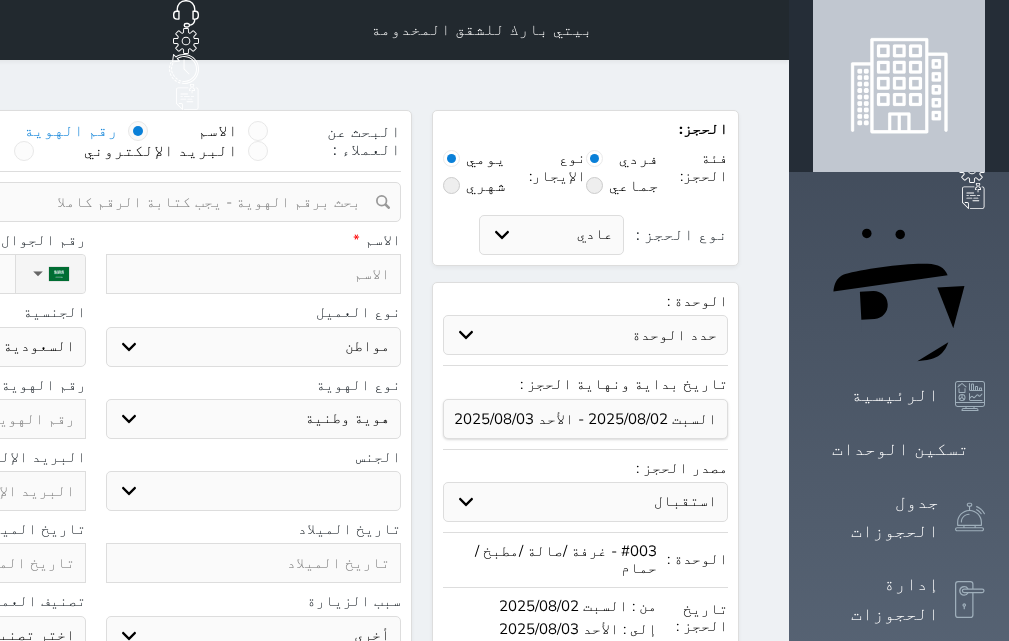 click at bounding box center [88, 202] 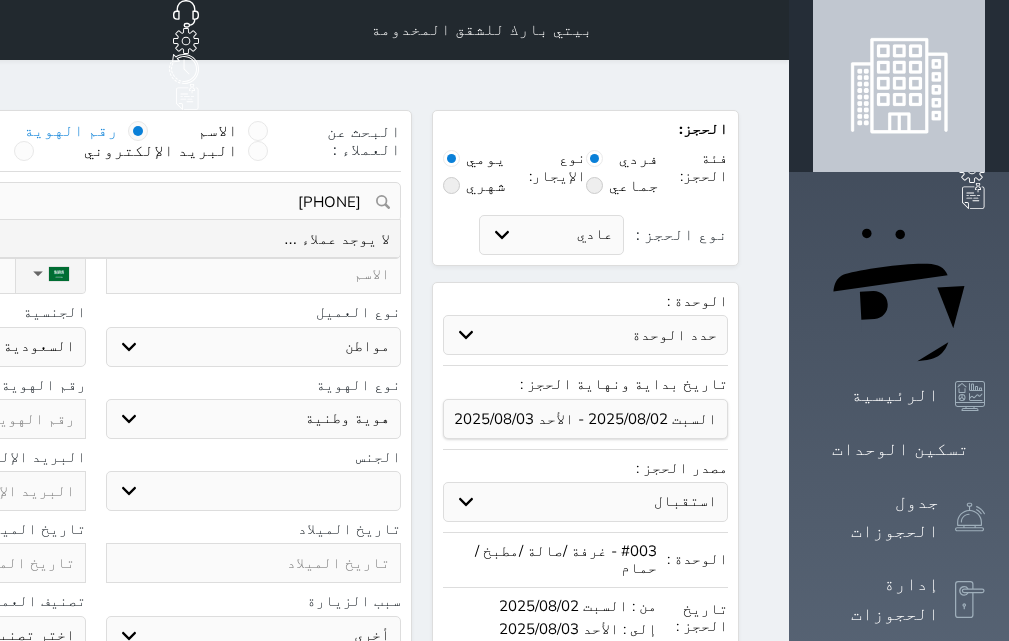 click on "[PHONE]" at bounding box center [95, 202] 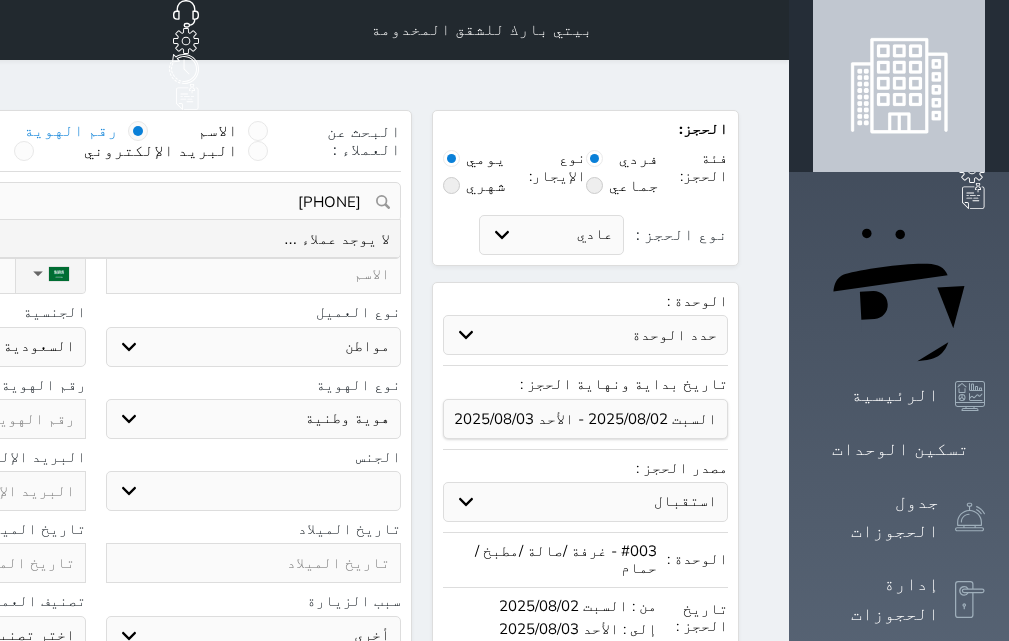 click on "[PHONE]" at bounding box center [95, 202] 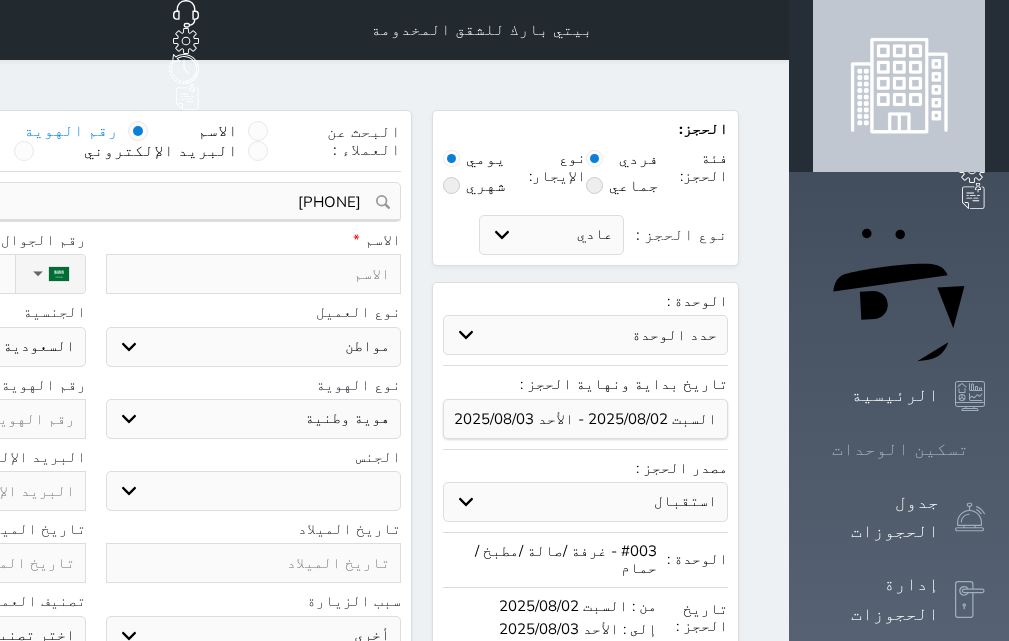 click on "تسكين الوحدات" at bounding box center (900, 449) 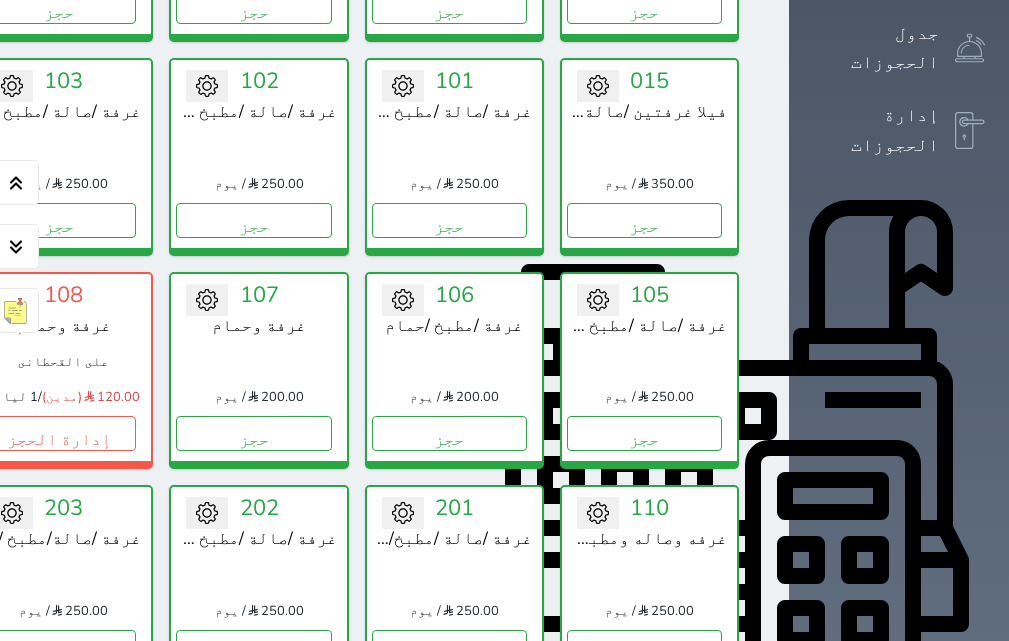 scroll, scrollTop: 478, scrollLeft: 0, axis: vertical 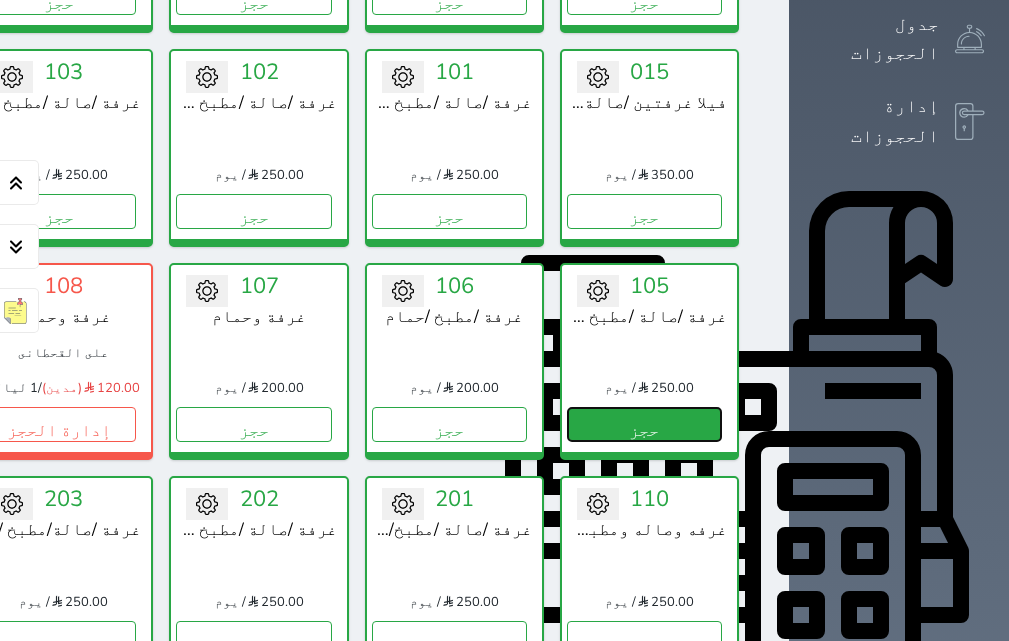 click on "حجز" at bounding box center [644, 424] 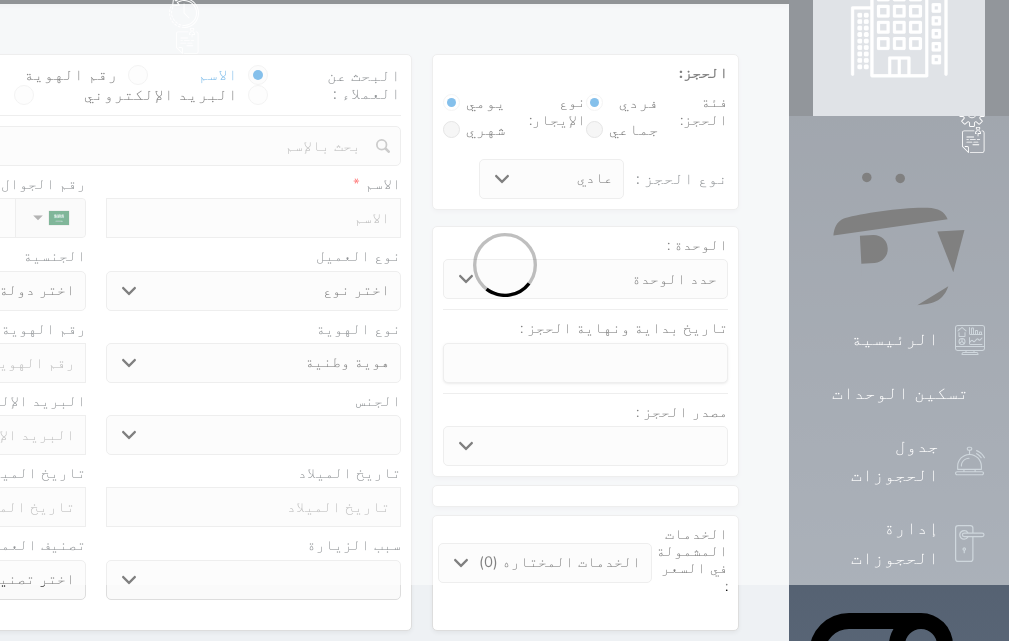 scroll, scrollTop: 0, scrollLeft: 0, axis: both 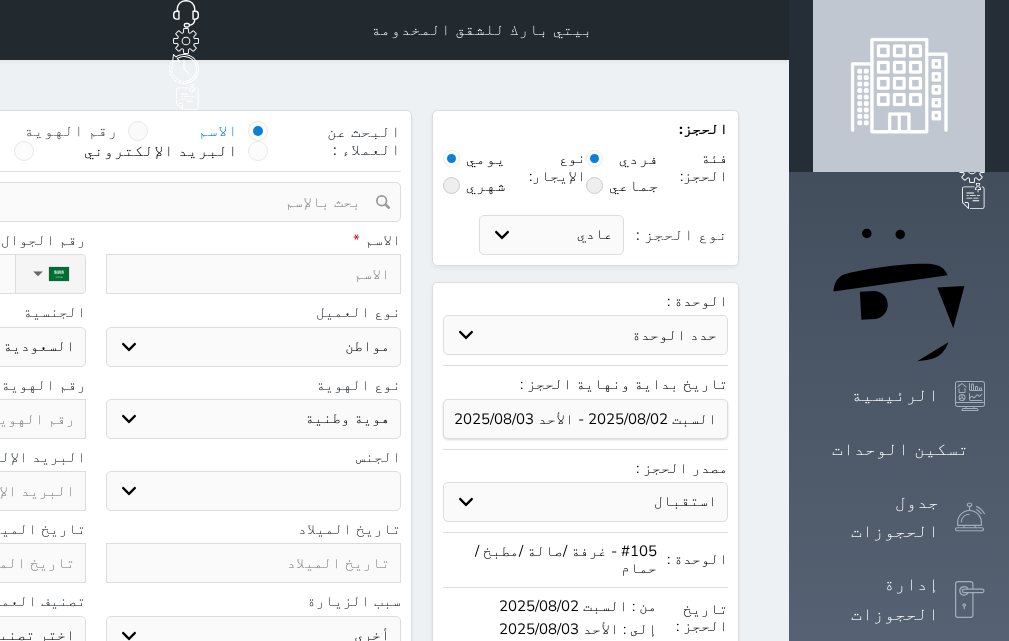click on "رقم الهوية" at bounding box center (71, 131) 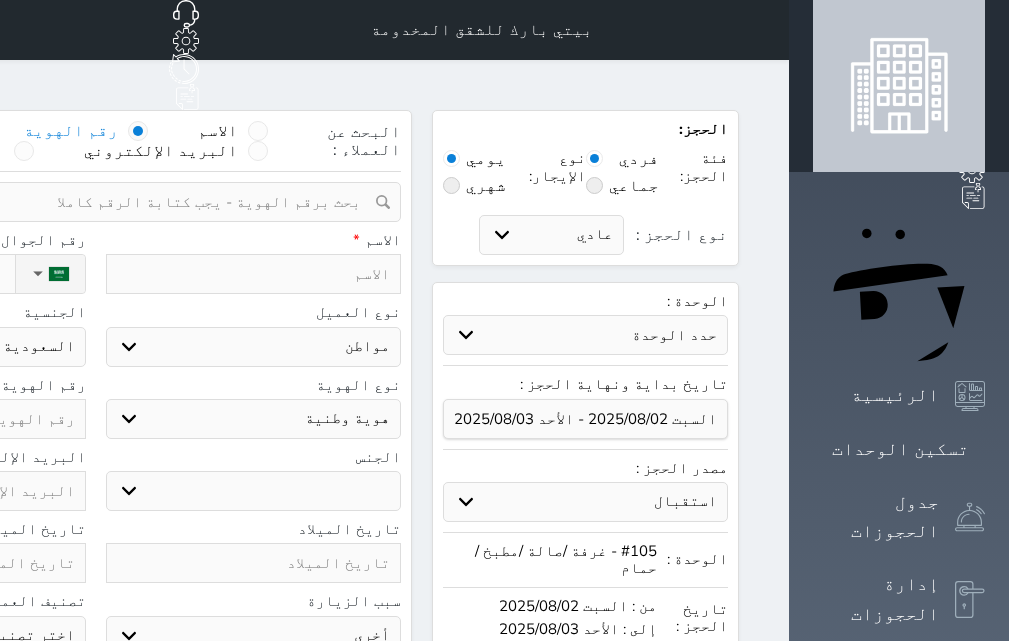click at bounding box center (88, 202) 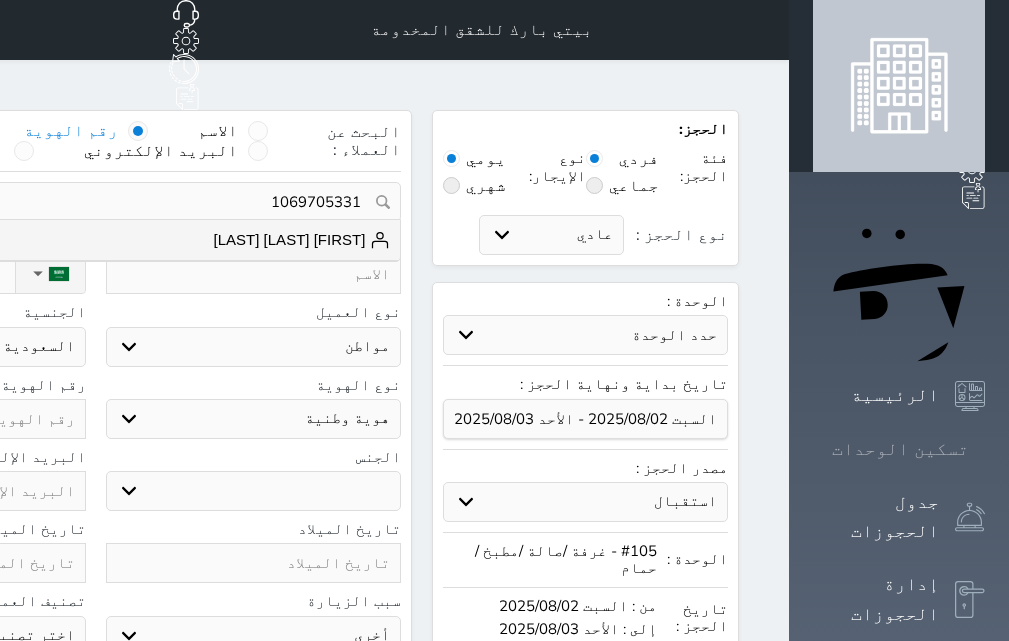 click on "تسكين الوحدات" at bounding box center (900, 449) 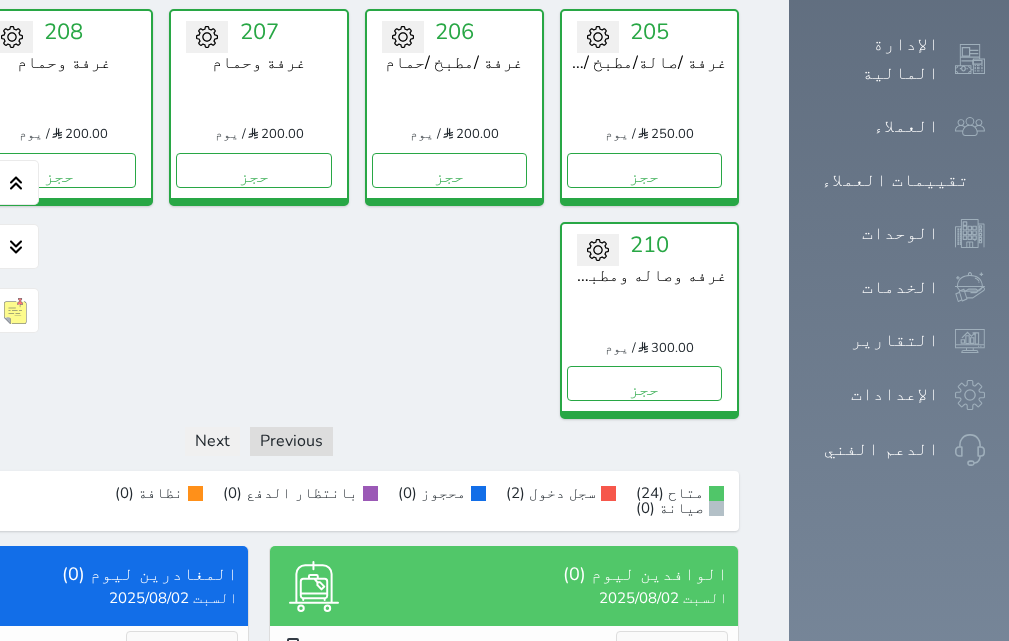 scroll, scrollTop: 1157, scrollLeft: 0, axis: vertical 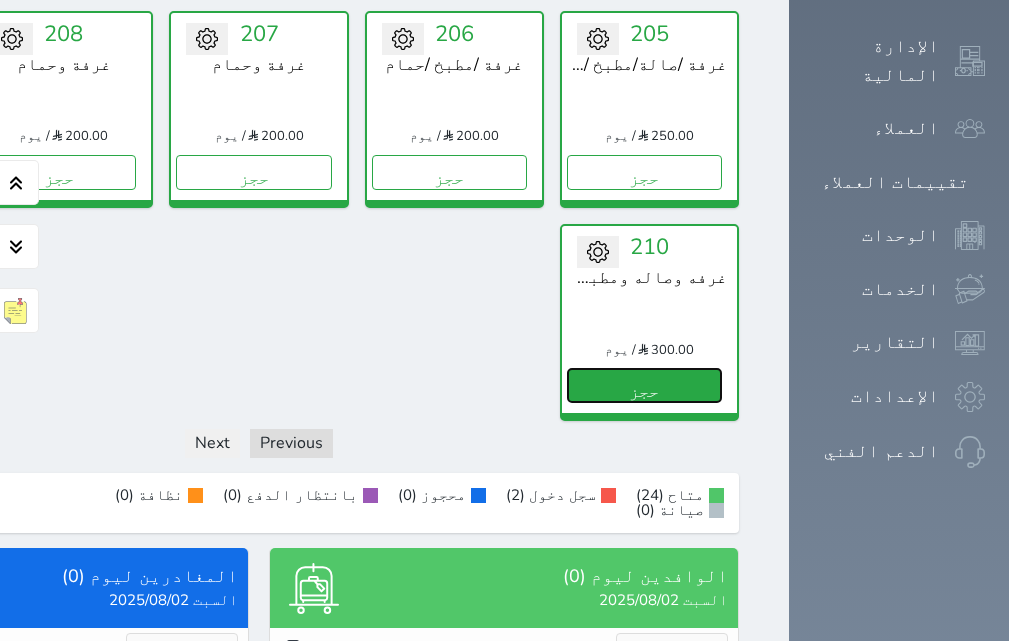click on "حجز" at bounding box center [644, 385] 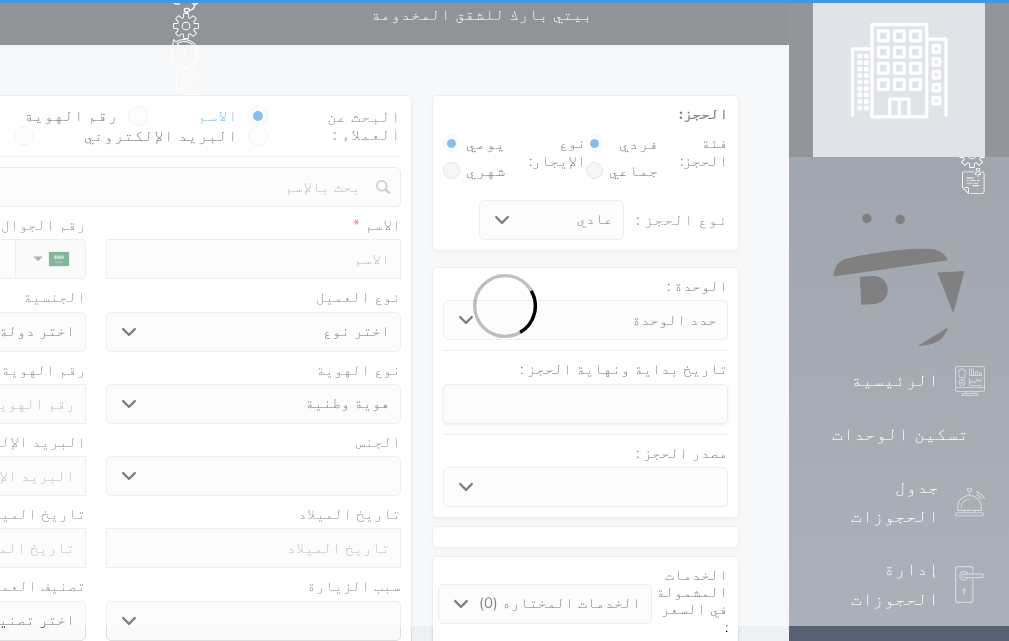 scroll, scrollTop: 0, scrollLeft: 0, axis: both 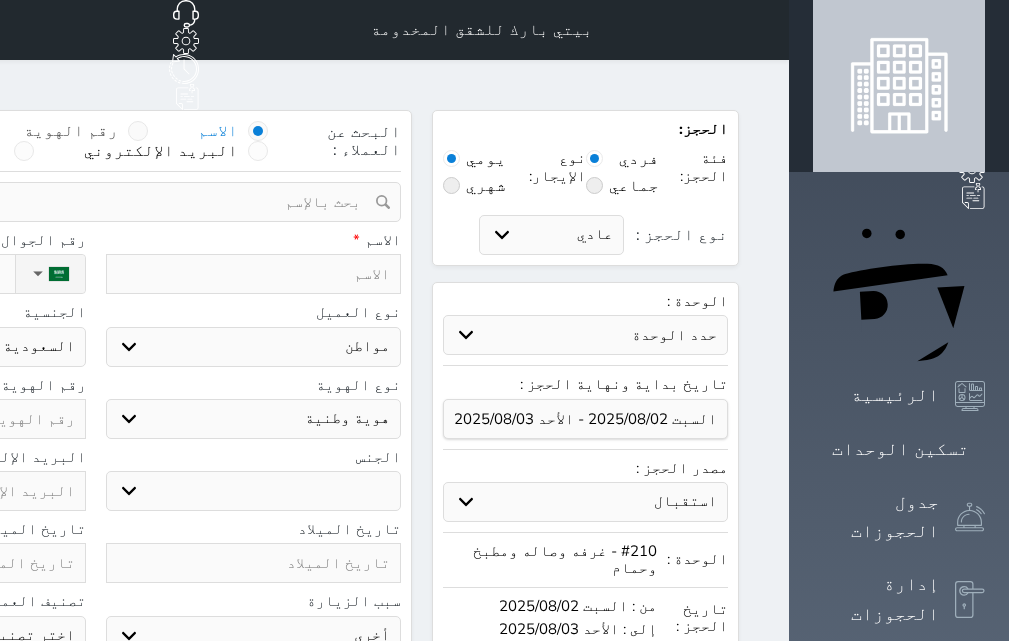 click on "رقم الهوية" at bounding box center (71, 131) 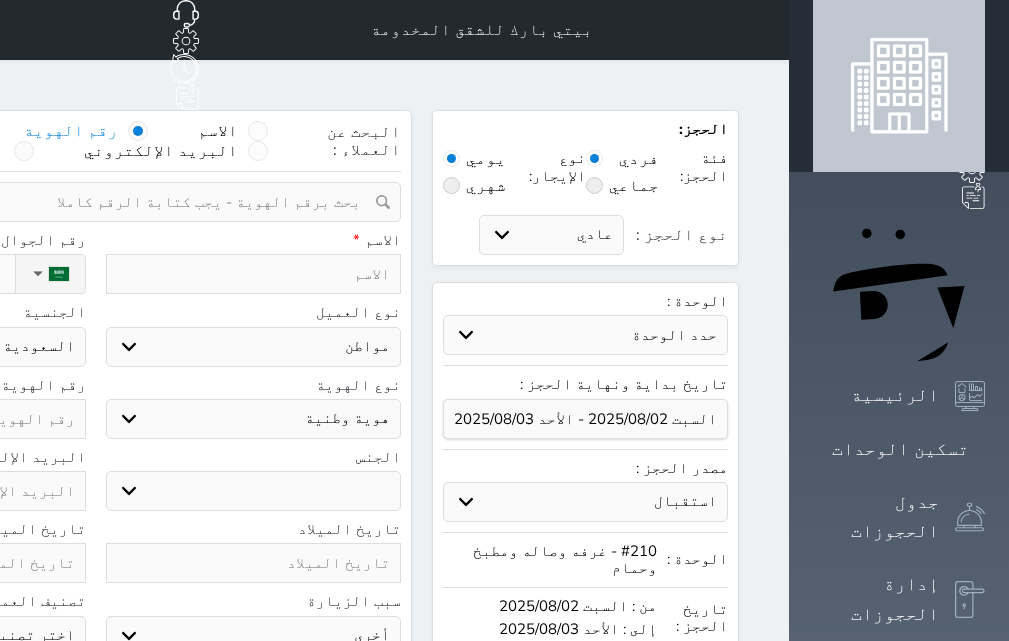 click at bounding box center (88, 202) 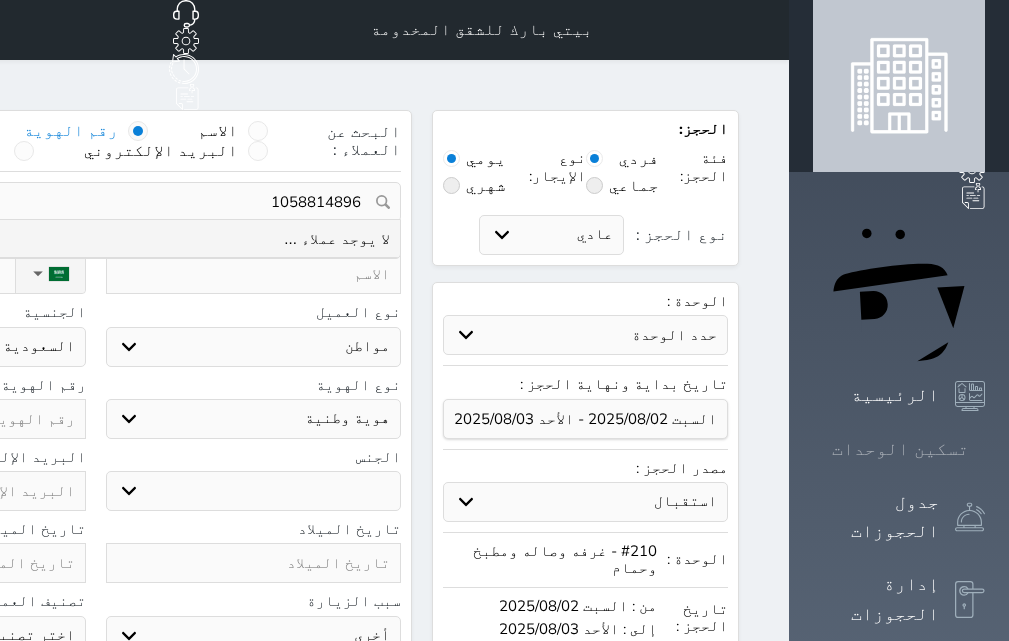 click on "تسكين الوحدات" at bounding box center [900, 449] 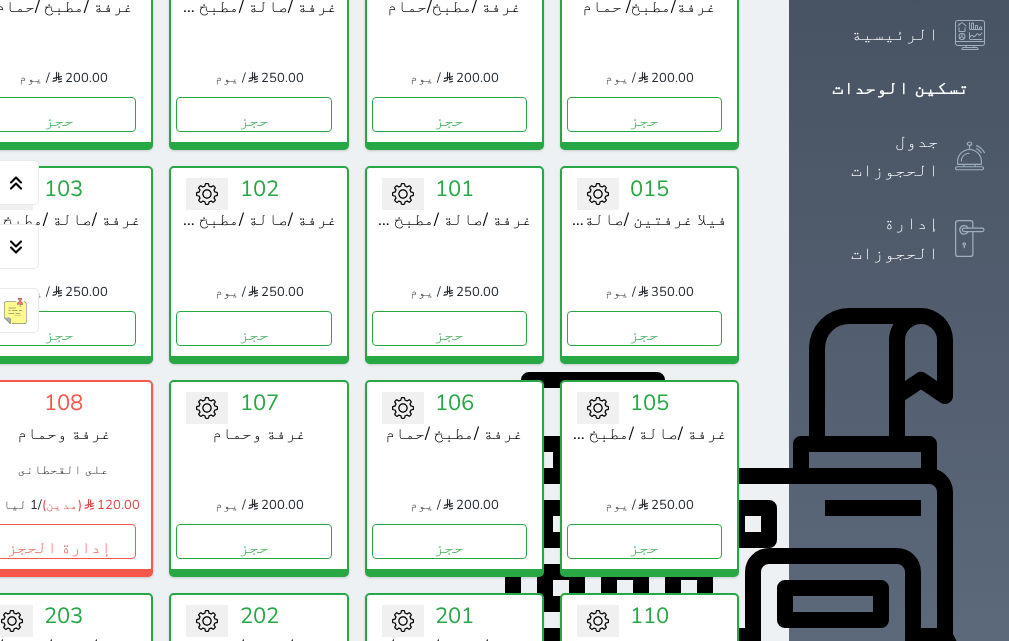 scroll, scrollTop: 378, scrollLeft: 0, axis: vertical 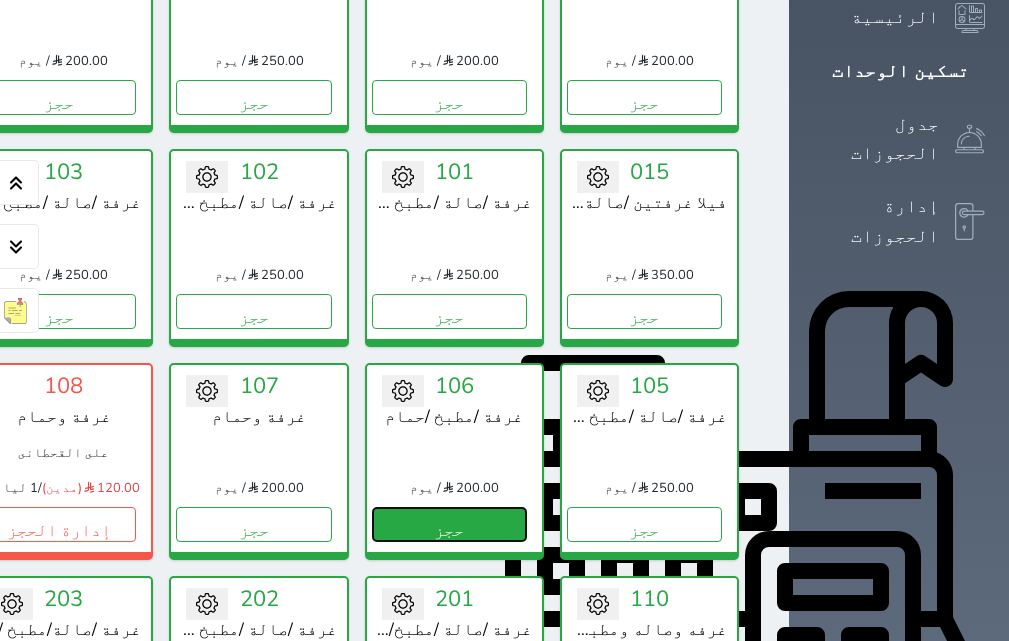 click on "حجز" at bounding box center (449, 524) 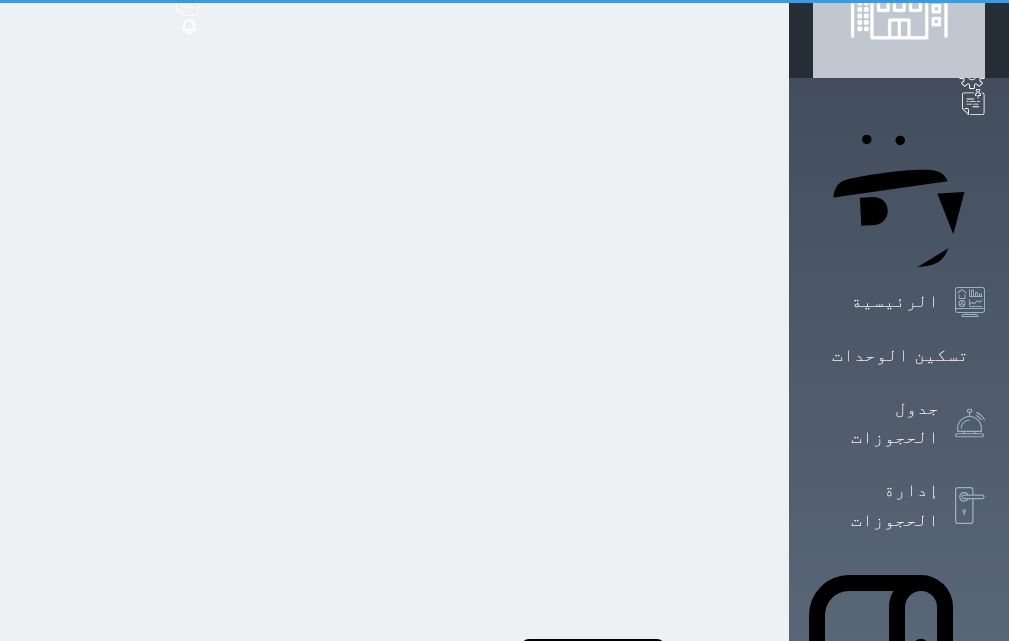 scroll, scrollTop: 0, scrollLeft: 0, axis: both 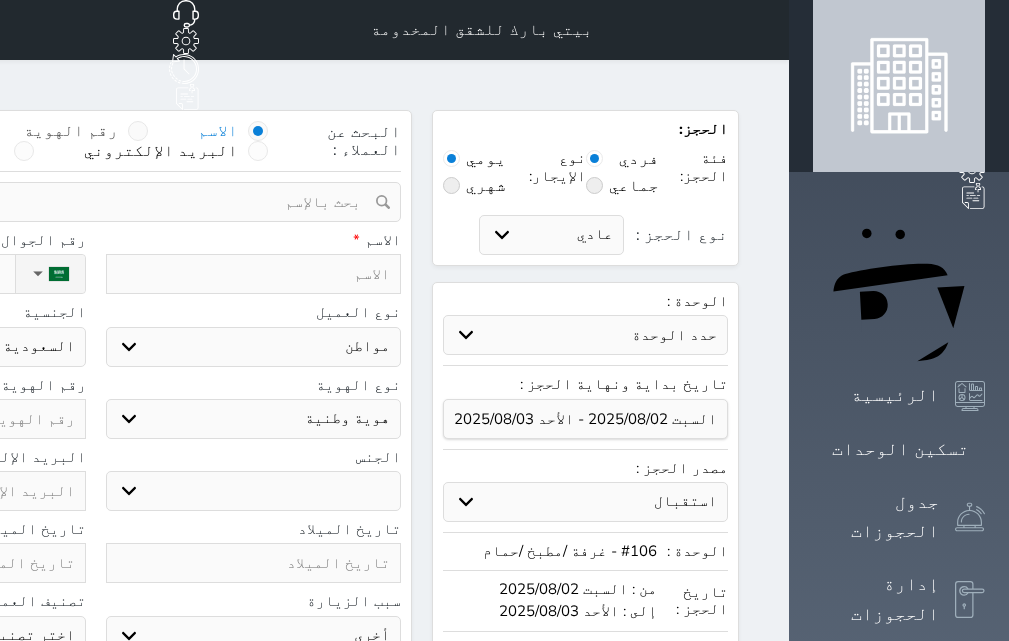 click on "رقم الهوية" at bounding box center [71, 131] 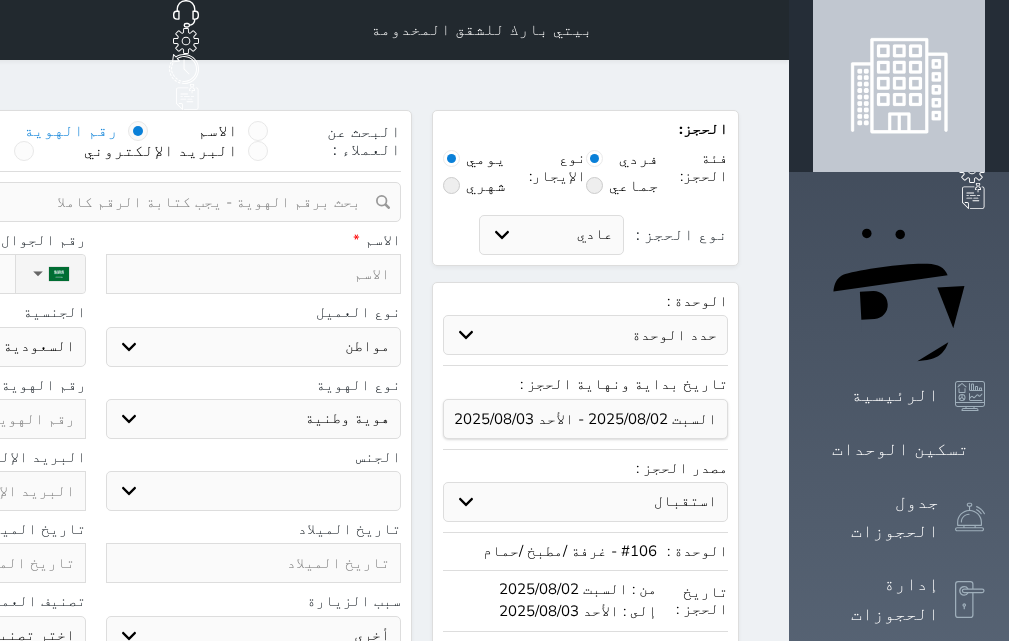 click at bounding box center (88, 202) 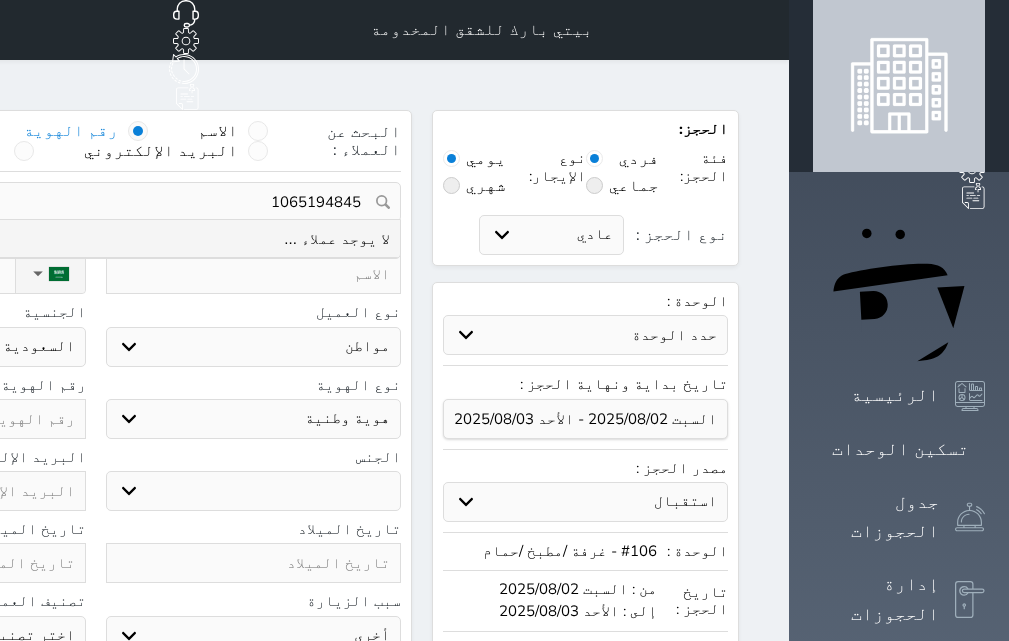 click on "1065194845" at bounding box center (95, 202) 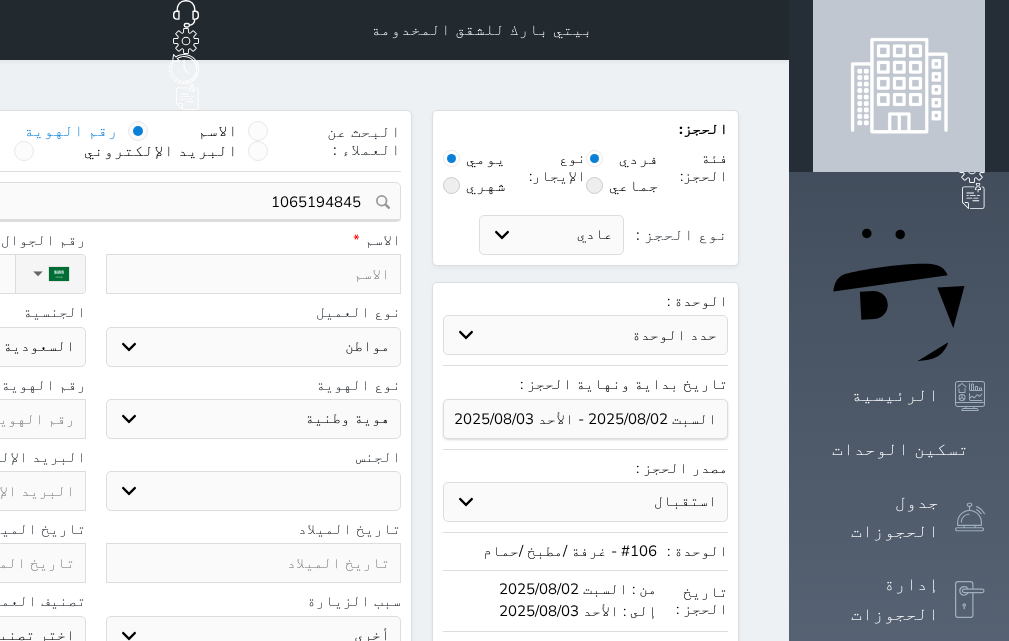 click at bounding box center [254, 274] 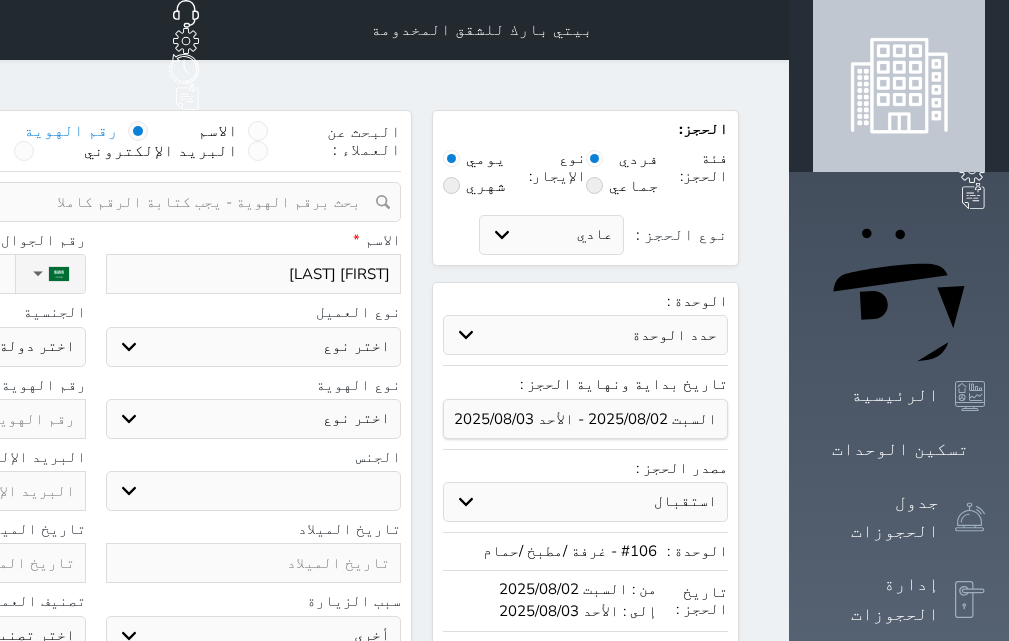 click on "نوع الحجز :" at bounding box center (-98, 274) 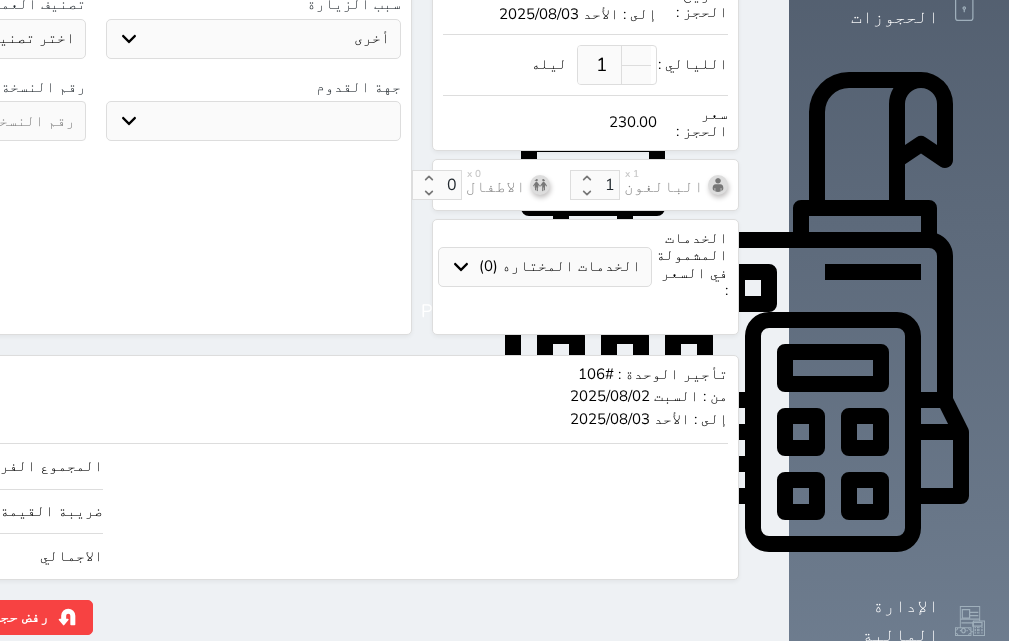 scroll, scrollTop: 618, scrollLeft: 0, axis: vertical 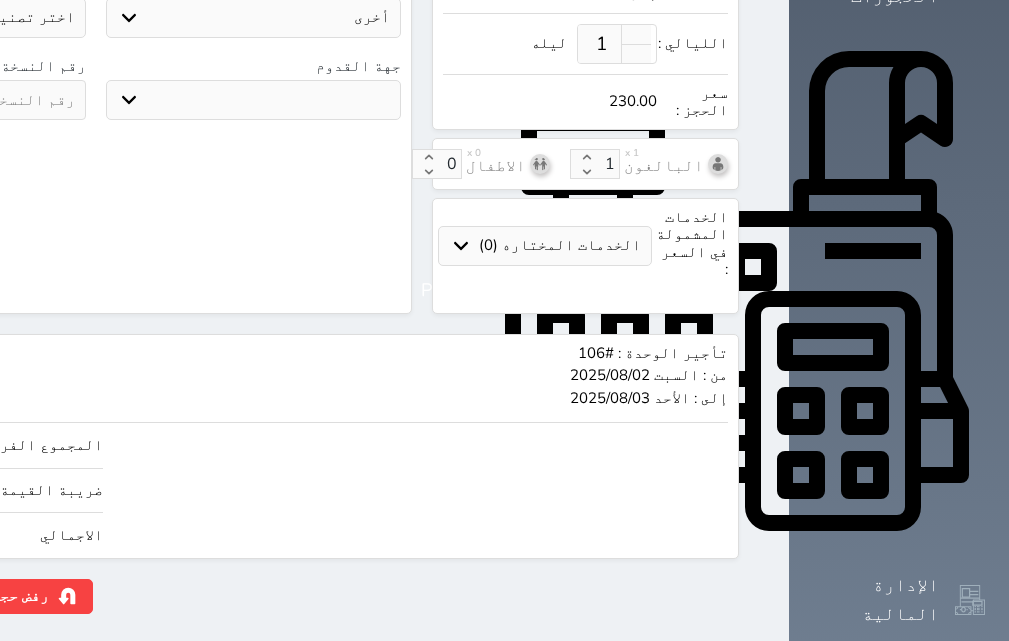 drag, startPoint x: 58, startPoint y: 485, endPoint x: 236, endPoint y: 479, distance: 178.10109 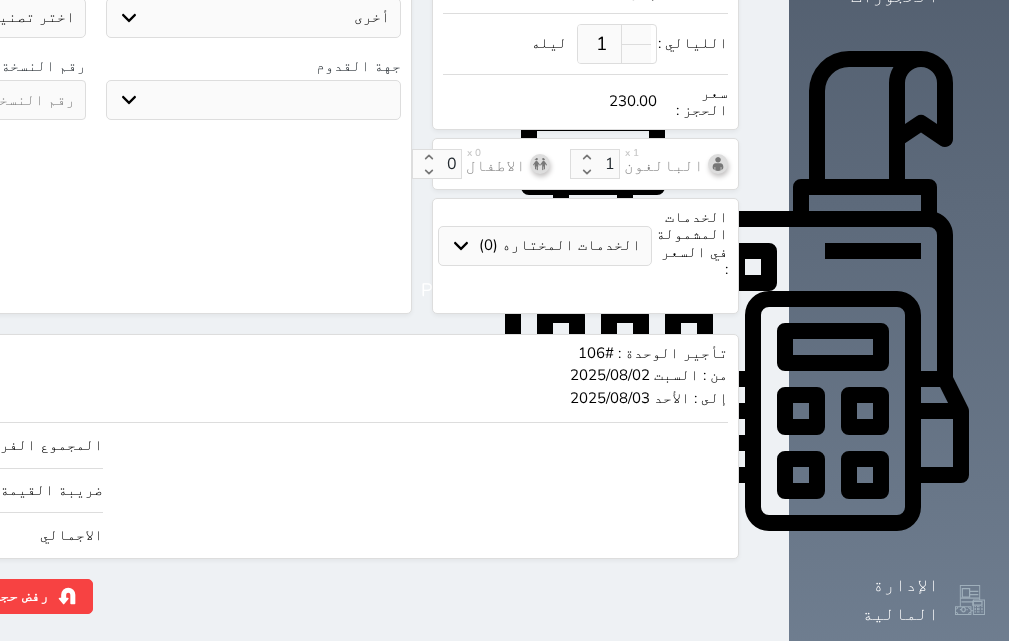 click on "الاجمالي   230.00" at bounding box center (-54, 535) 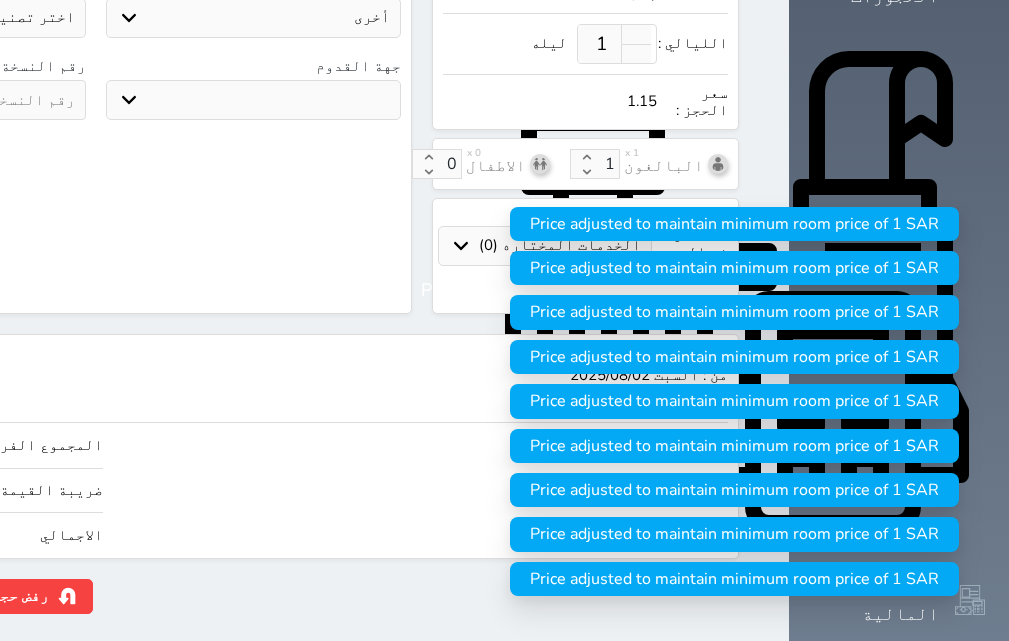 click on "المجموع الفرعي   1.00     ضريبة القيمة المضافة (15%)    0.15      الاجمالي   1.15" at bounding box center (259, 485) 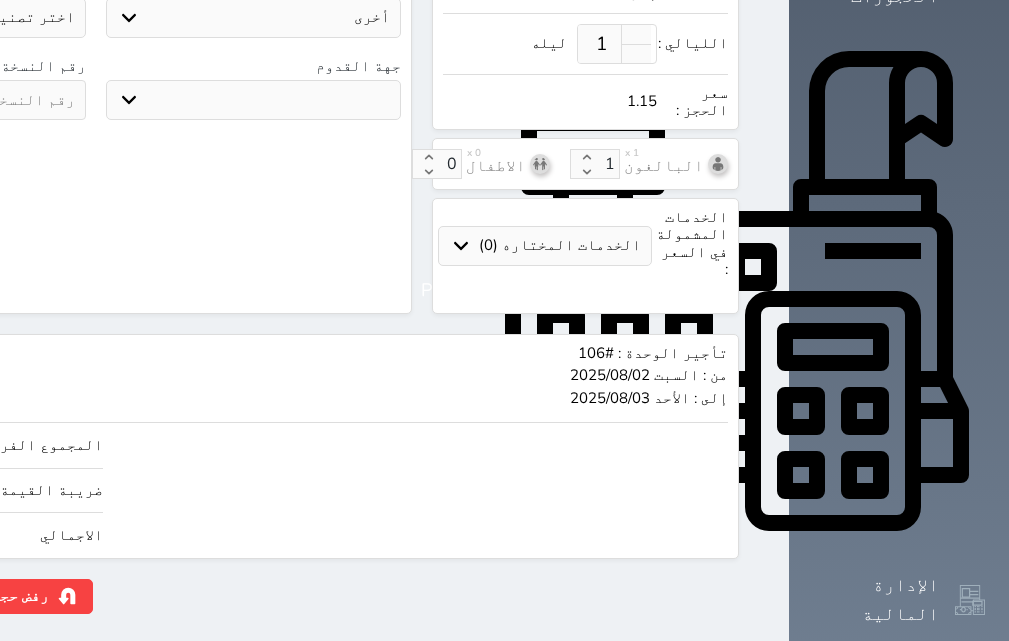 click on "حجز" at bounding box center [-128, 596] 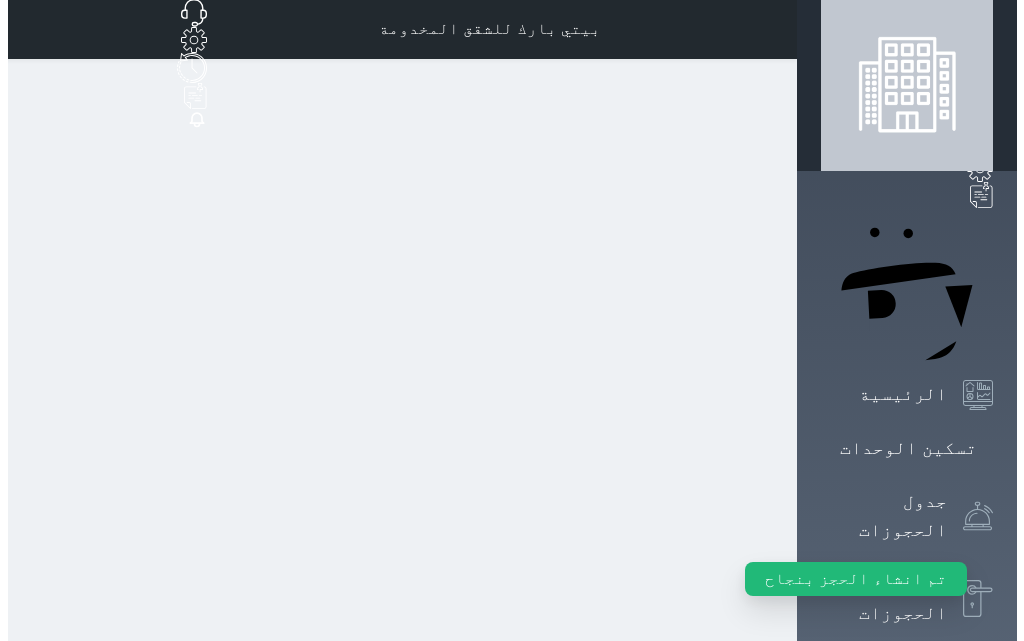 scroll, scrollTop: 0, scrollLeft: 0, axis: both 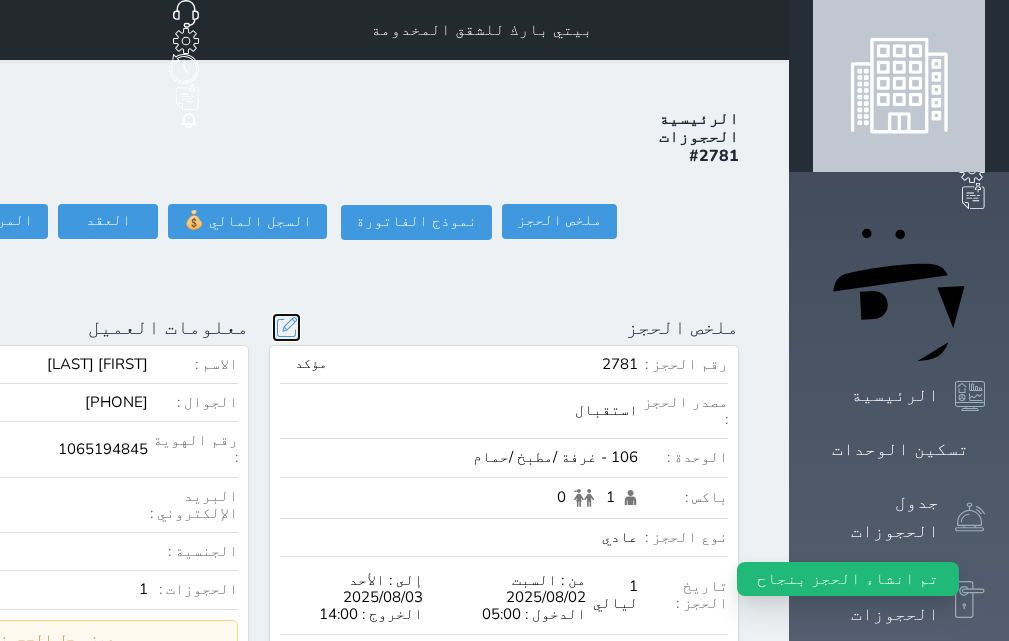 click at bounding box center [286, 327] 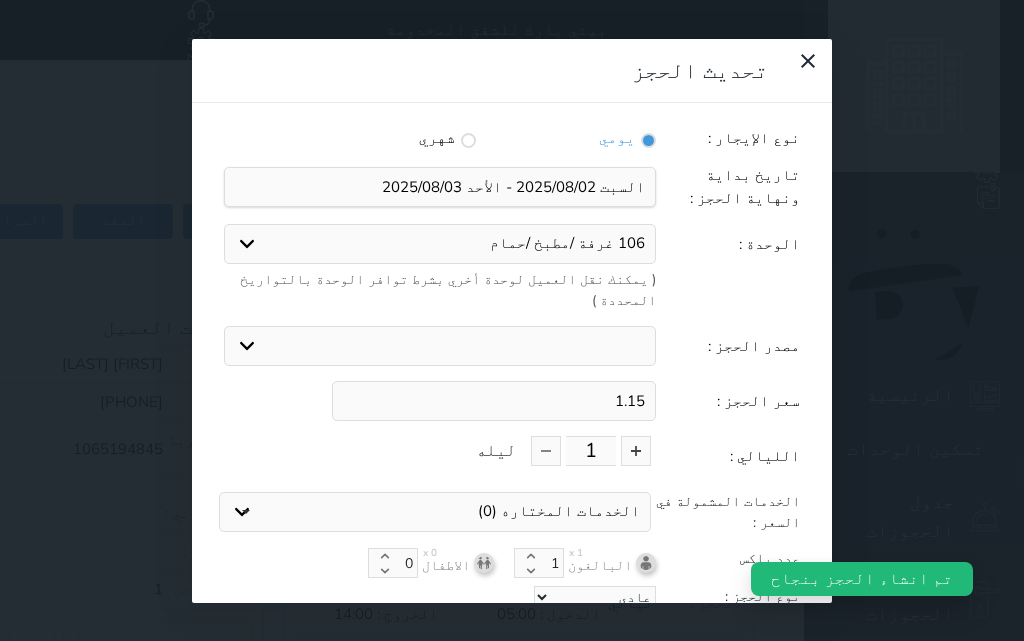 drag, startPoint x: 597, startPoint y: 331, endPoint x: 714, endPoint y: 331, distance: 117 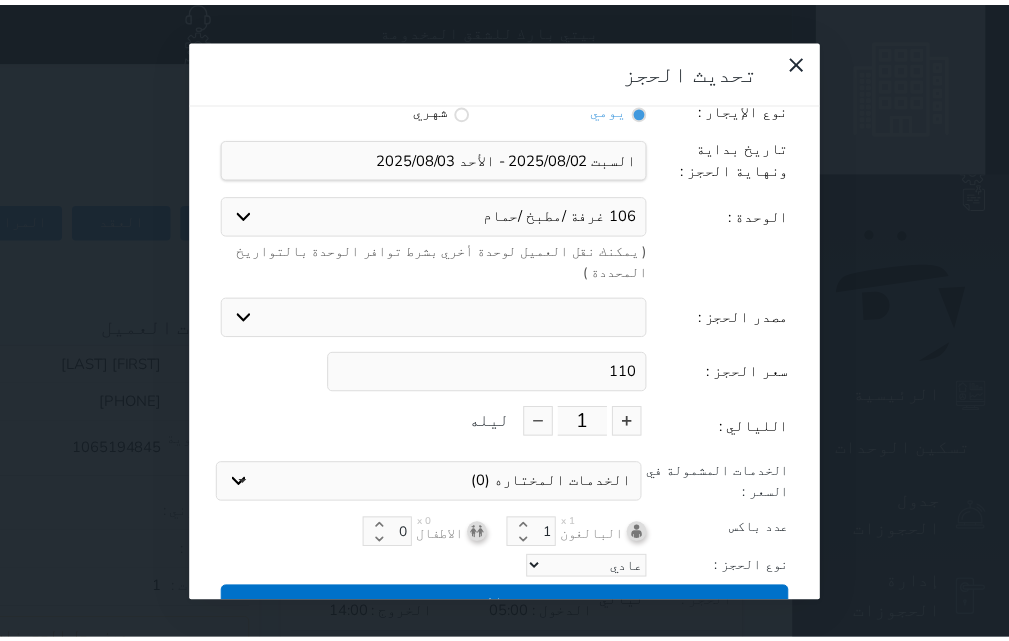 scroll, scrollTop: 45, scrollLeft: 0, axis: vertical 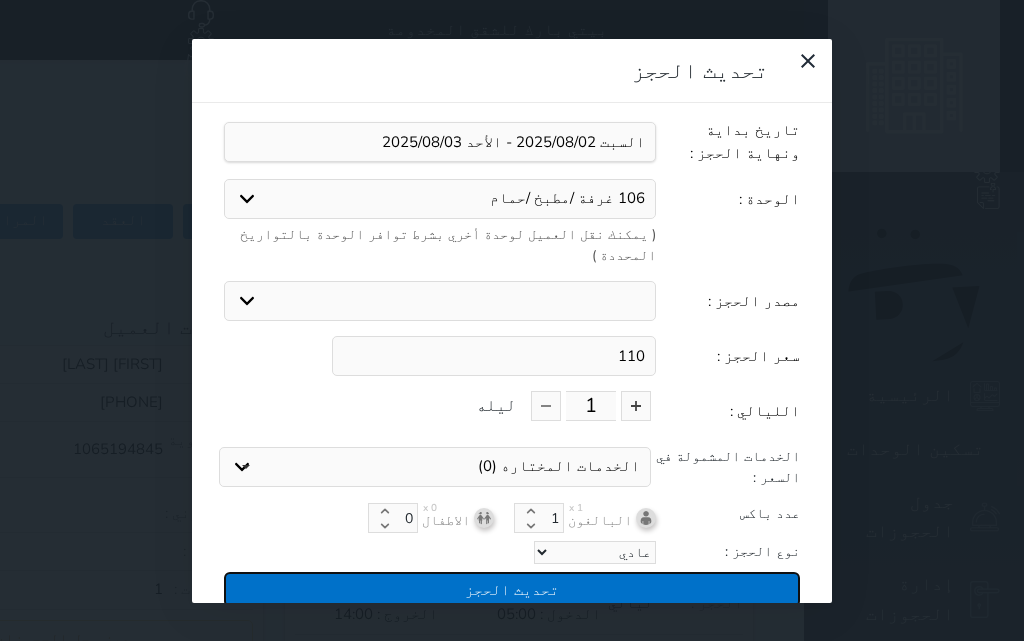click on "تحديث الحجز" at bounding box center [512, 589] 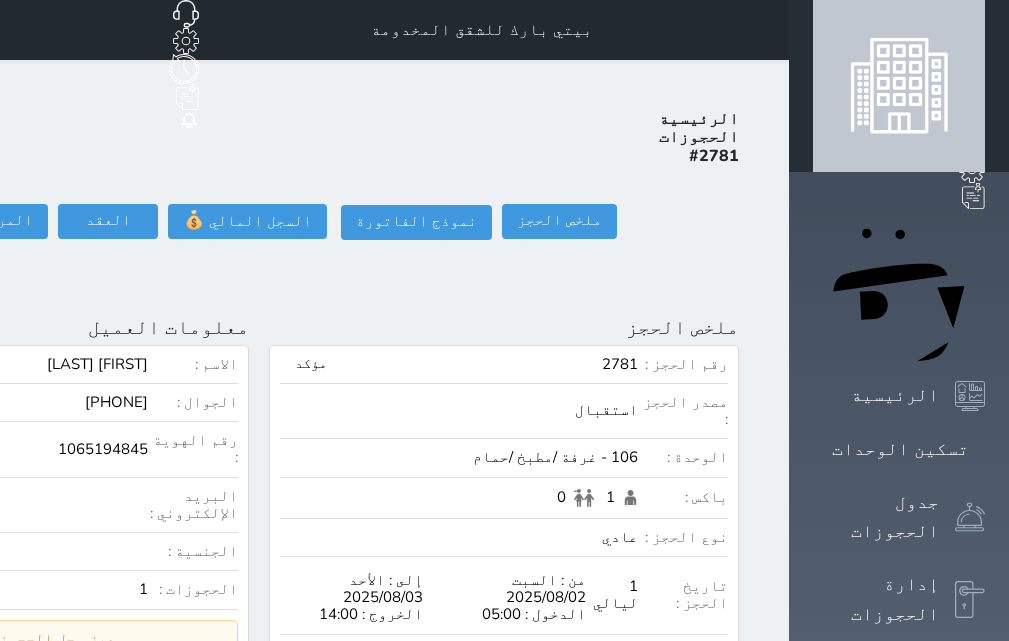 click on "تسجيل دخول" at bounding box center [-154, 221] 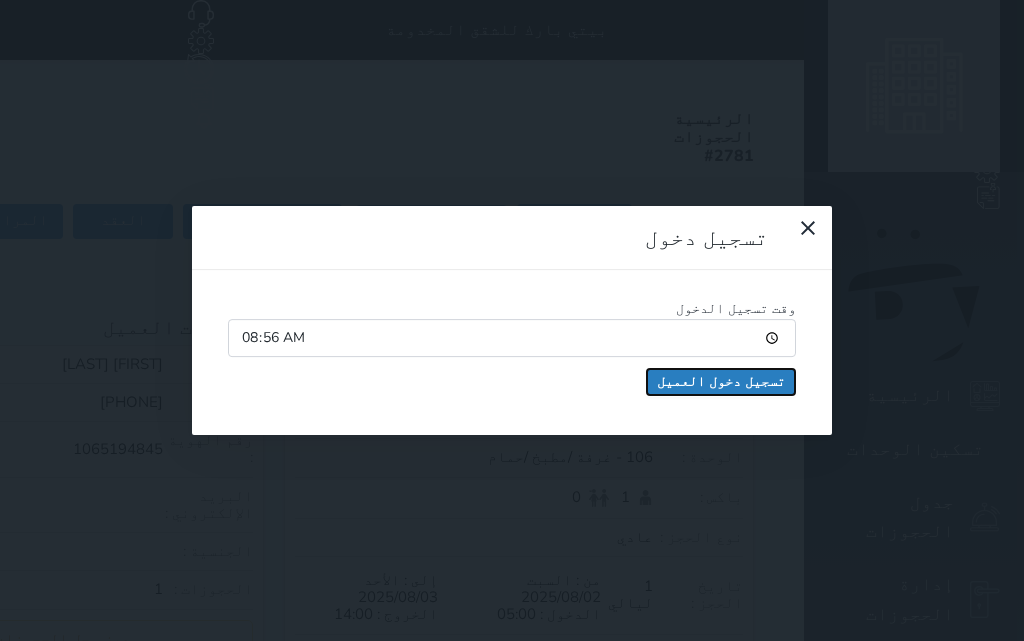 click on "تسجيل دخول العميل" at bounding box center (721, 382) 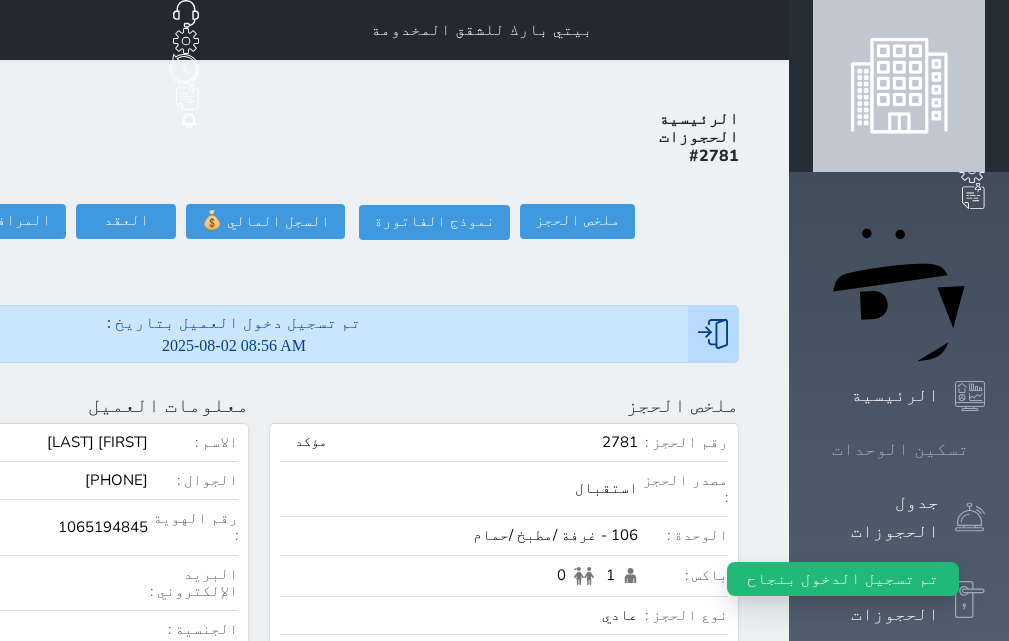 click on "تسكين الوحدات" at bounding box center (900, 449) 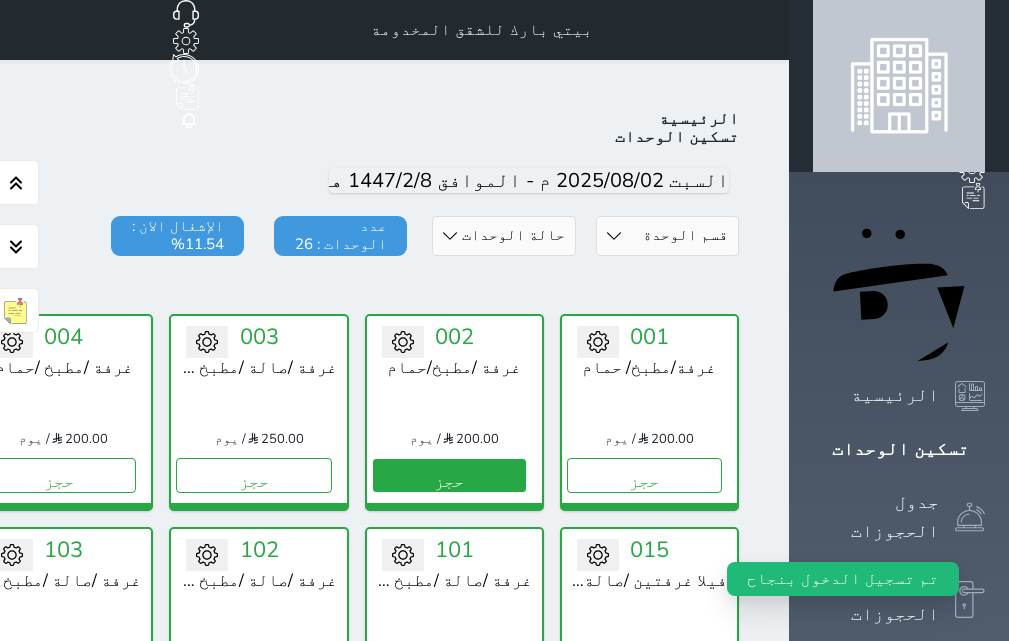 scroll, scrollTop: 78, scrollLeft: 0, axis: vertical 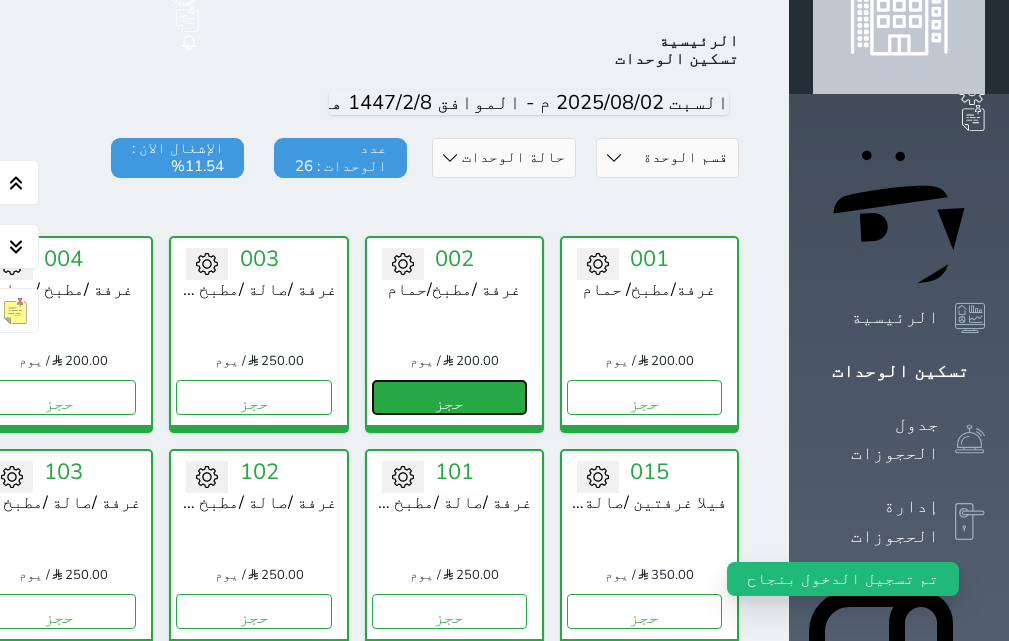 click on "حجز" at bounding box center [449, 397] 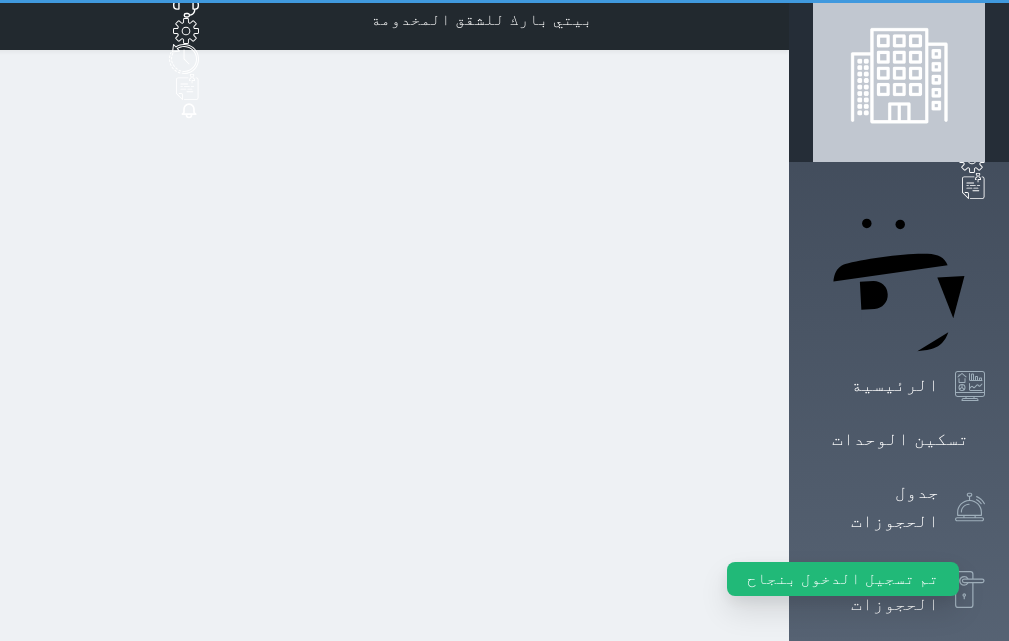 scroll, scrollTop: 0, scrollLeft: 0, axis: both 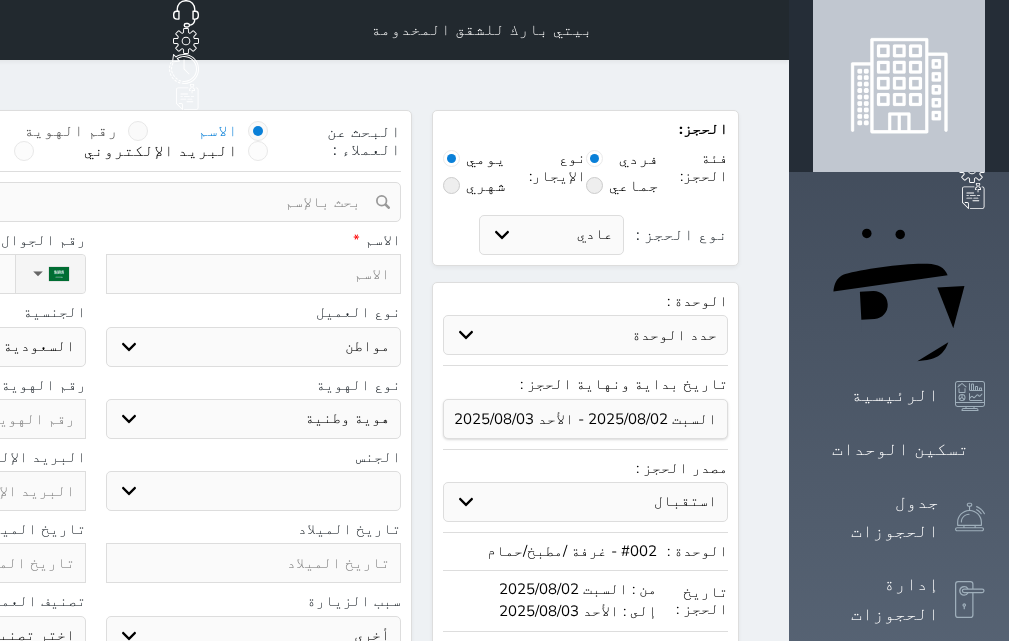 click on "رقم الهوية" at bounding box center (71, 131) 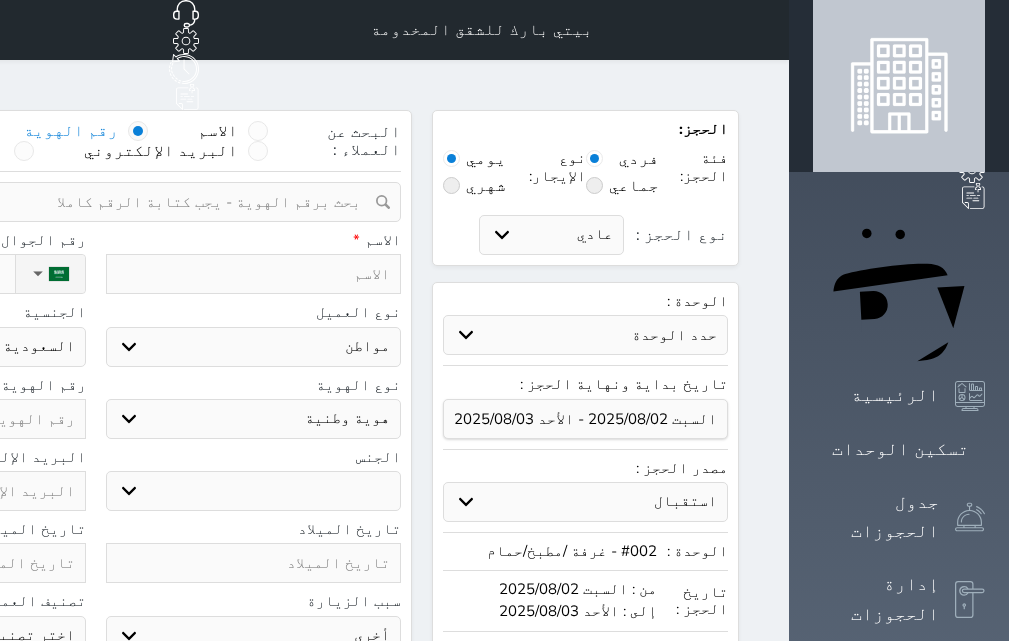 click at bounding box center (88, 202) 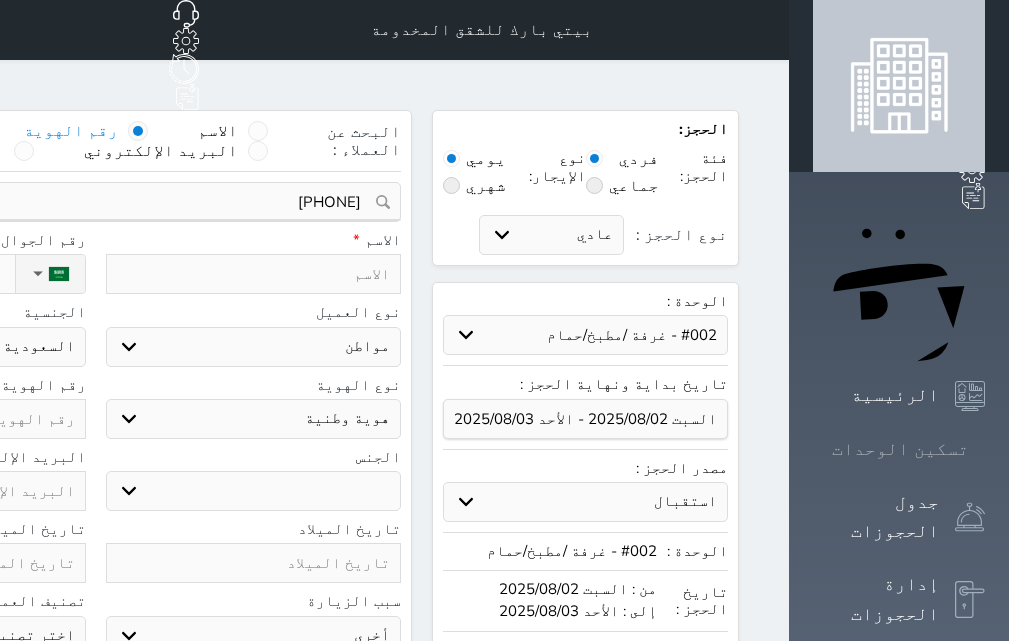 click on "تسكين الوحدات" at bounding box center [900, 449] 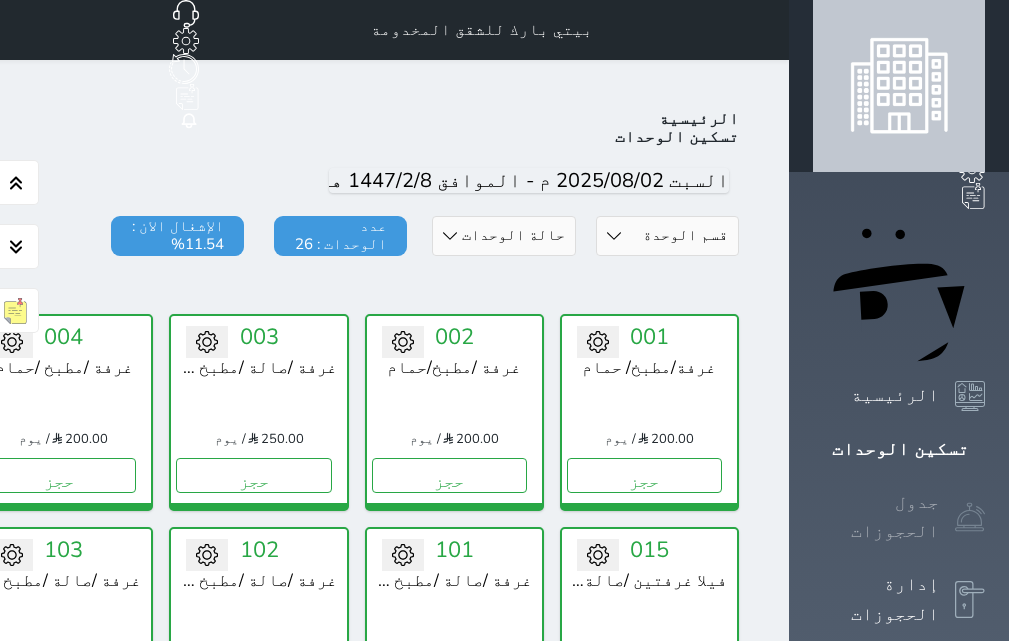 scroll, scrollTop: 78, scrollLeft: 0, axis: vertical 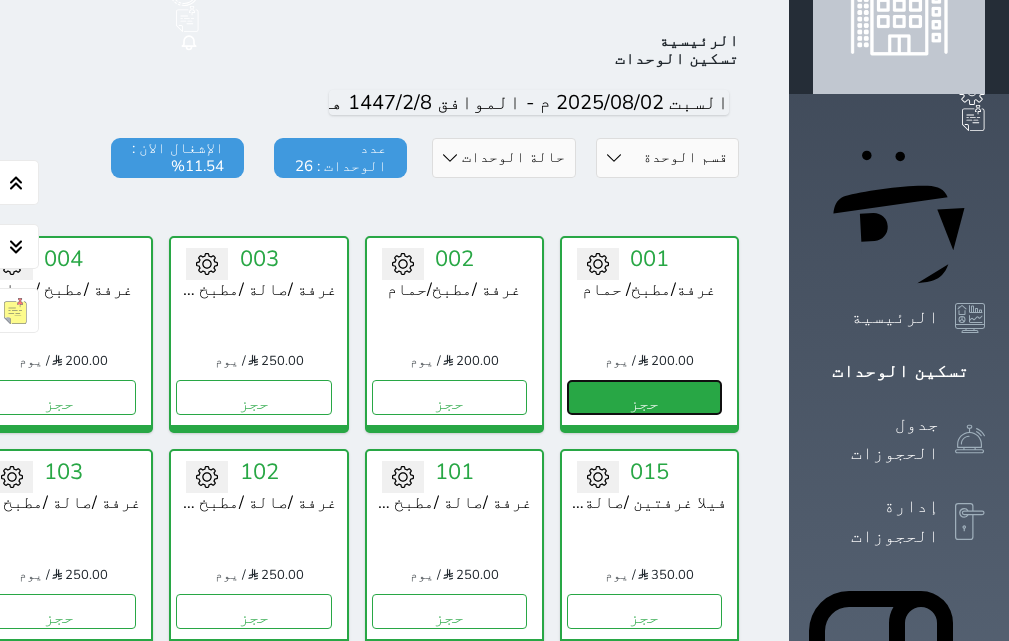 click on "حجز" at bounding box center (644, 397) 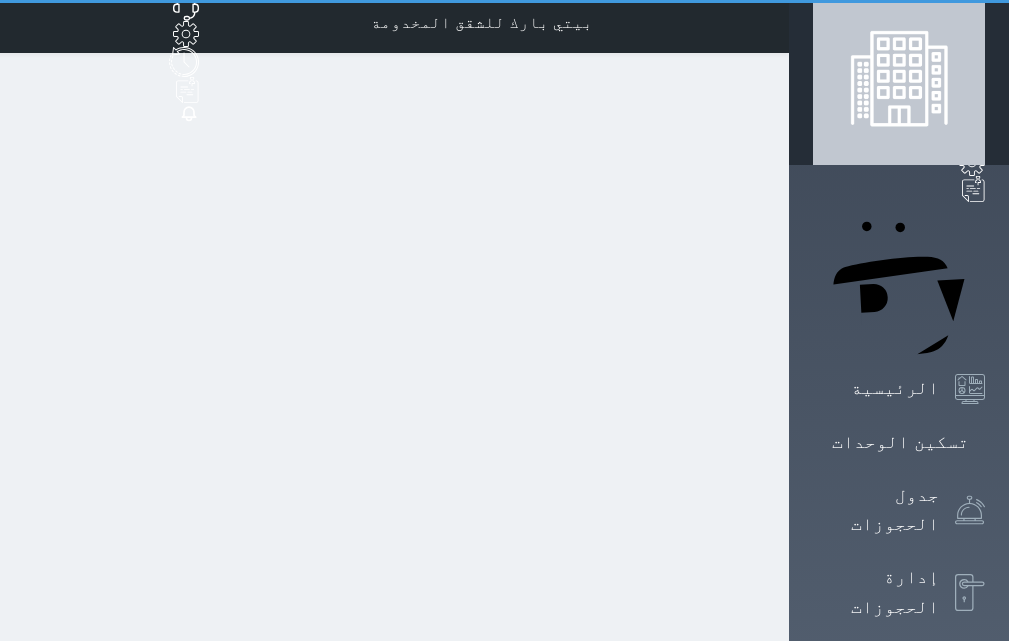scroll, scrollTop: 0, scrollLeft: 0, axis: both 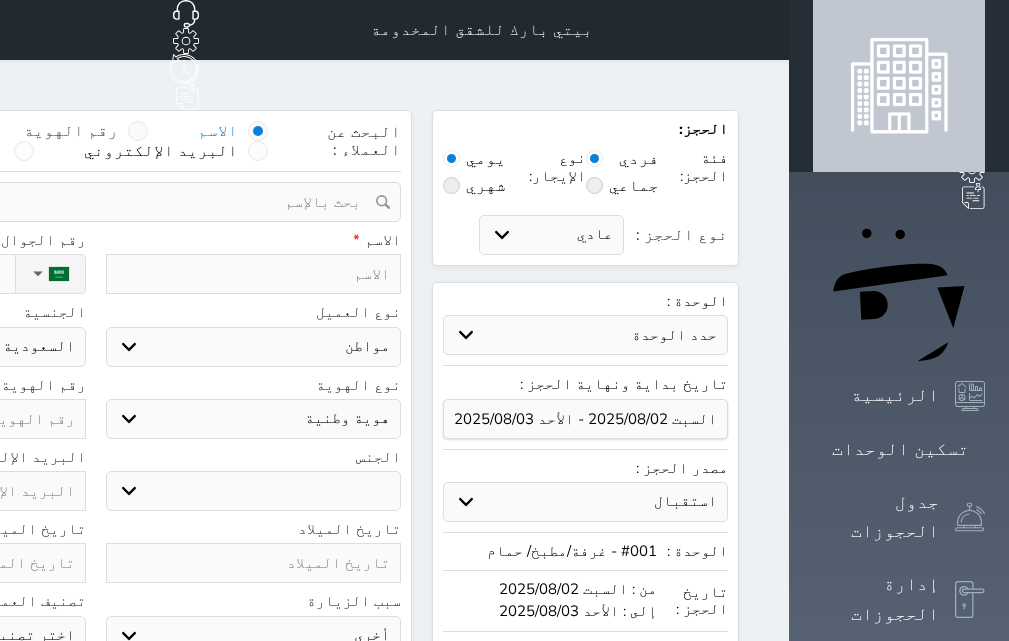 click on "رقم الهوية" at bounding box center [71, 131] 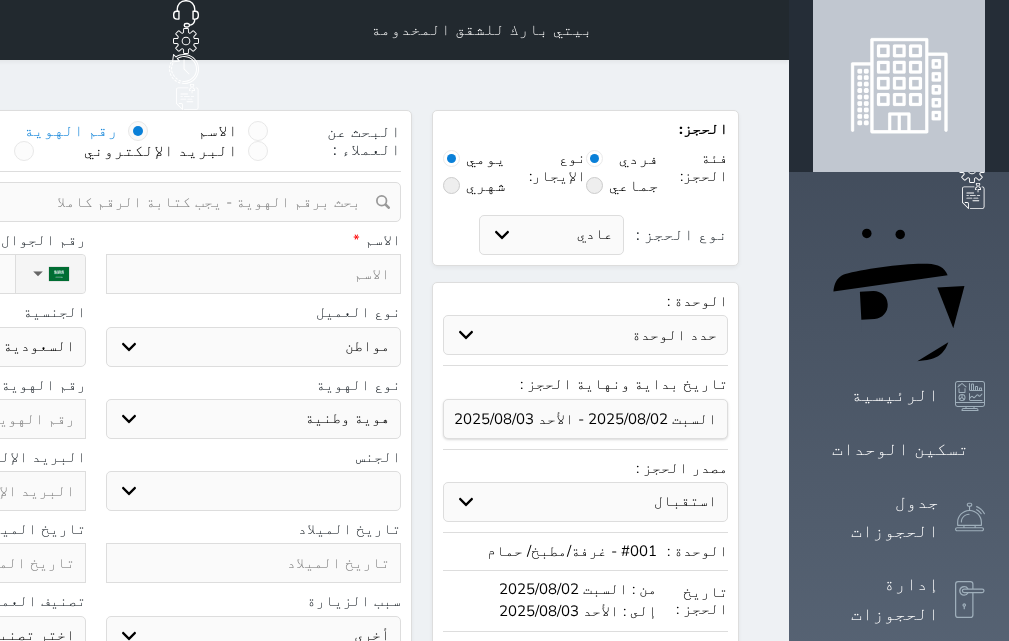 click at bounding box center [88, 202] 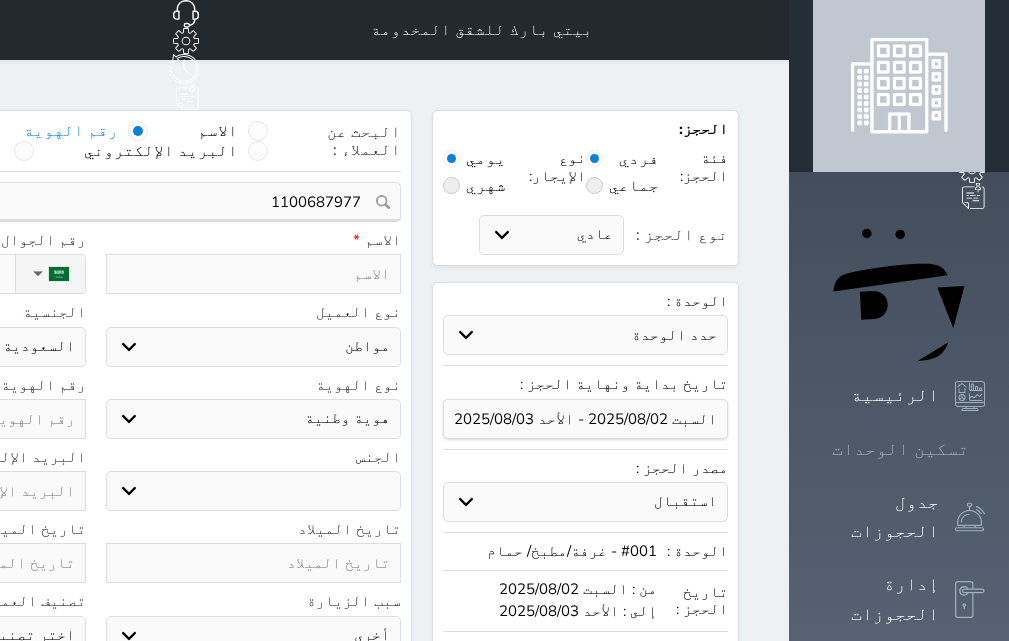 click on "تسكين الوحدات" at bounding box center [900, 449] 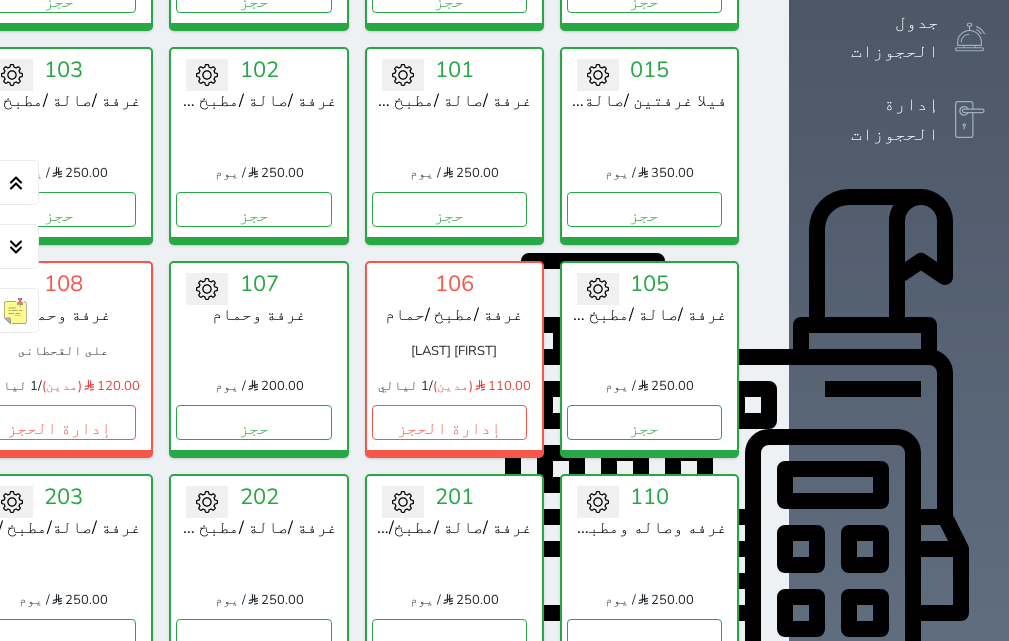 scroll, scrollTop: 578, scrollLeft: 0, axis: vertical 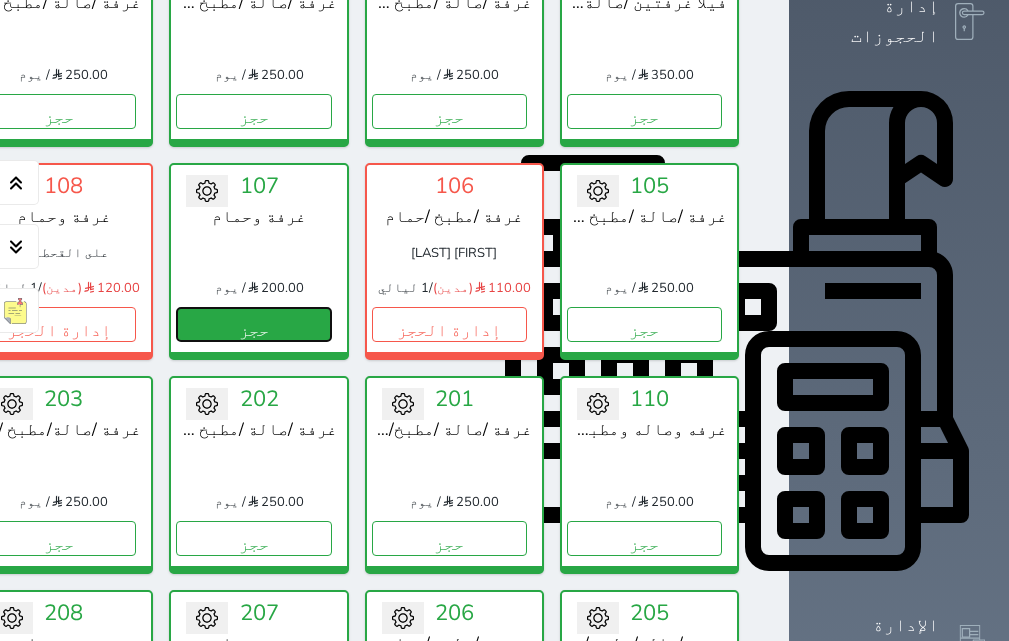 click on "حجز" at bounding box center [253, 324] 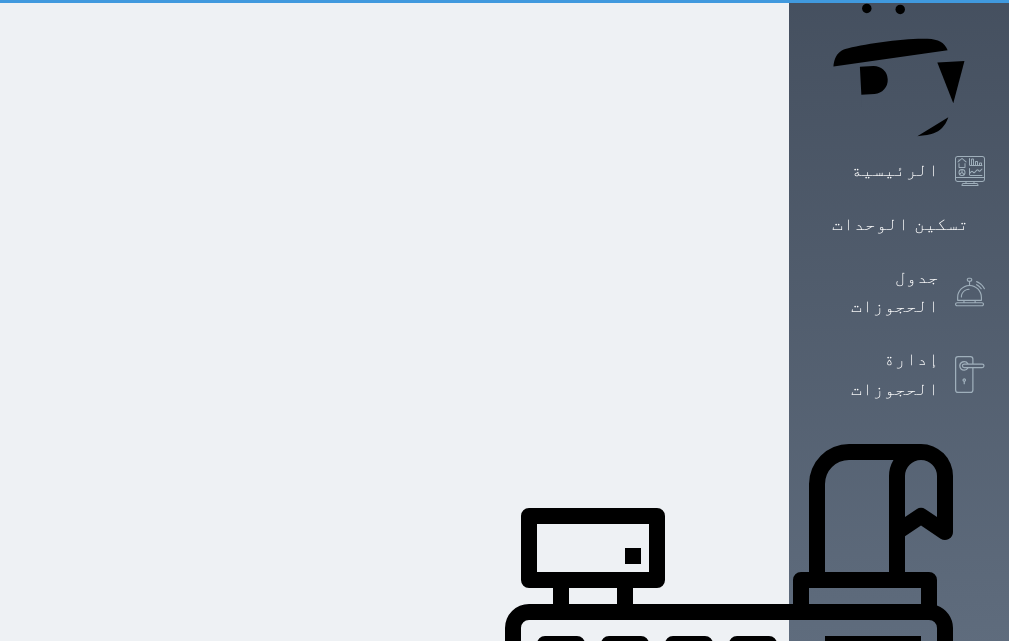 scroll, scrollTop: 0, scrollLeft: 0, axis: both 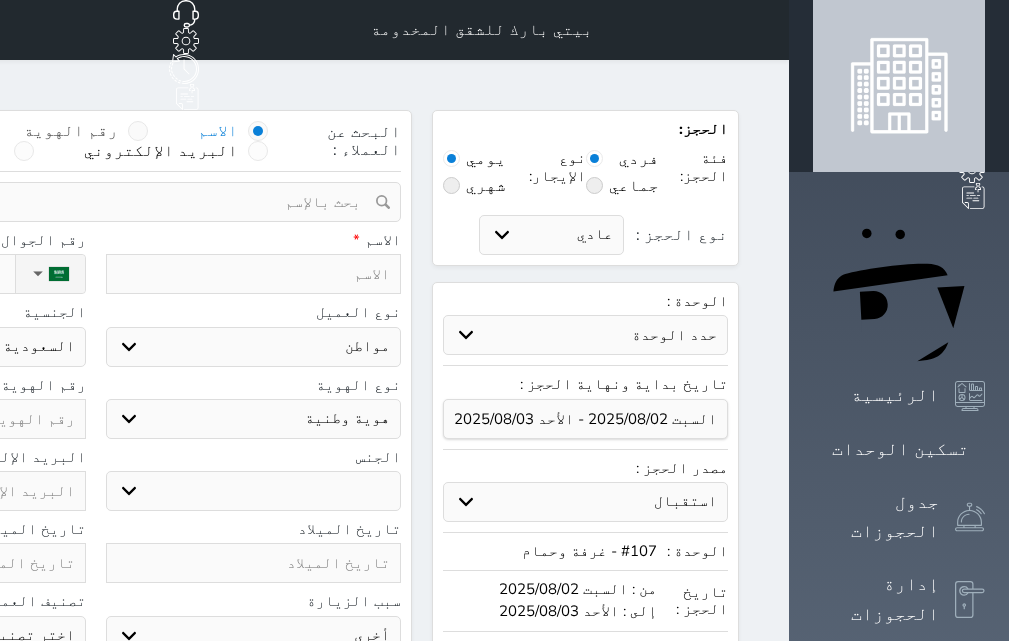 click on "رقم الهوية" at bounding box center [71, 131] 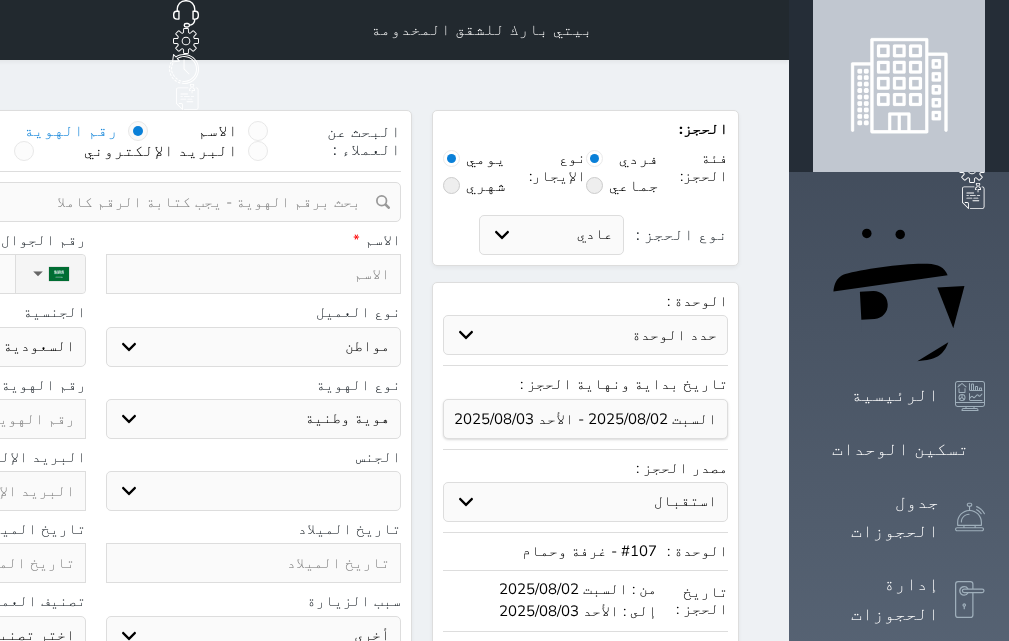 click at bounding box center [88, 202] 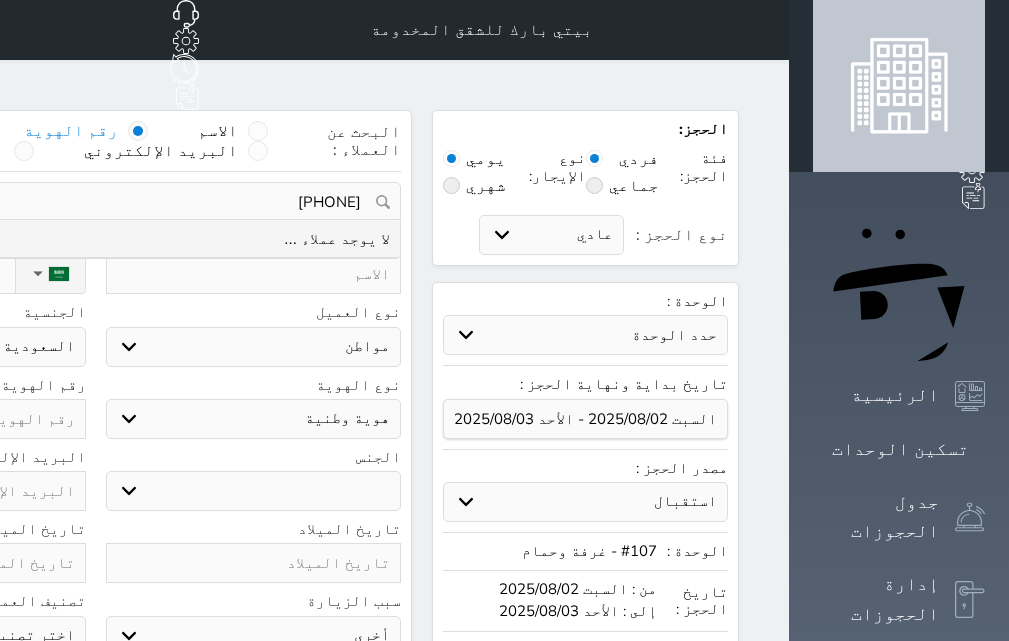 click on "[PHONE]" at bounding box center (95, 202) 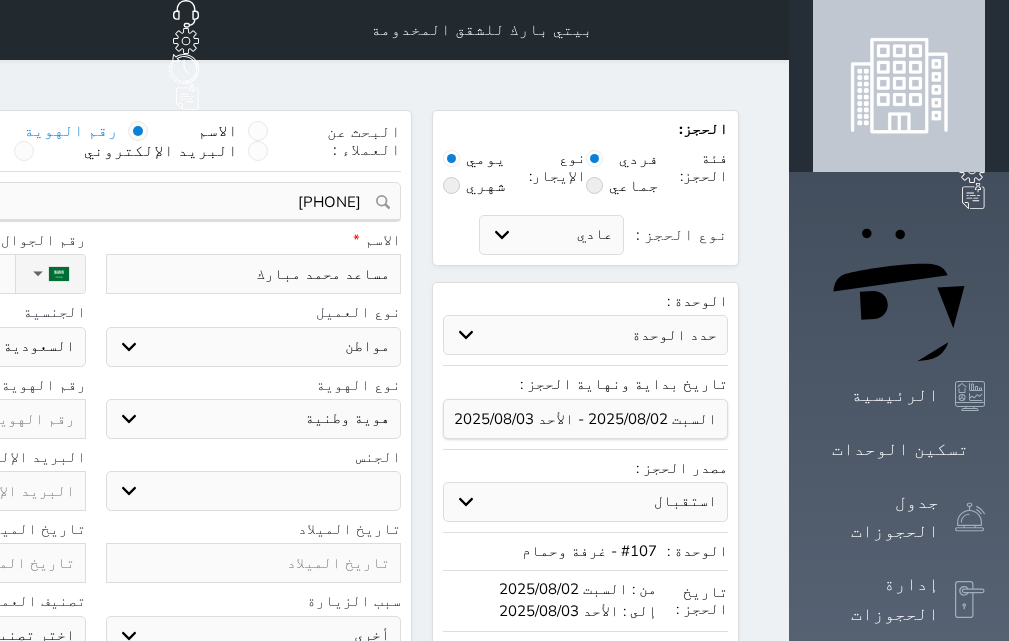 click at bounding box center [-62, 419] 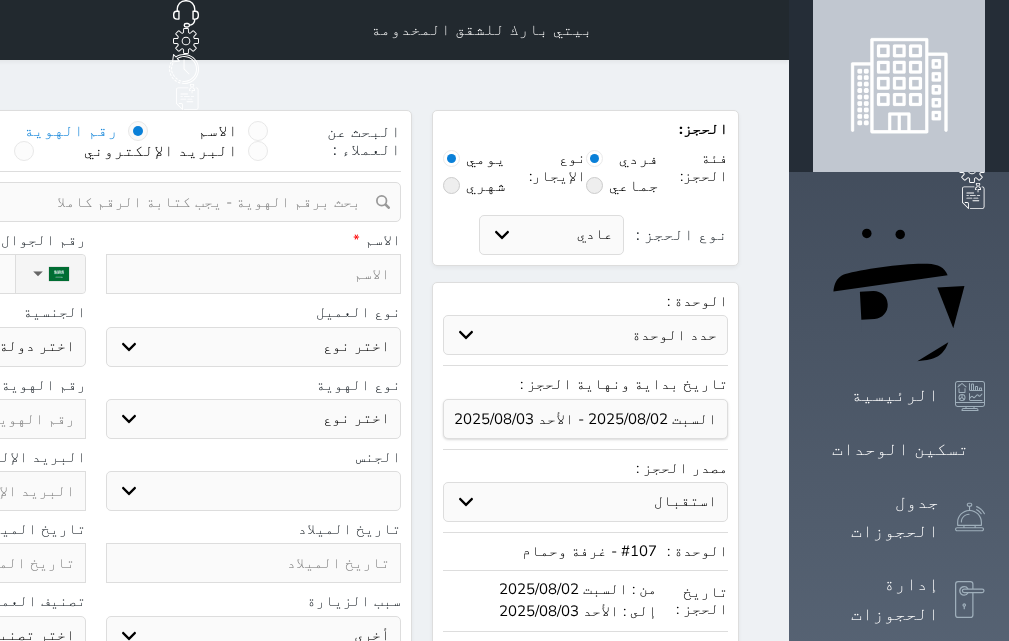 click on "الاسم *" at bounding box center [254, 240] 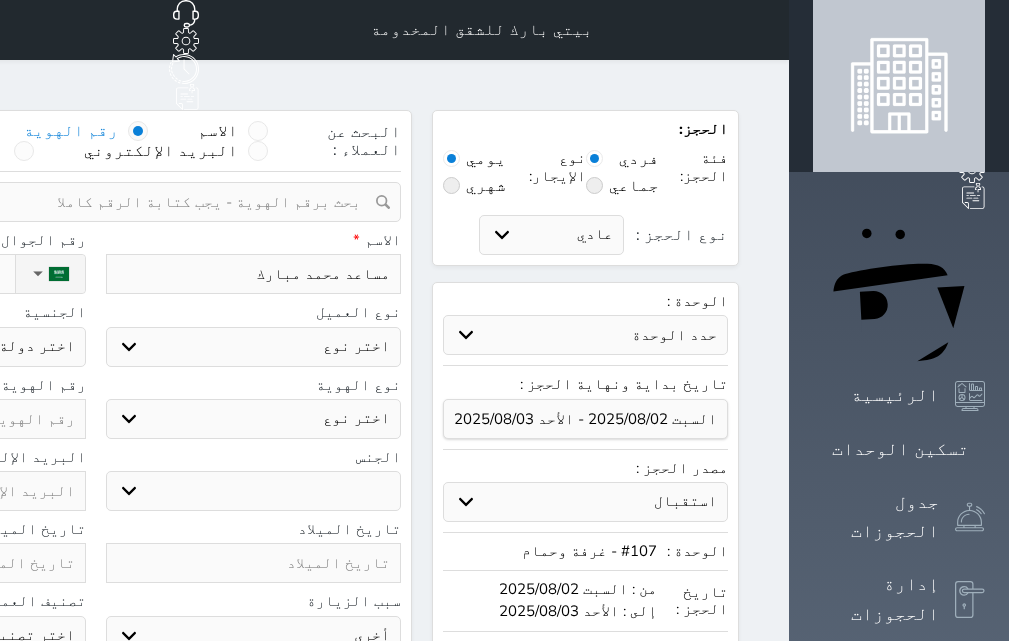 click on "نوع الحجز :" at bounding box center (-98, 274) 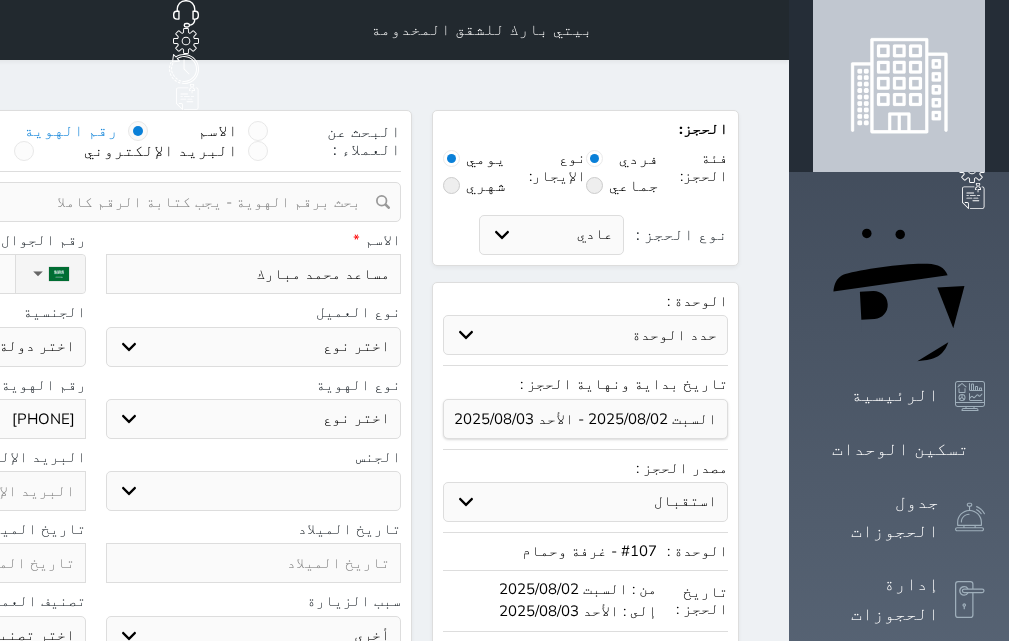 click on "نوع الحجز :" at bounding box center (-98, 274) 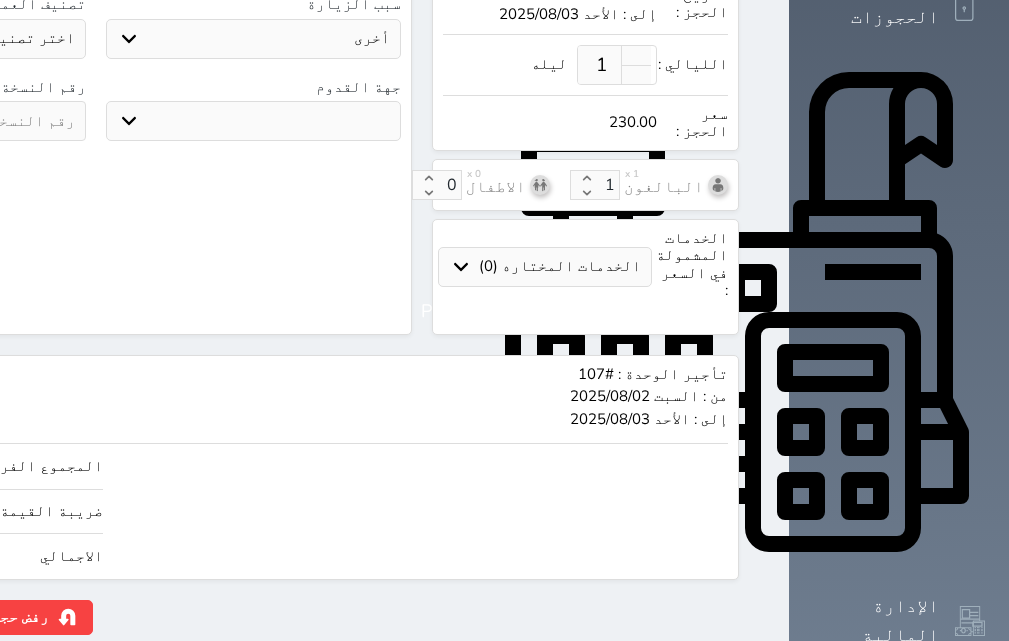 scroll, scrollTop: 600, scrollLeft: 0, axis: vertical 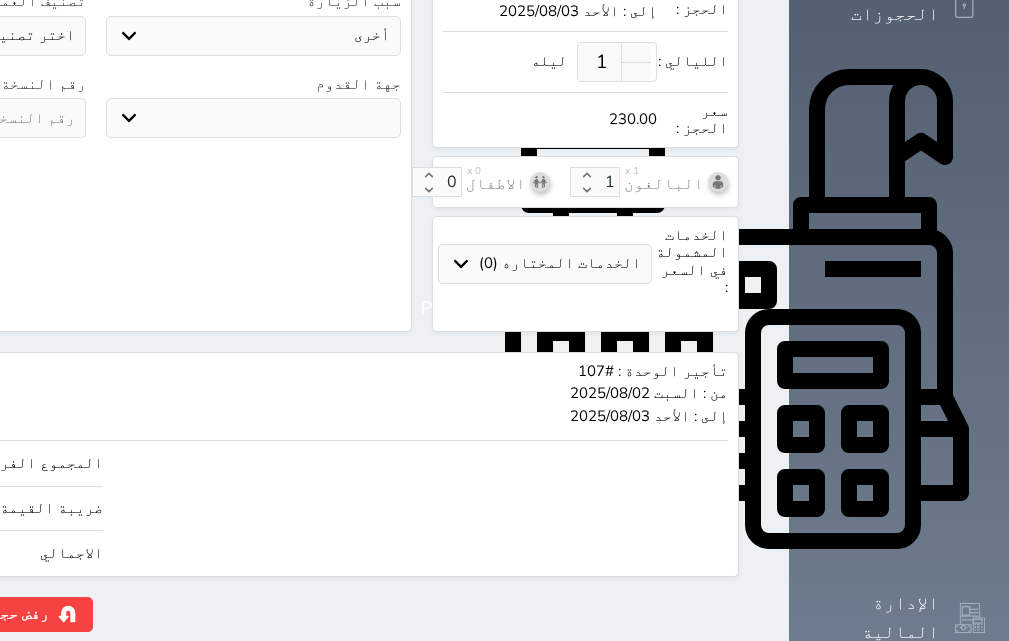 drag, startPoint x: 42, startPoint y: 509, endPoint x: 235, endPoint y: 511, distance: 193.01036 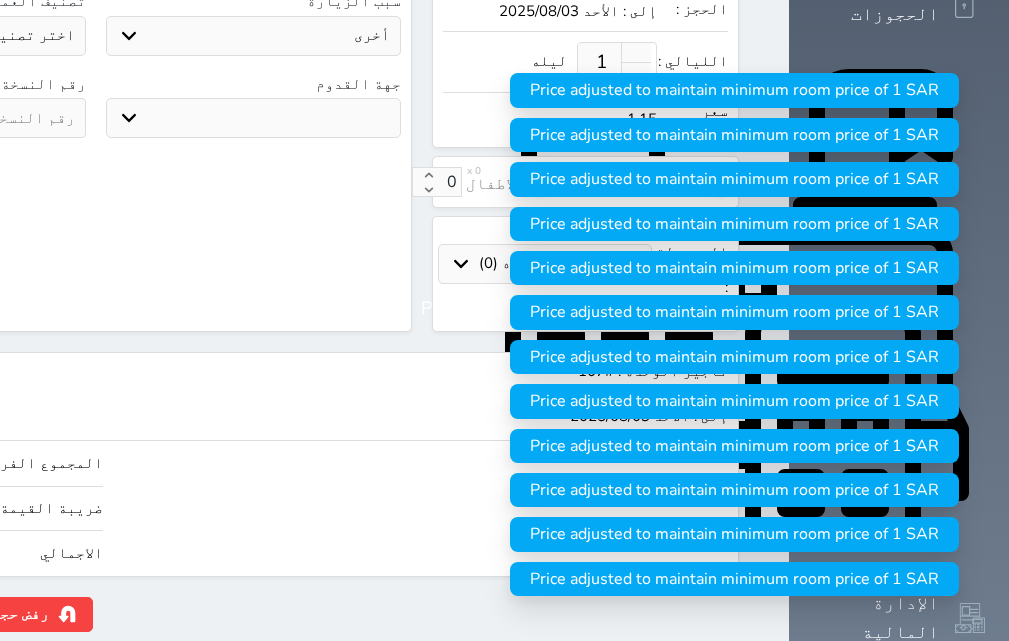 click on "المجموع الفرعي   1.00     ضريبة القيمة المضافة (15%)    0.15      الاجمالي   1.15" at bounding box center (259, 503) 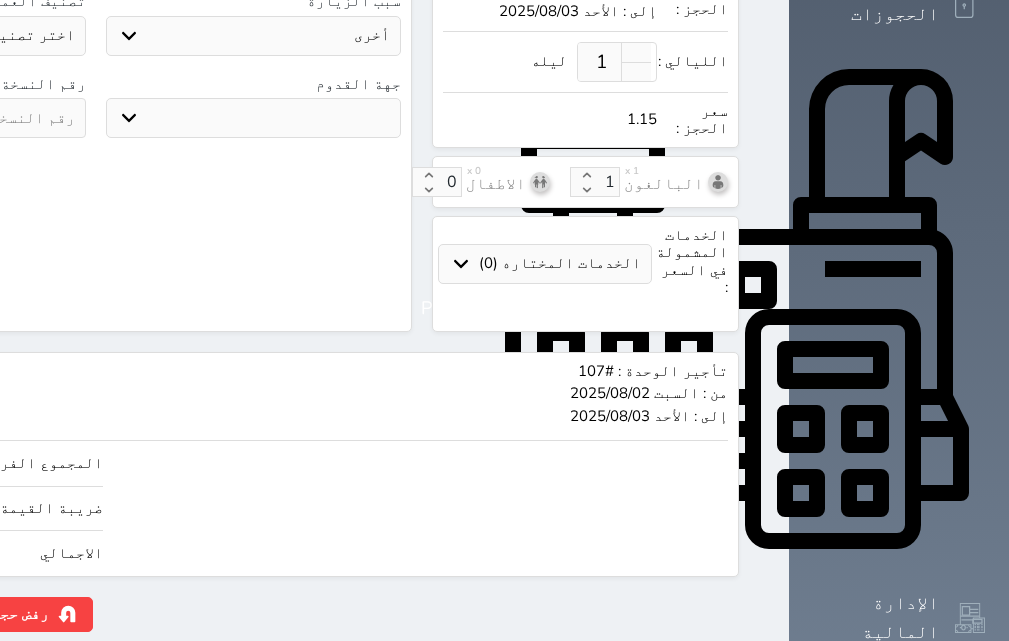 click on "حجز" at bounding box center [-128, 614] 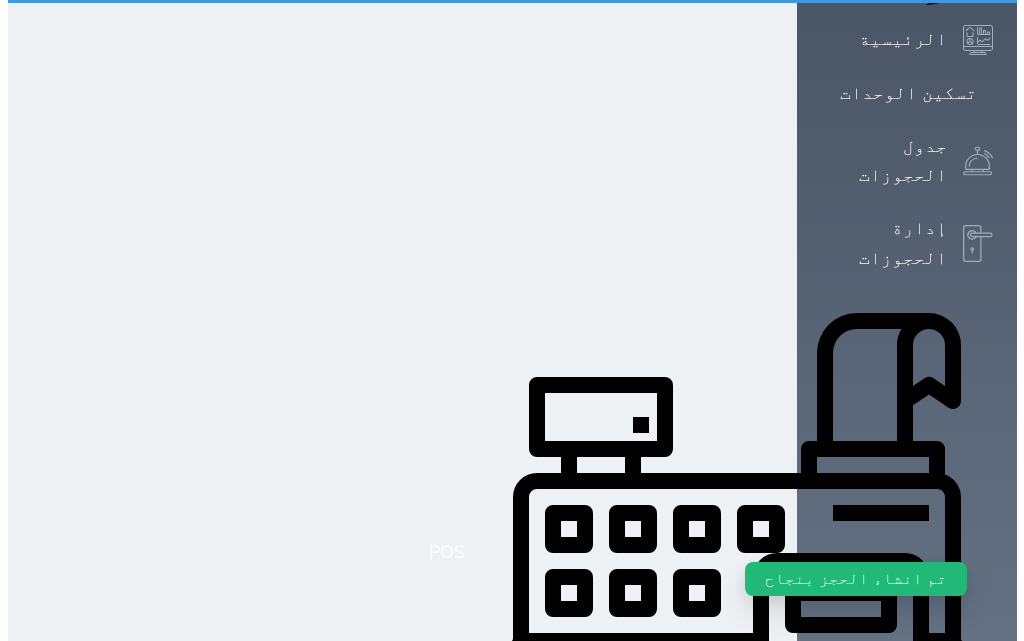 scroll, scrollTop: 0, scrollLeft: 0, axis: both 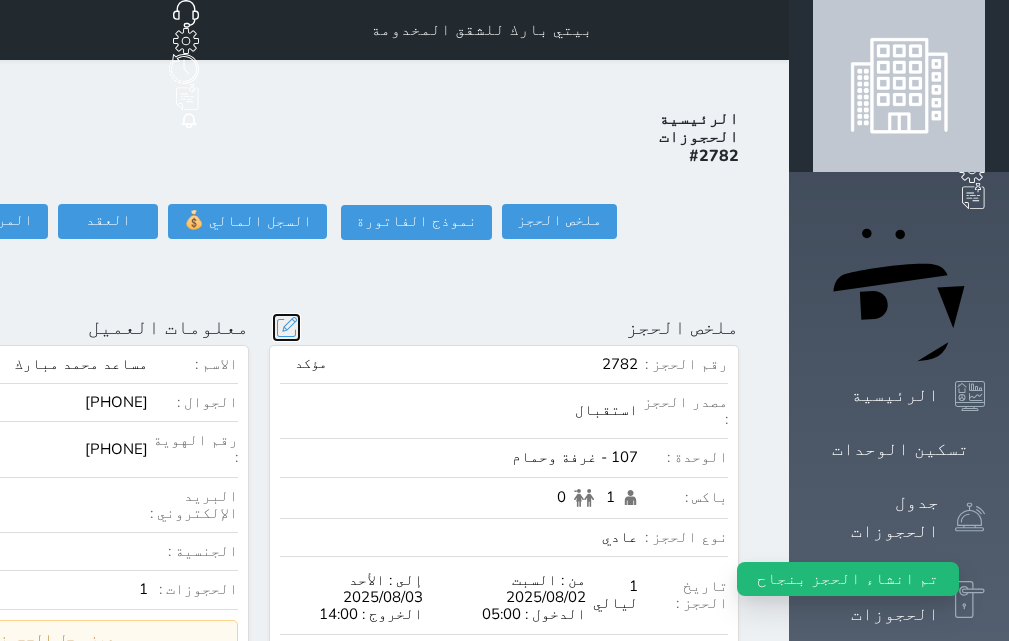 click at bounding box center (286, 327) 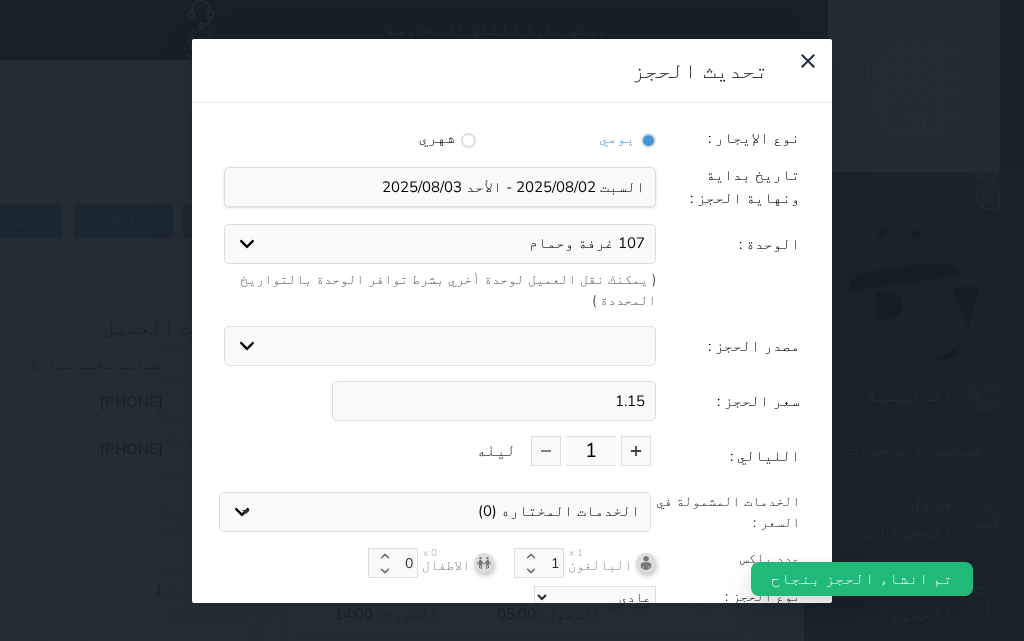 drag, startPoint x: 605, startPoint y: 340, endPoint x: 718, endPoint y: 340, distance: 113 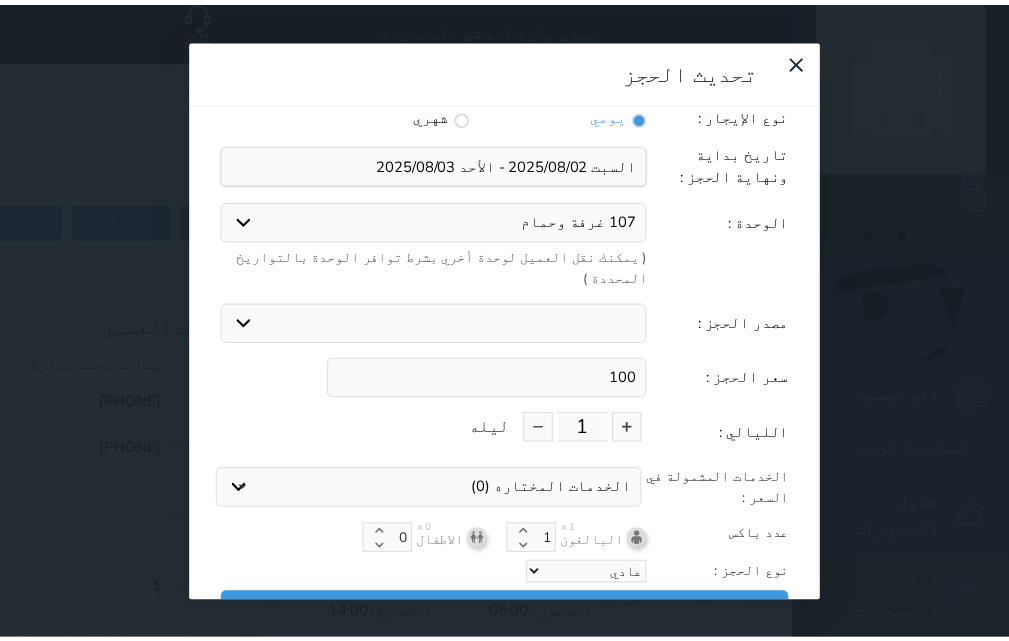 scroll, scrollTop: 45, scrollLeft: 0, axis: vertical 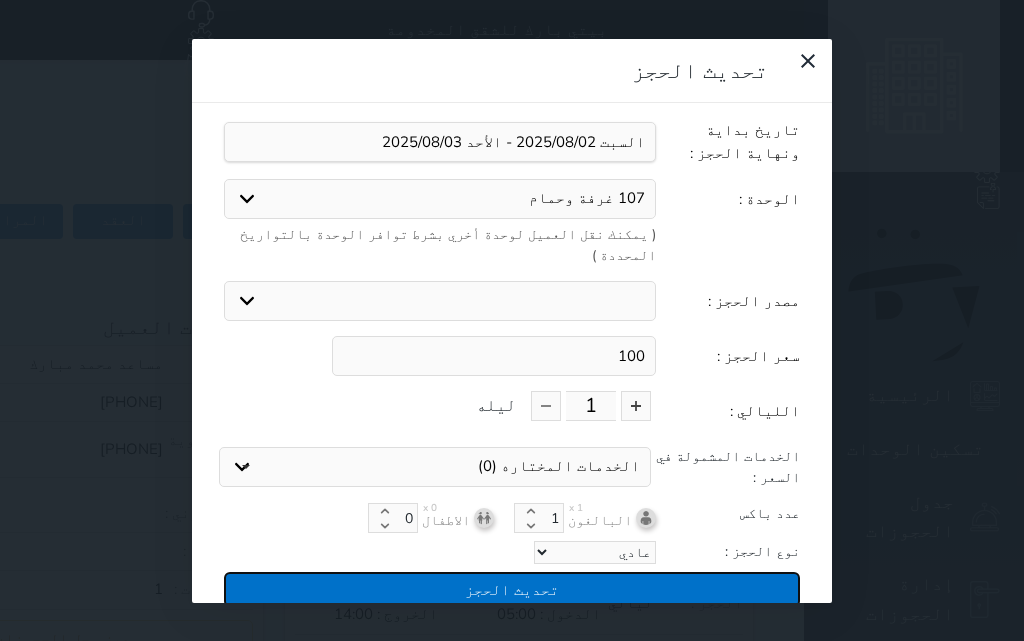 click on "تحديث الحجز" at bounding box center (512, 589) 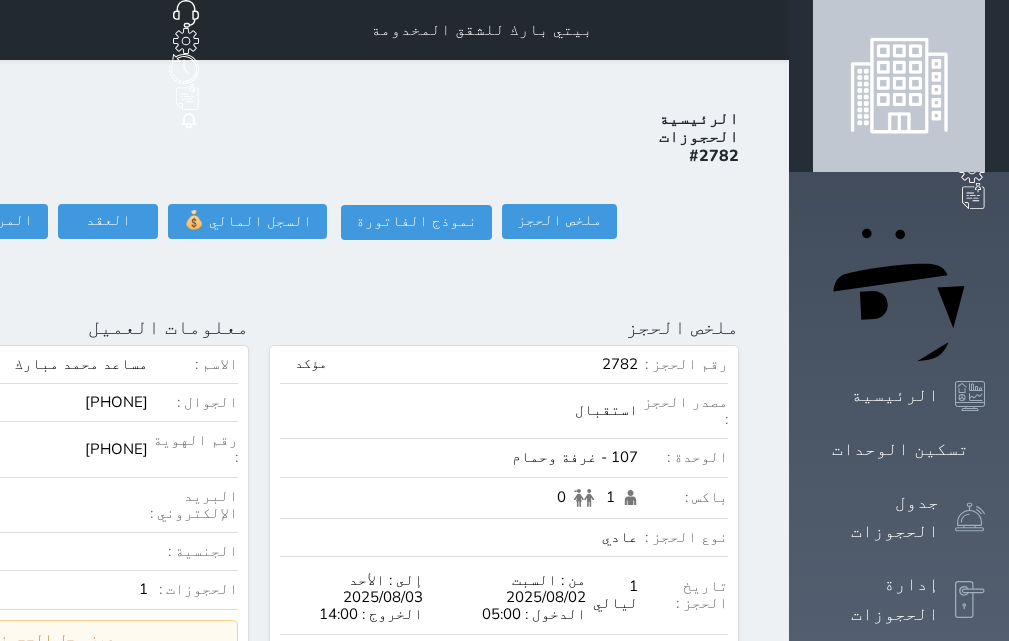 click on "تسجيل دخول" at bounding box center [-154, 221] 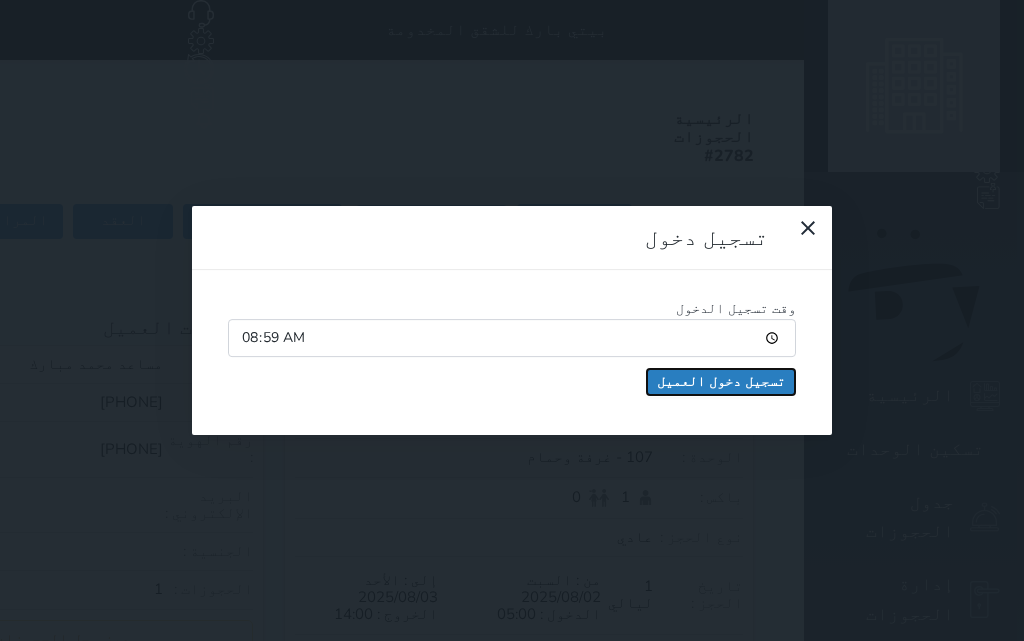 click on "تسجيل دخول العميل" at bounding box center (721, 382) 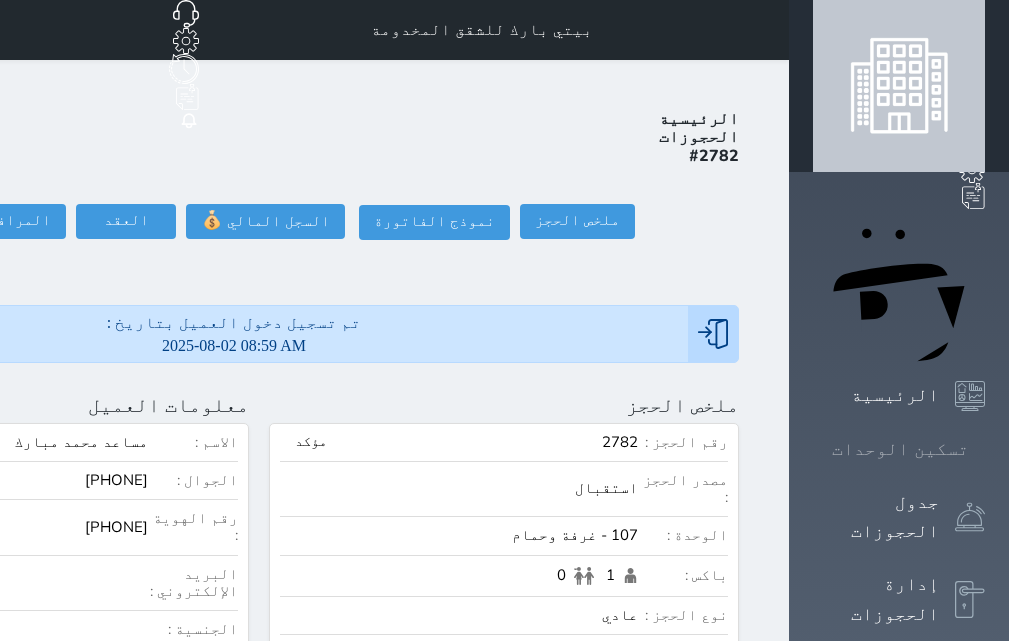 click on "تسكين الوحدات" at bounding box center (900, 449) 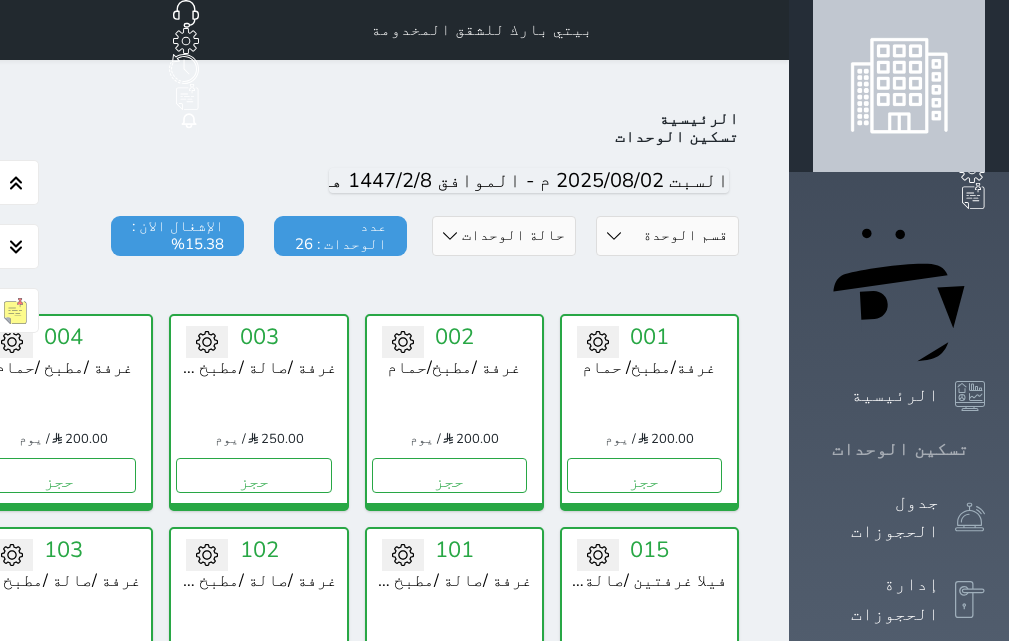 scroll, scrollTop: 78, scrollLeft: 0, axis: vertical 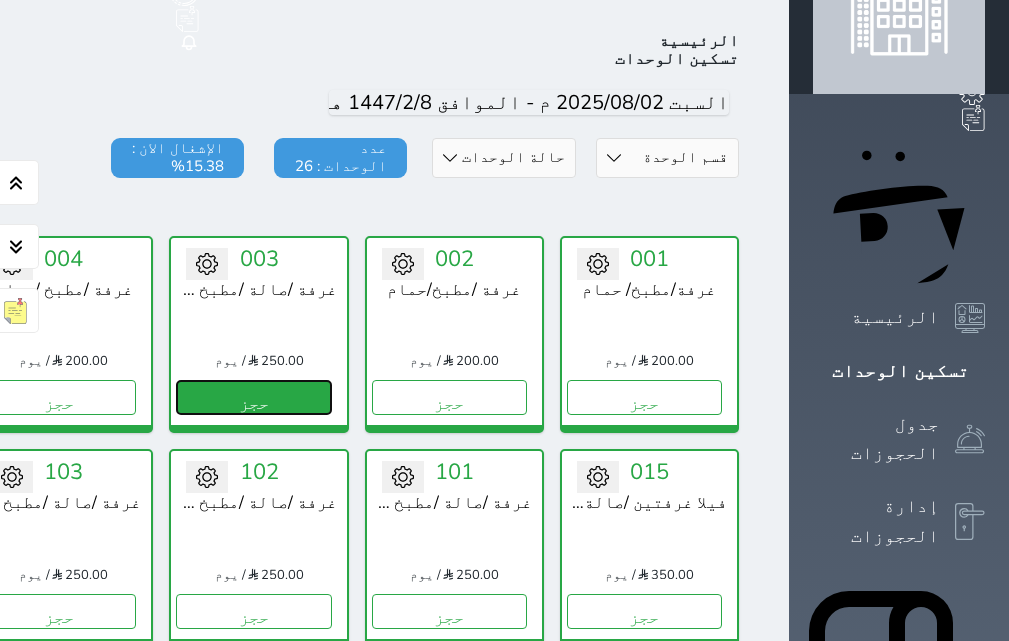 click on "حجز" at bounding box center [253, 397] 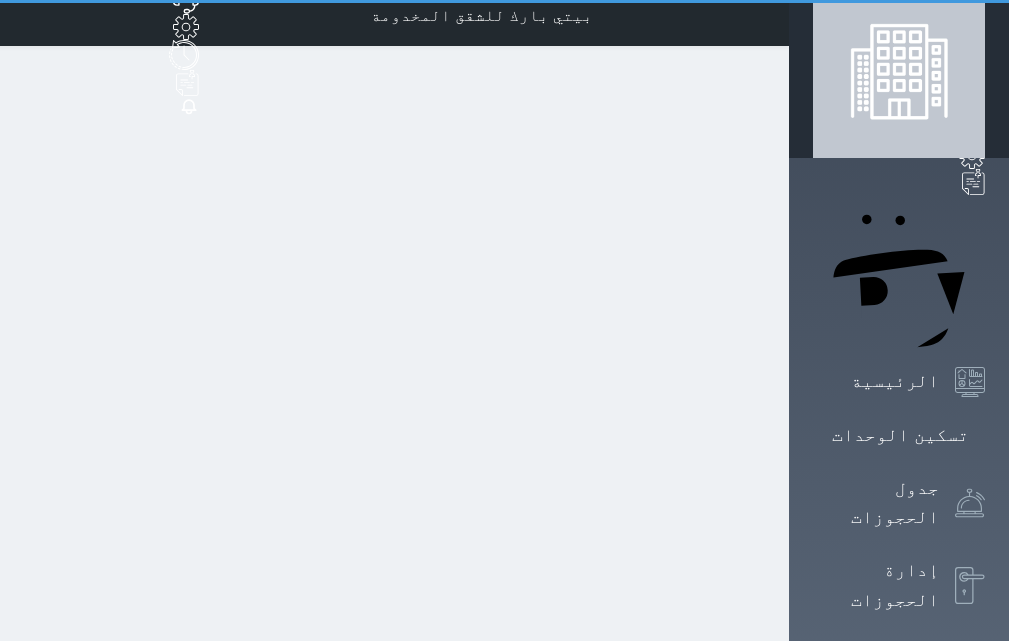 scroll, scrollTop: 0, scrollLeft: 0, axis: both 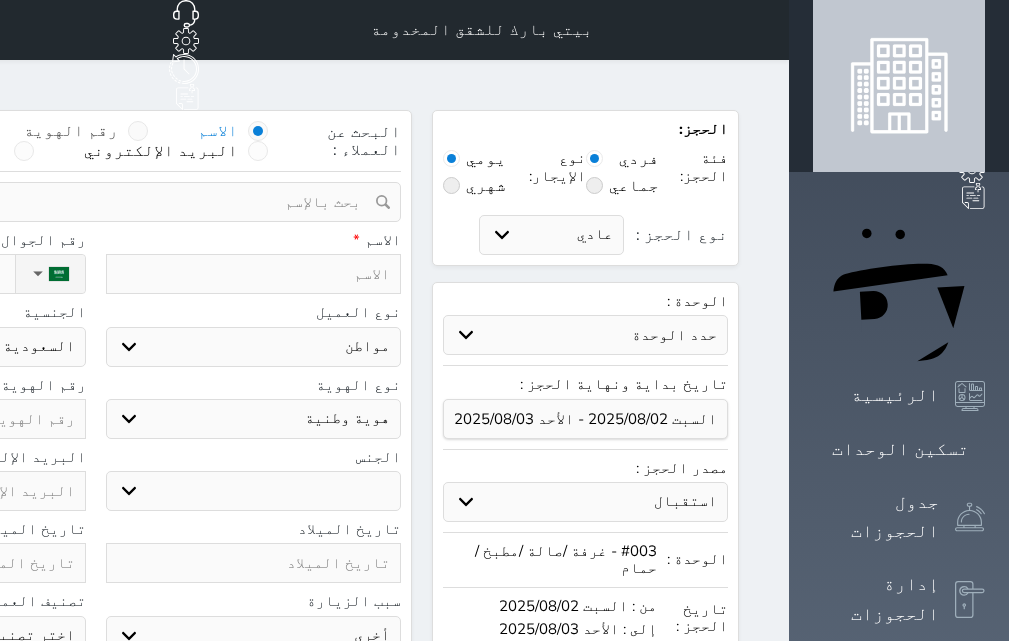 click on "رقم الهوية" at bounding box center [71, 131] 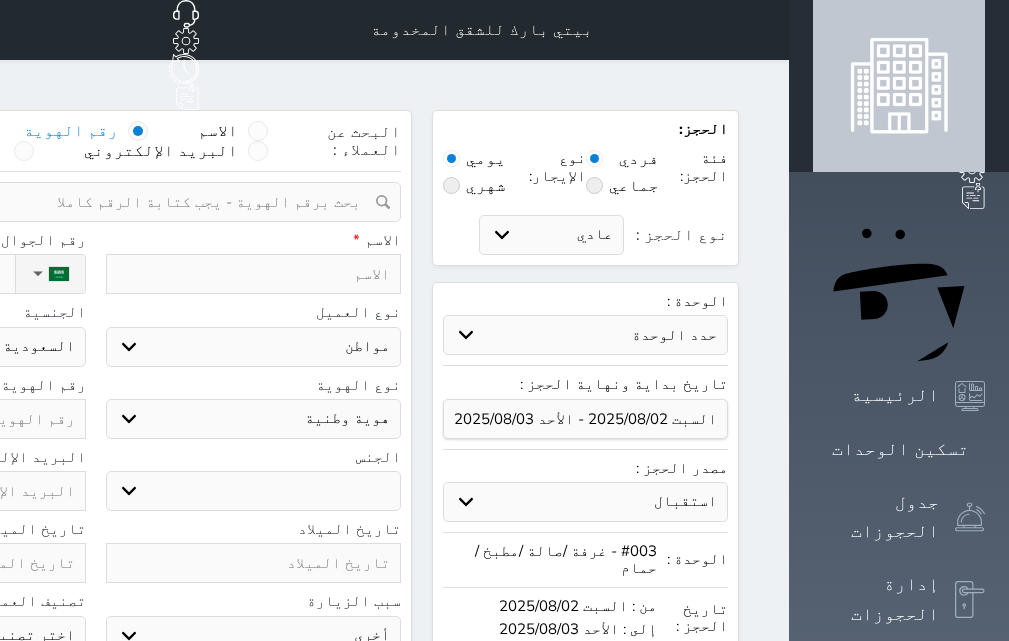 click at bounding box center (88, 202) 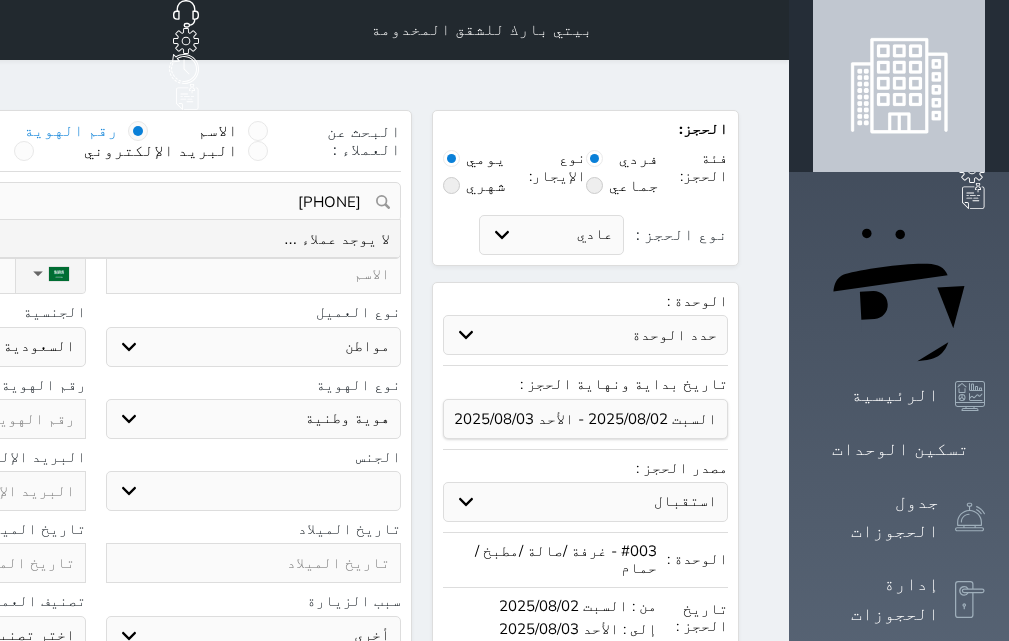 click on "[PHONE]" at bounding box center (95, 202) 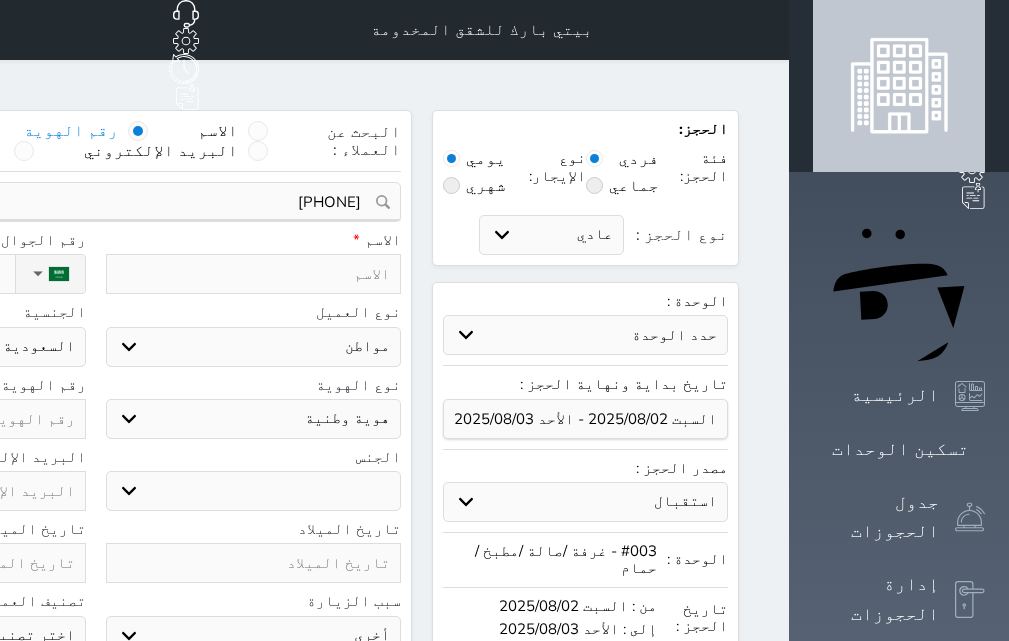 click at bounding box center [254, 274] 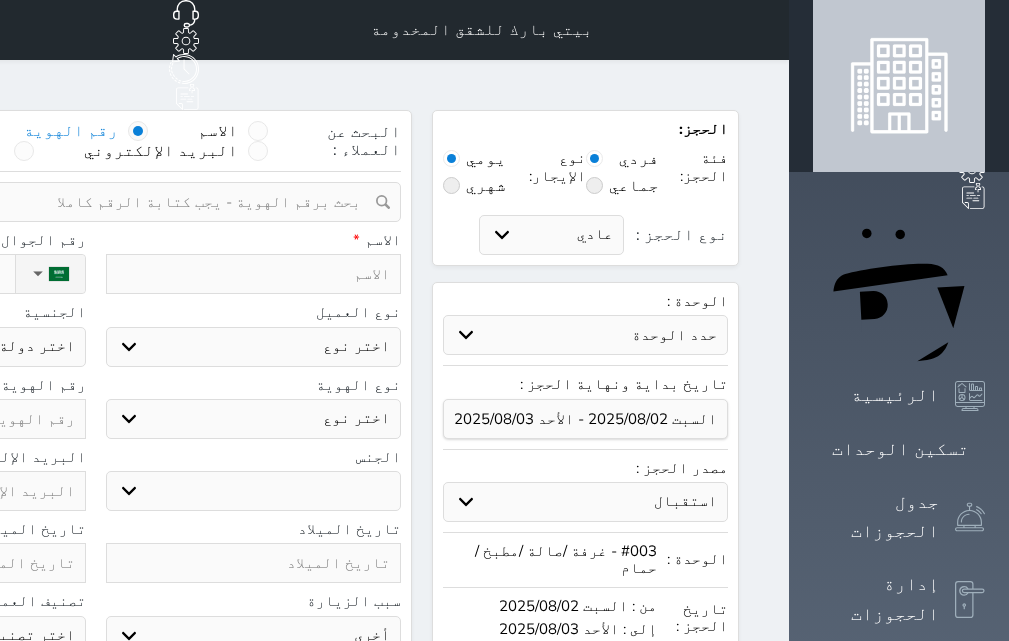 click at bounding box center (254, 274) 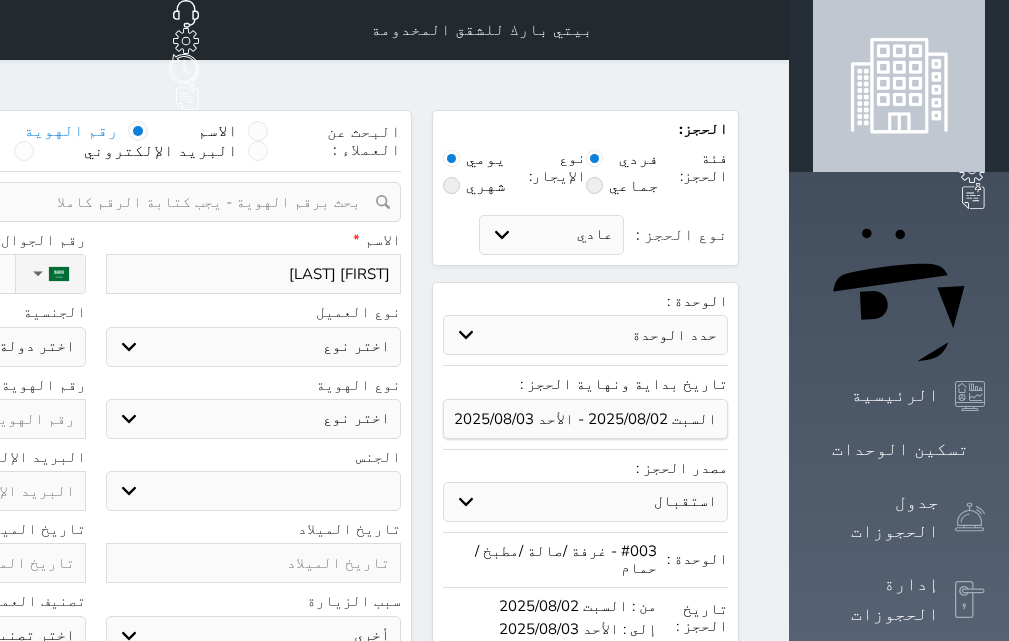 click at bounding box center (-62, 419) 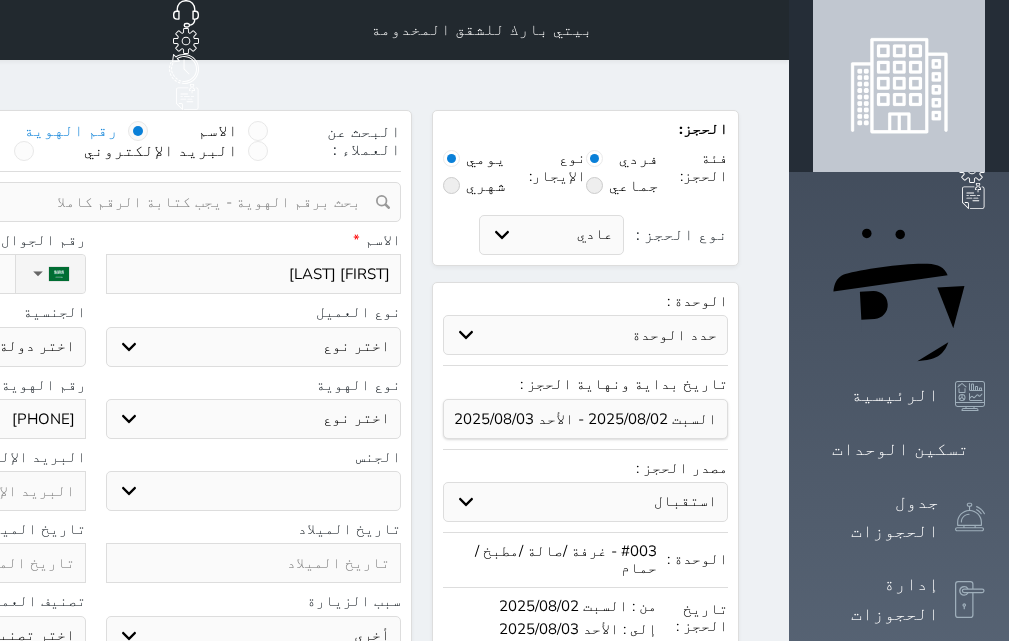click on "نوع الحجز :" at bounding box center [-98, 274] 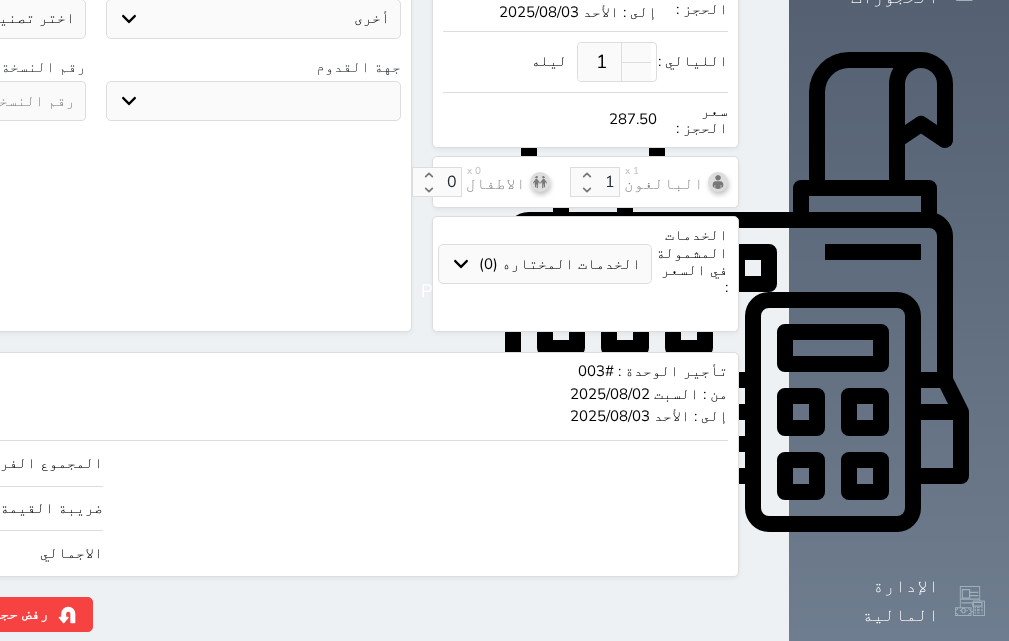 scroll, scrollTop: 618, scrollLeft: 0, axis: vertical 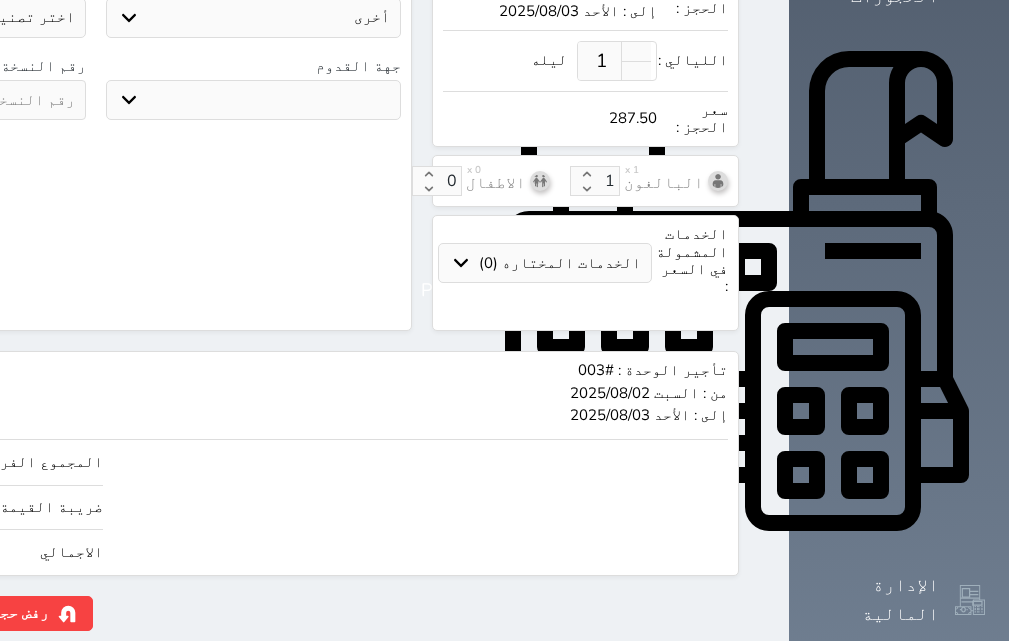 drag, startPoint x: 56, startPoint y: 484, endPoint x: 295, endPoint y: 484, distance: 239 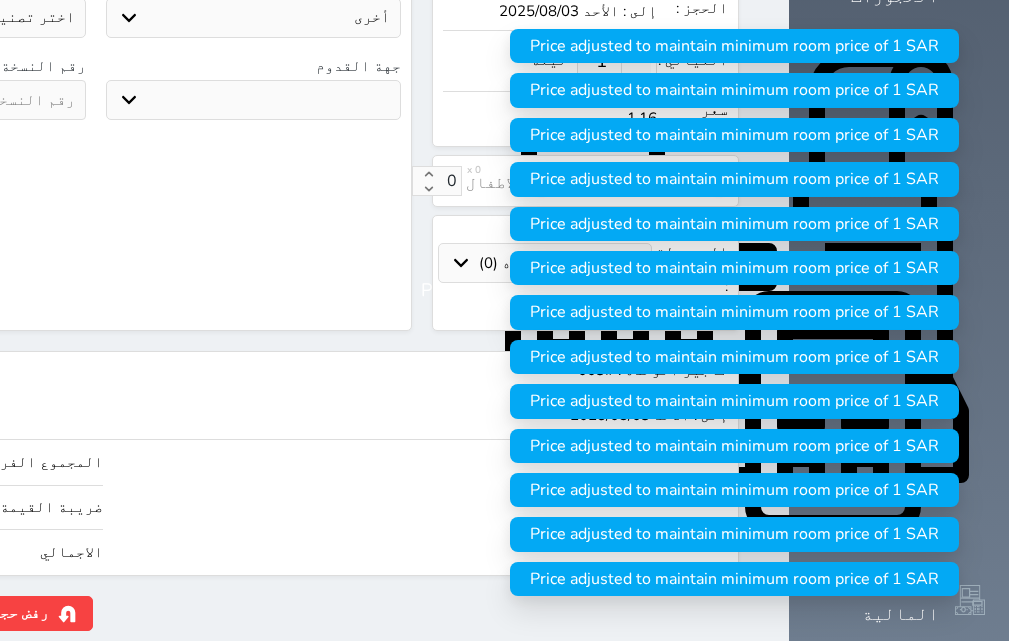 click on "المجموع الفرعي   1.00     ضريبة القيمة المضافة (15%)    0.15      الاجمالي   1.16" at bounding box center [259, 502] 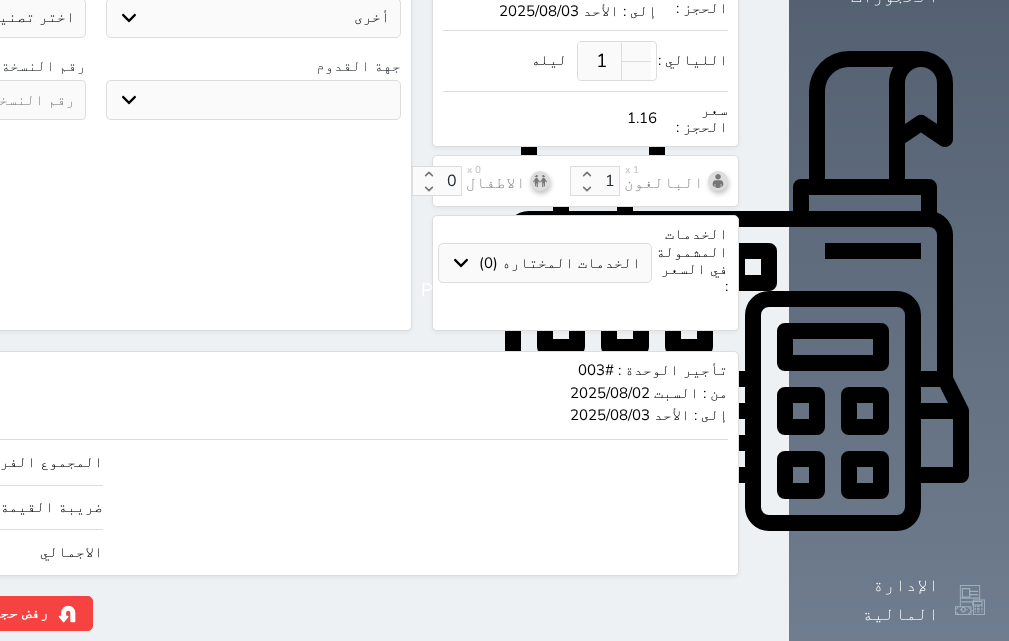 click on "حجز" at bounding box center (-128, 613) 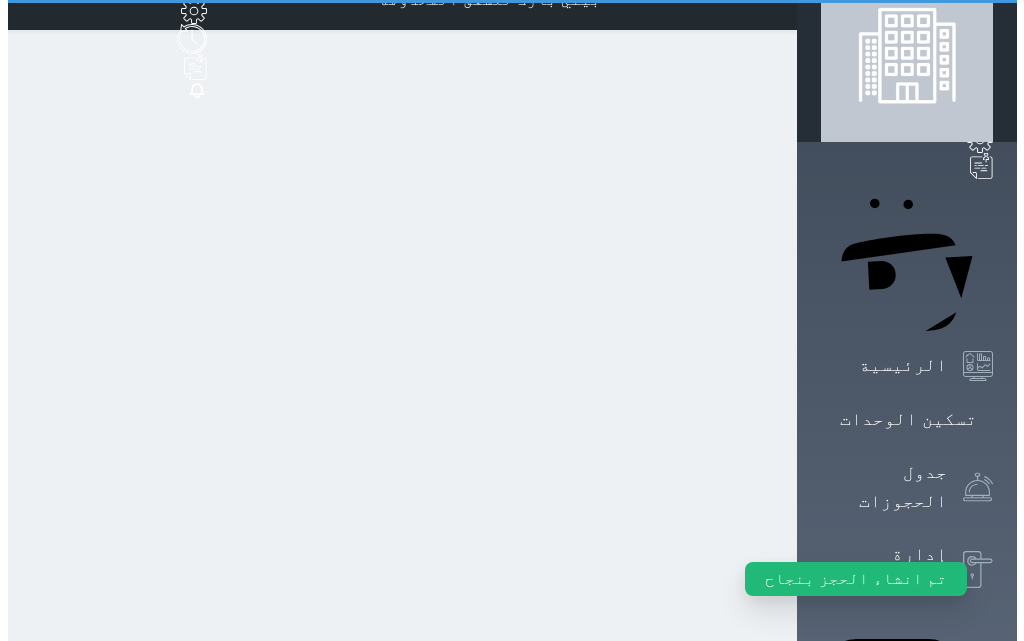 scroll, scrollTop: 0, scrollLeft: 0, axis: both 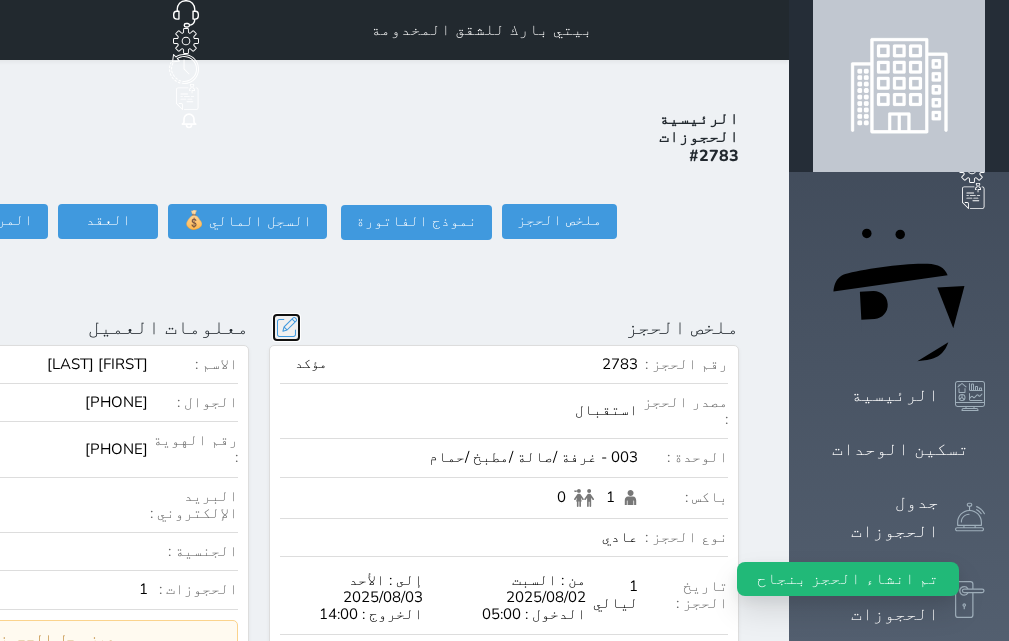 click at bounding box center (286, 327) 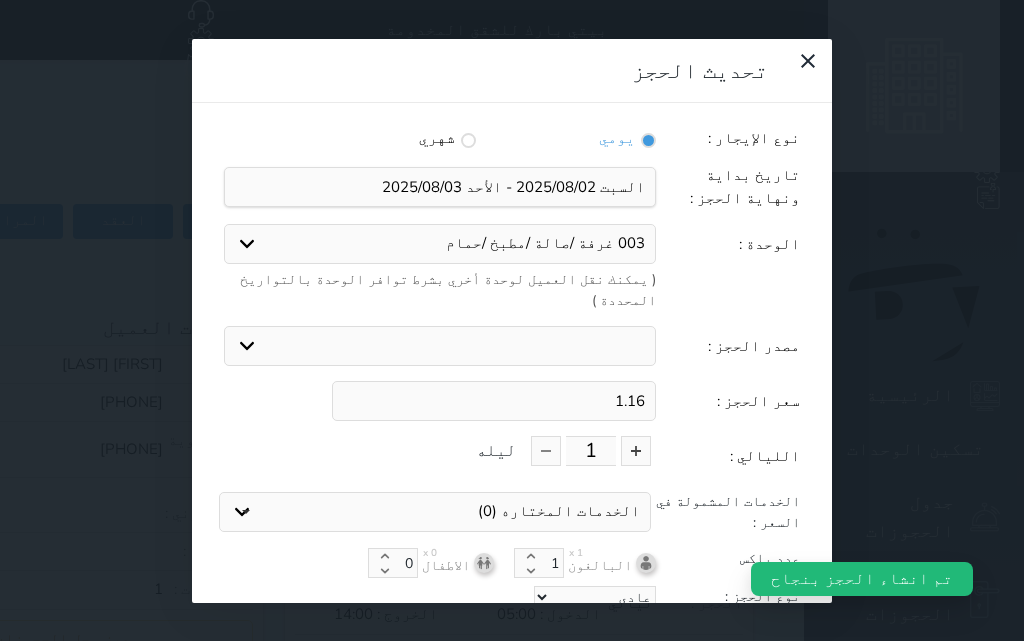 drag, startPoint x: 605, startPoint y: 327, endPoint x: 688, endPoint y: 331, distance: 83.09633 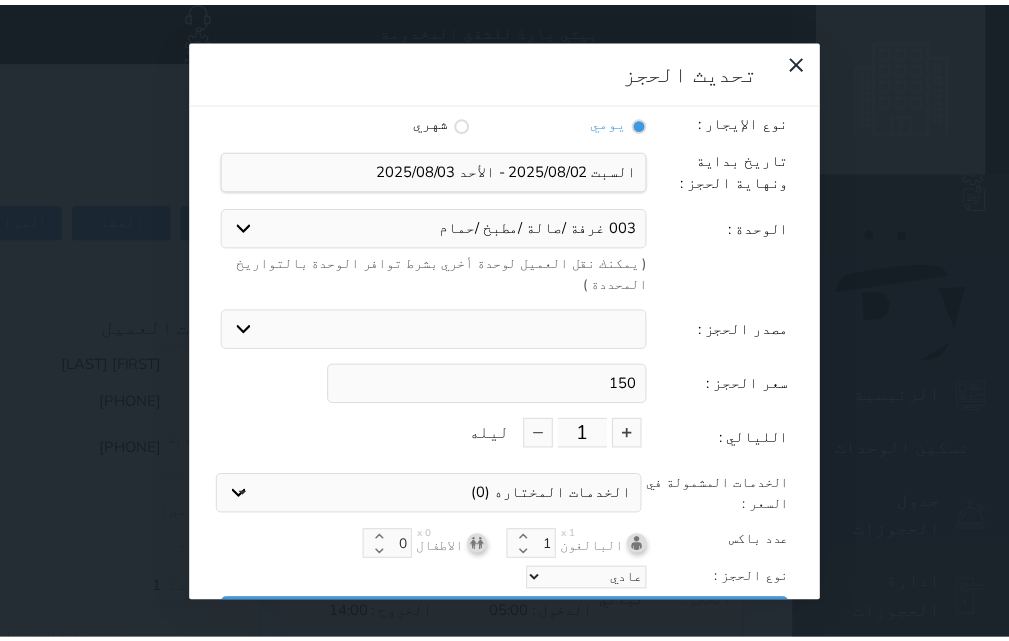 scroll, scrollTop: 45, scrollLeft: 0, axis: vertical 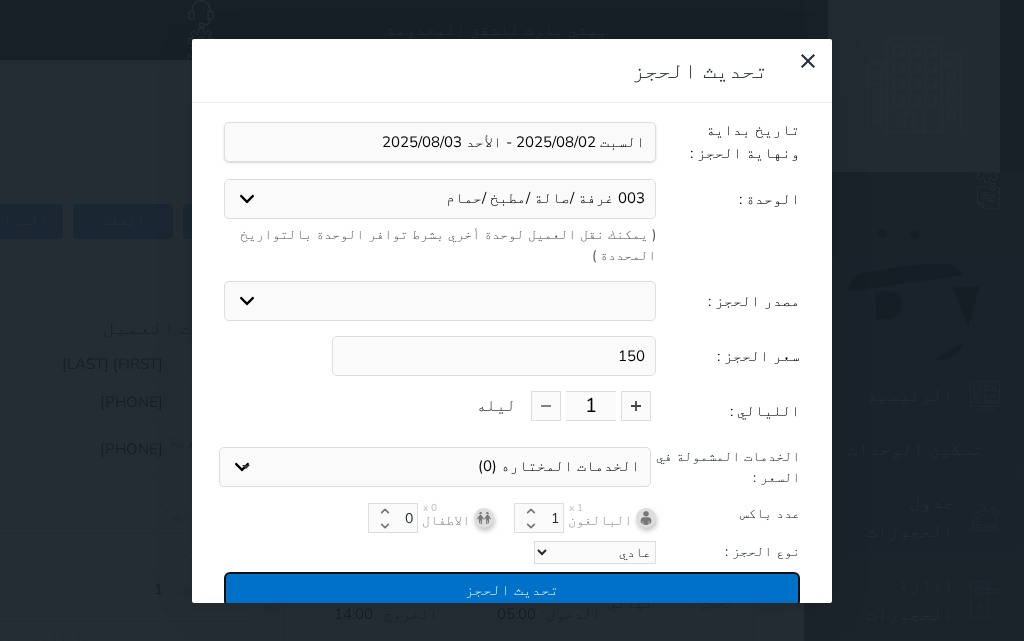 click on "تحديث الحجز" at bounding box center (512, 589) 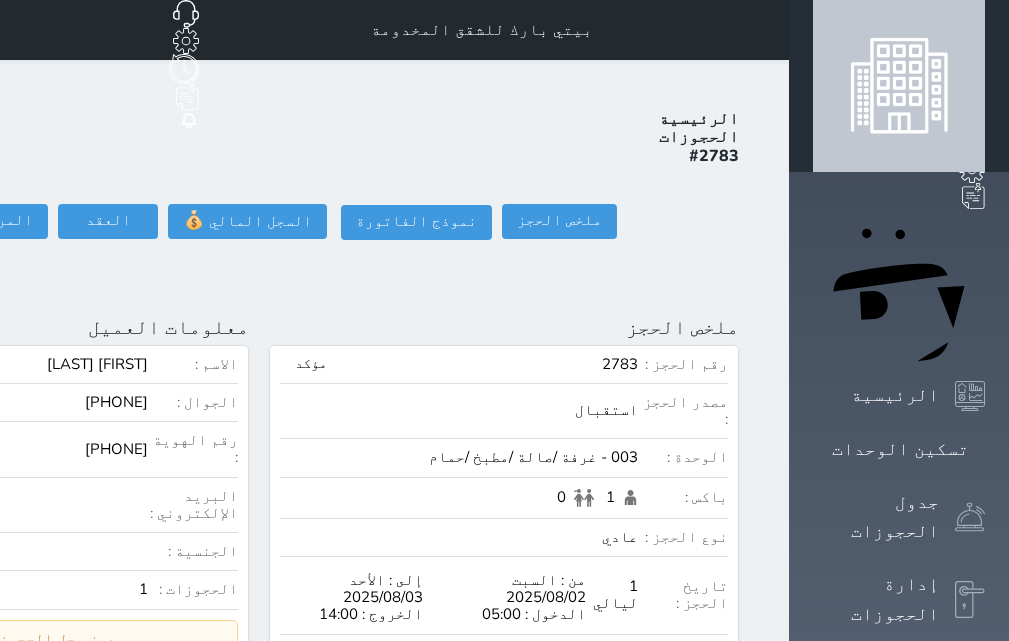 click on "تسجيل دخول" at bounding box center [-154, 221] 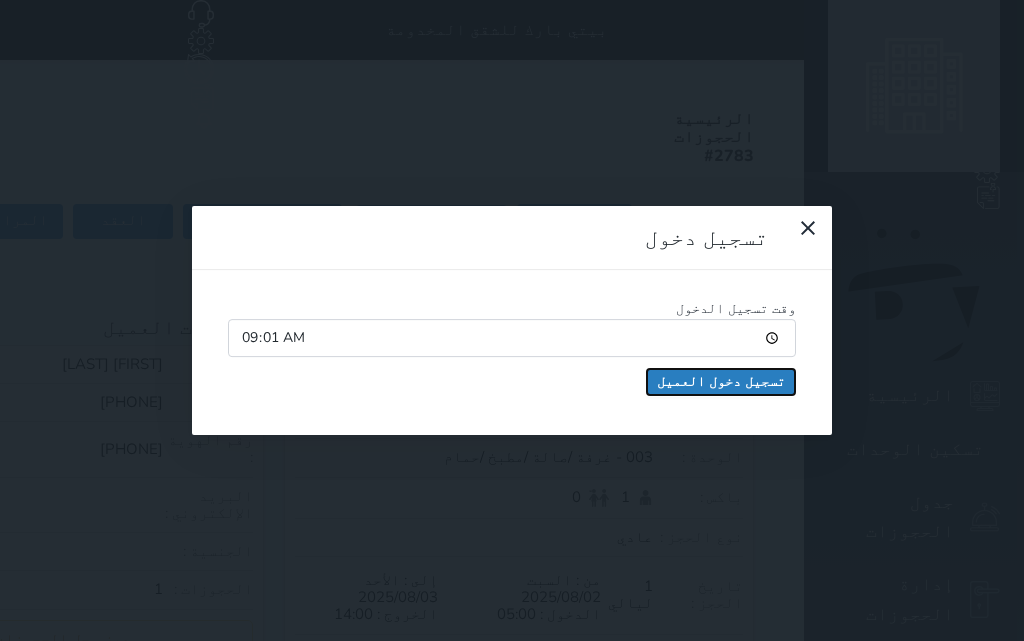 click on "تسجيل دخول العميل" at bounding box center (721, 382) 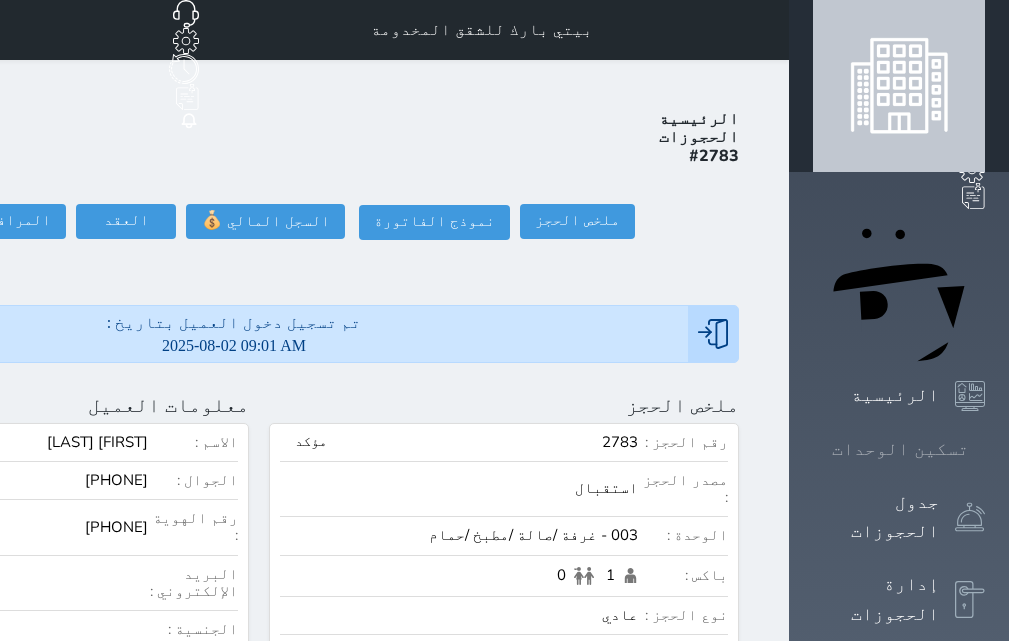 click on "تسكين الوحدات" at bounding box center [900, 449] 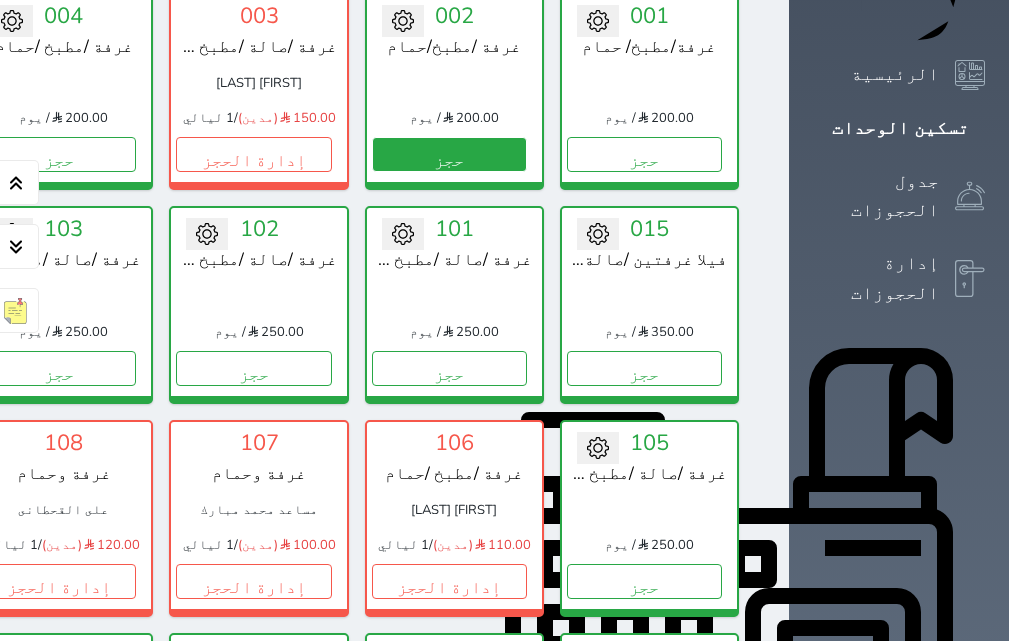 scroll, scrollTop: 378, scrollLeft: 0, axis: vertical 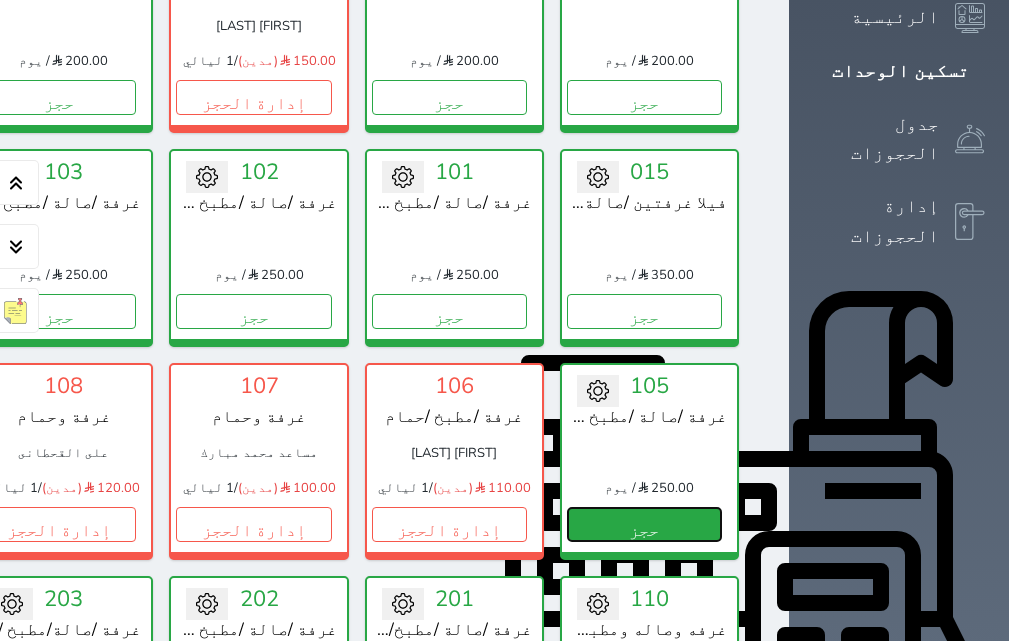 click on "حجز" at bounding box center [644, 524] 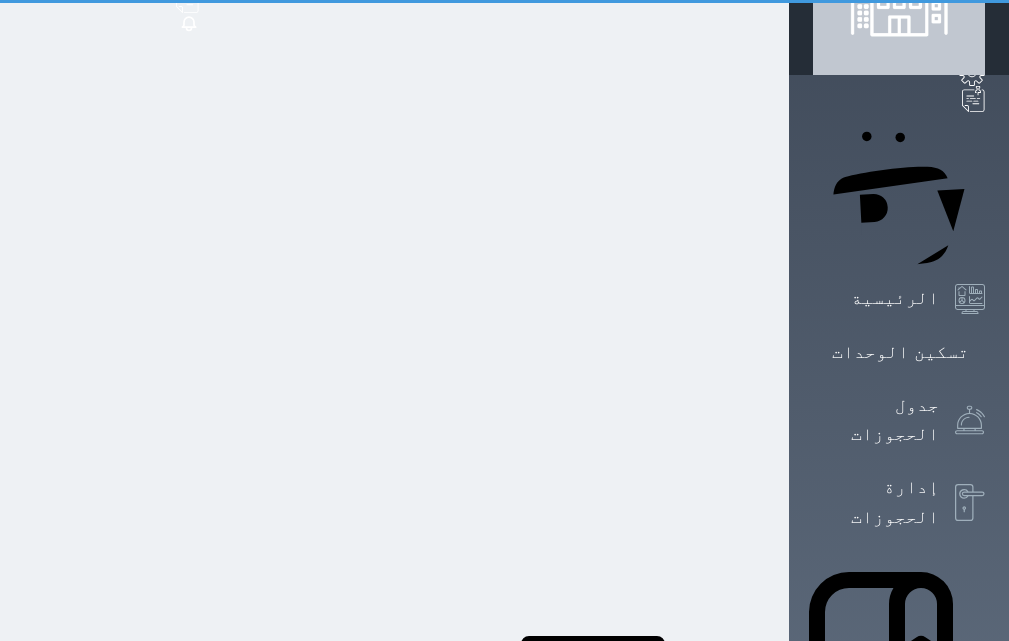scroll, scrollTop: 0, scrollLeft: 0, axis: both 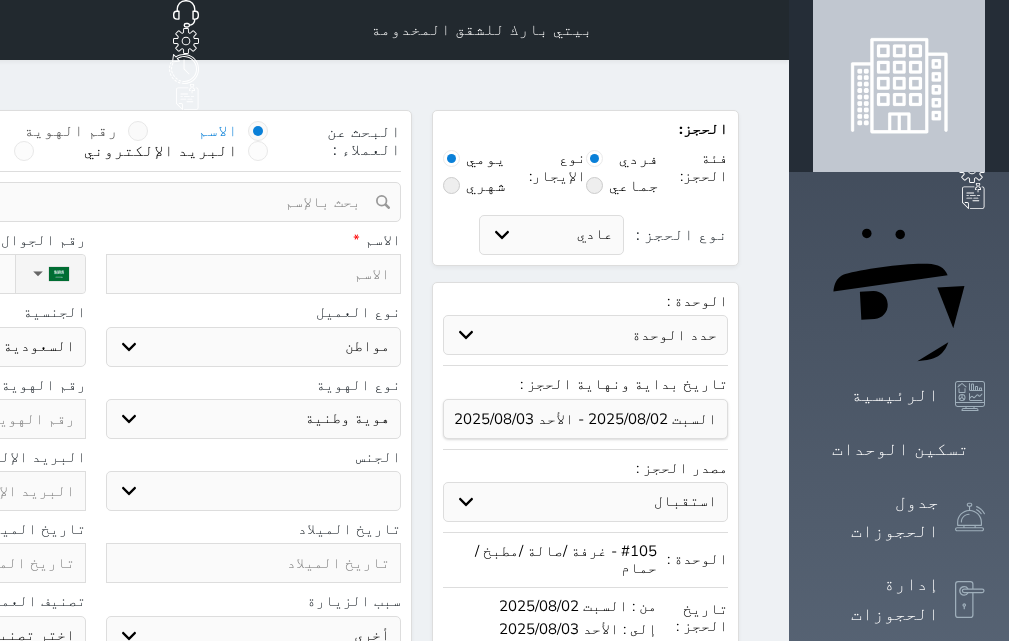 click on "رقم الهوية" at bounding box center [71, 131] 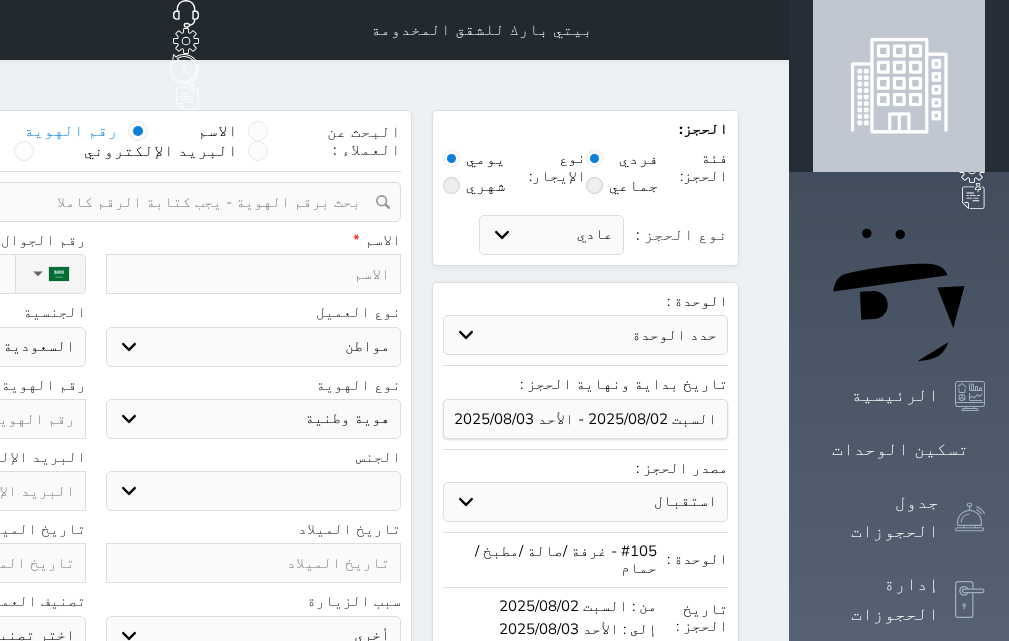 click at bounding box center (88, 202) 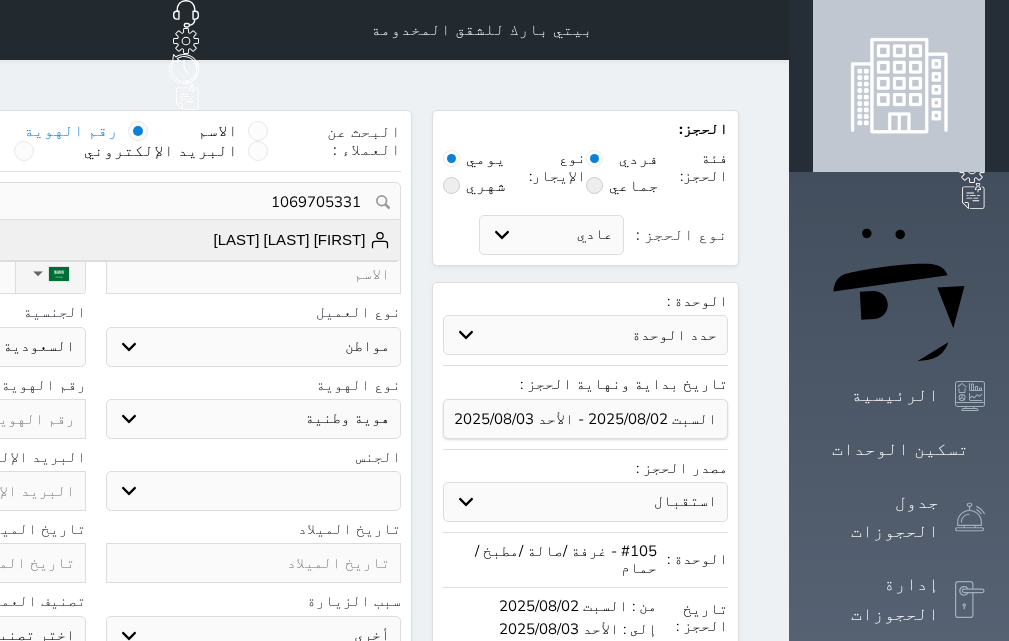 click on "طارق محمد عجلان [PHONE]" at bounding box center [95, 240] 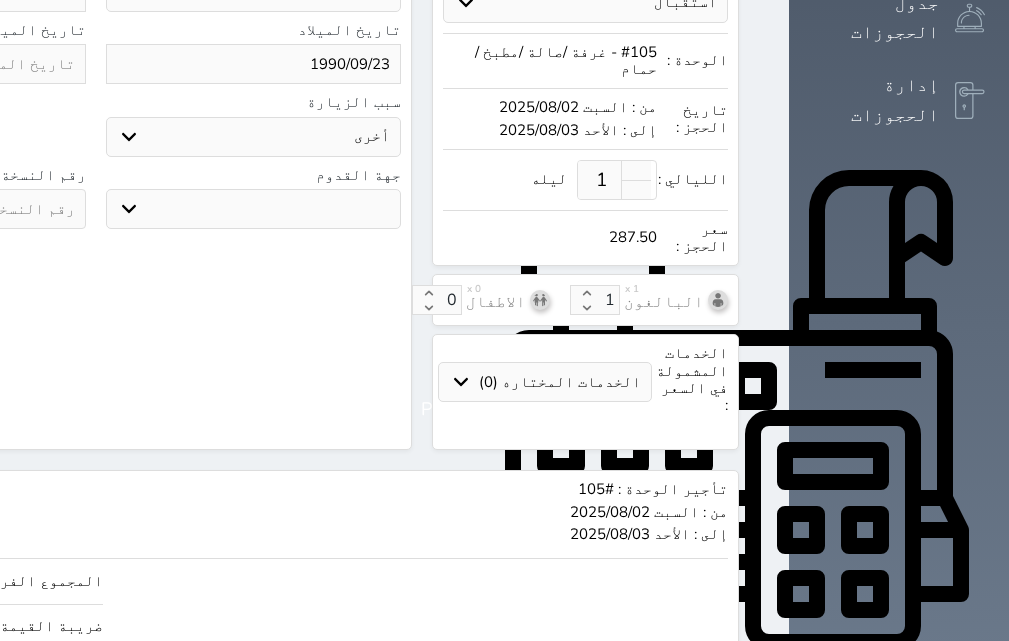 scroll, scrollTop: 618, scrollLeft: 0, axis: vertical 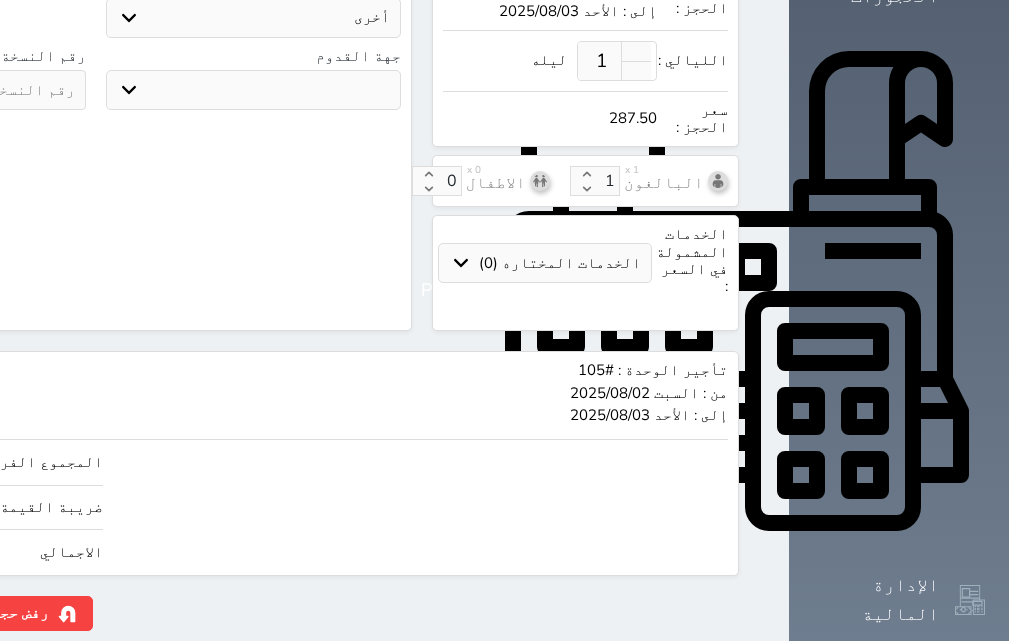 drag, startPoint x: 55, startPoint y: 480, endPoint x: 225, endPoint y: 493, distance: 170.49634 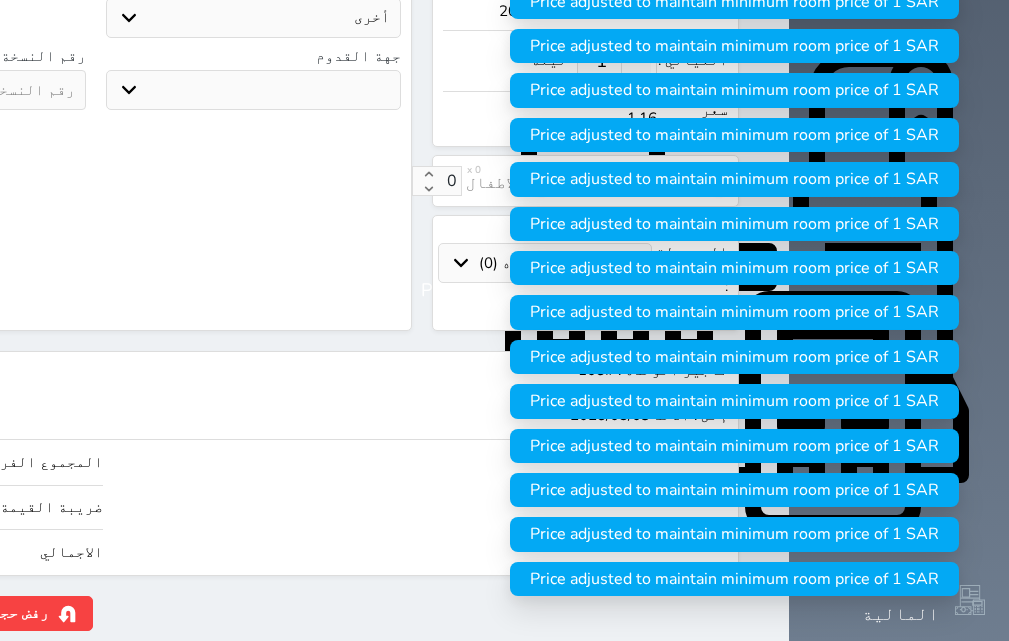 click on "المجموع الفرعي   1.00     ضريبة القيمة المضافة (15%)    0.15      الاجمالي   1.16" at bounding box center [259, 502] 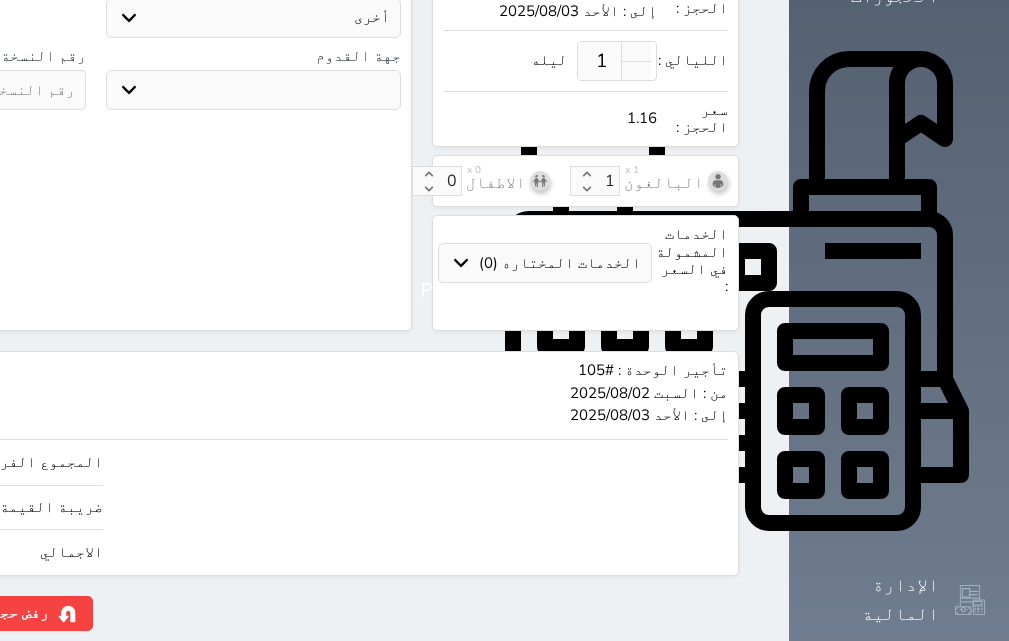 click on "حجز" at bounding box center [-128, 613] 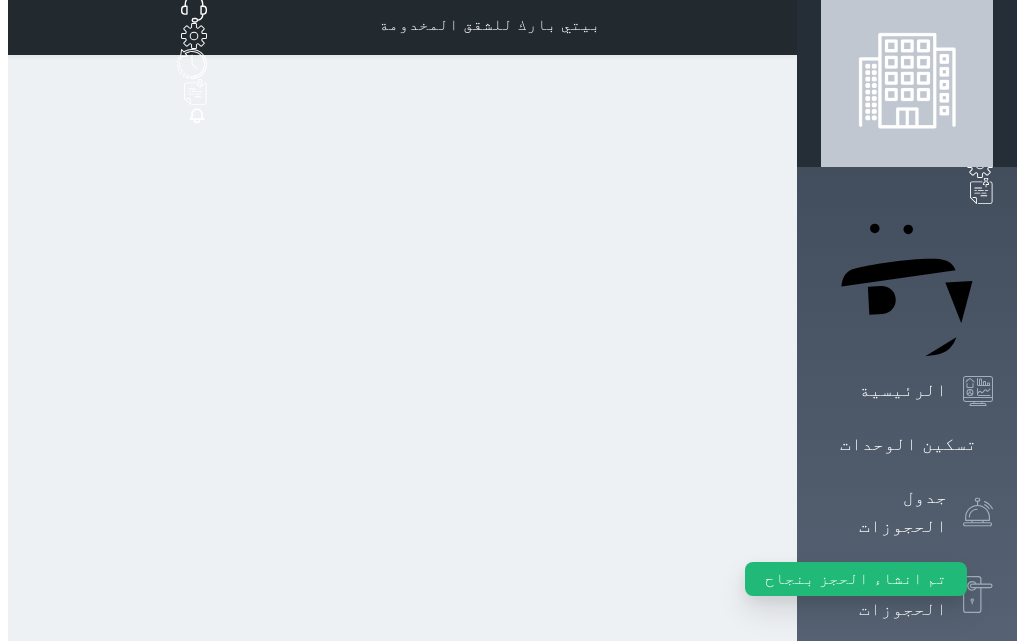 scroll, scrollTop: 0, scrollLeft: 0, axis: both 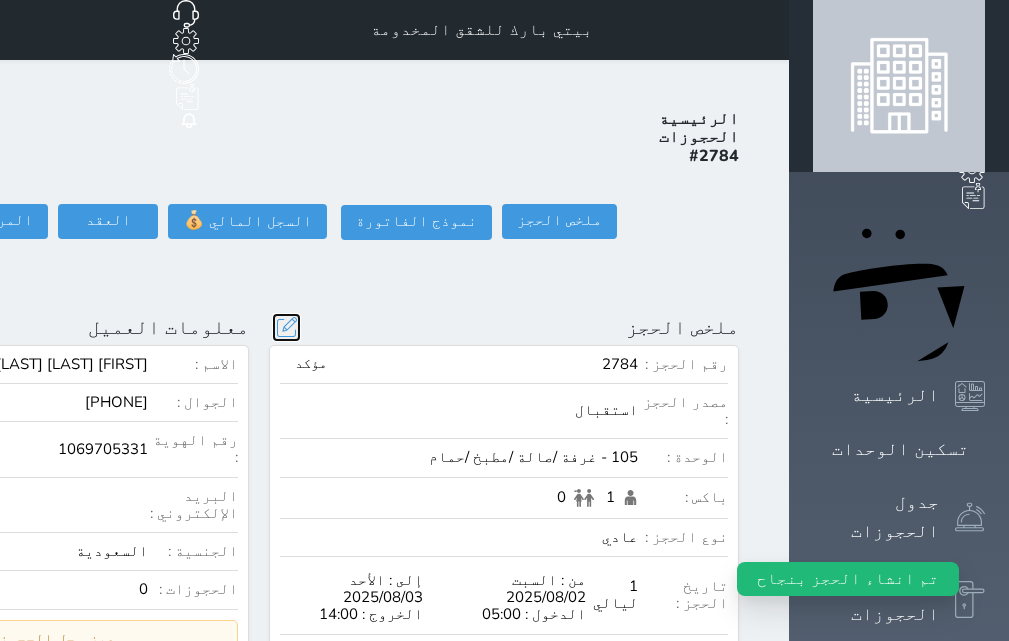 click at bounding box center (286, 327) 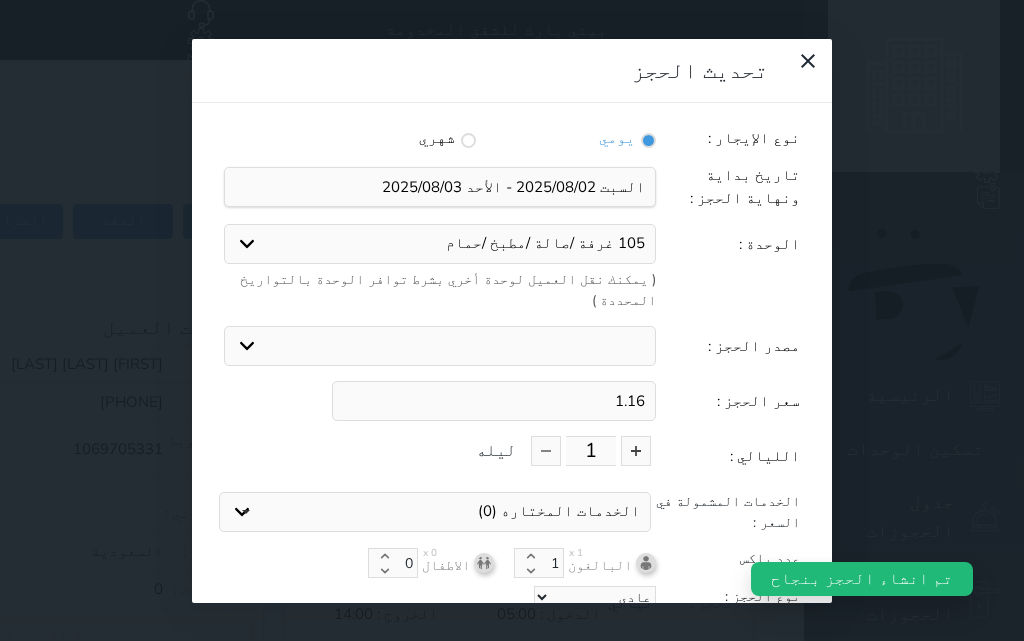 drag, startPoint x: 622, startPoint y: 335, endPoint x: 711, endPoint y: 330, distance: 89.140335 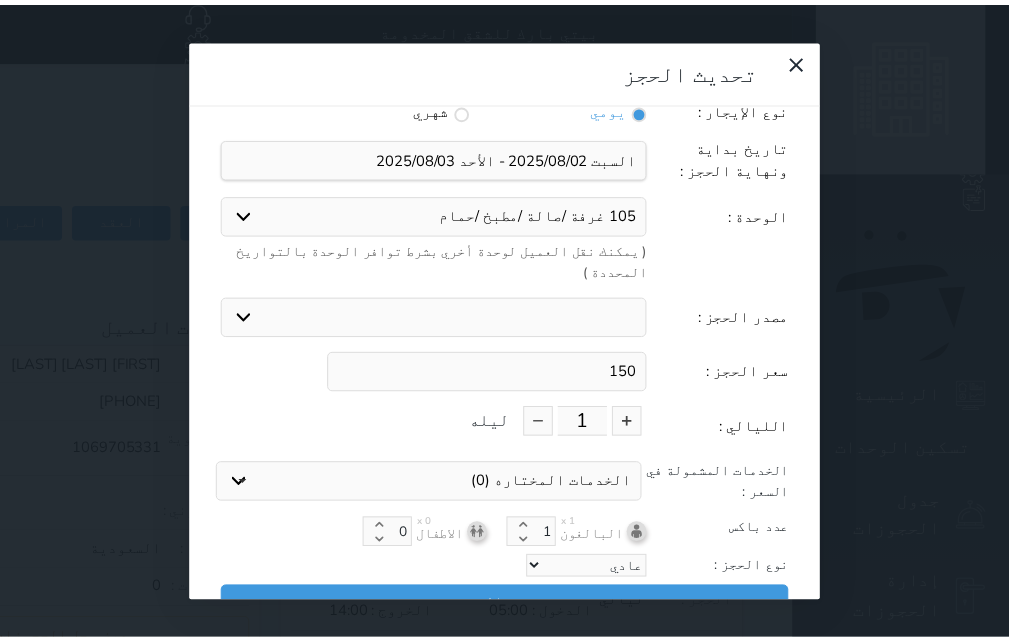 scroll, scrollTop: 45, scrollLeft: 0, axis: vertical 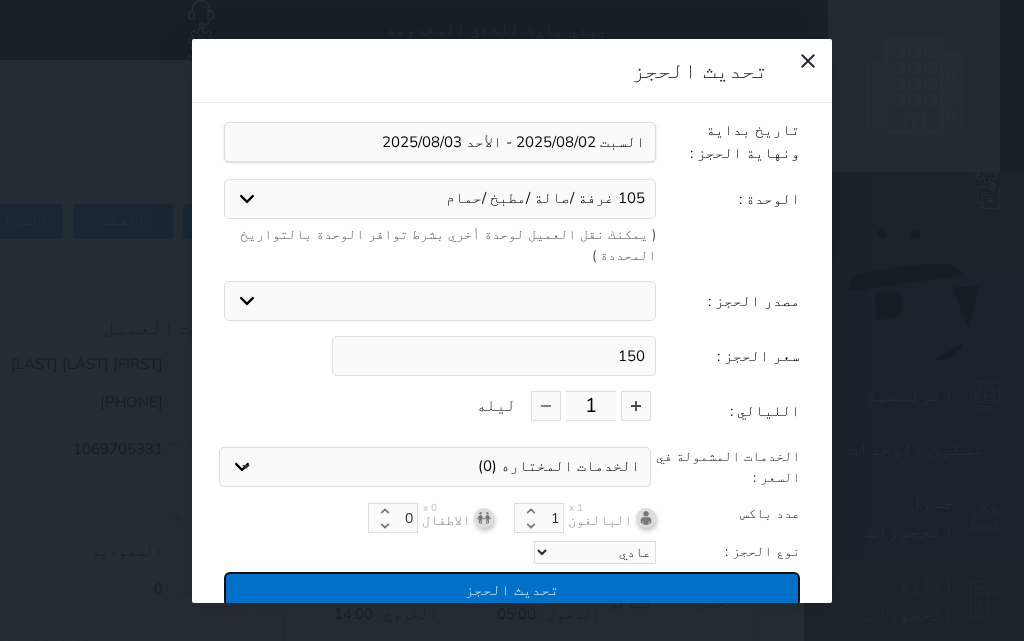 click on "تحديث الحجز" at bounding box center [512, 589] 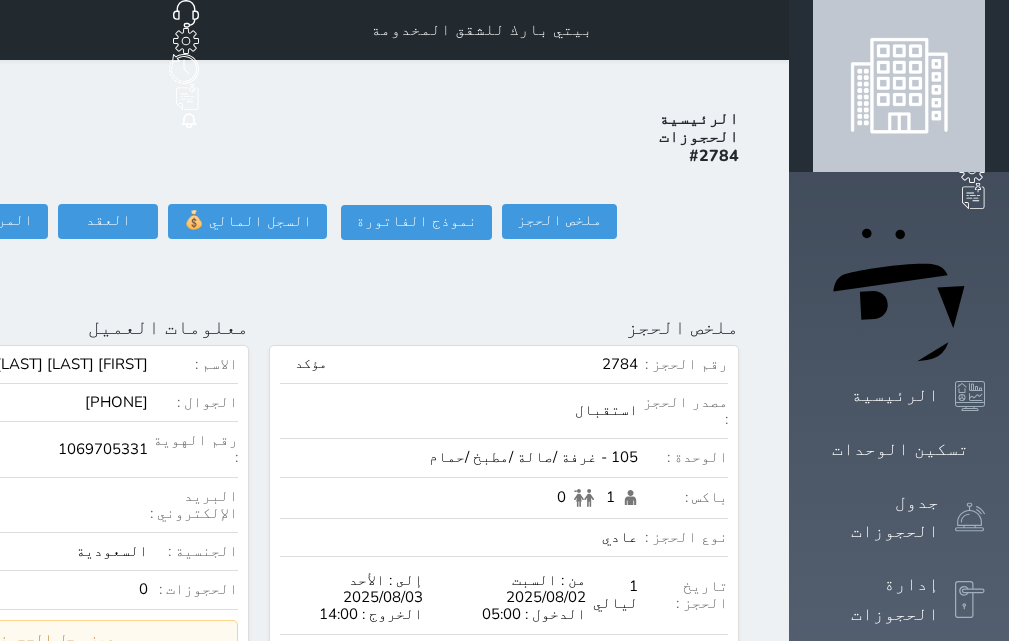 click on "تسجيل دخول" at bounding box center (-154, 221) 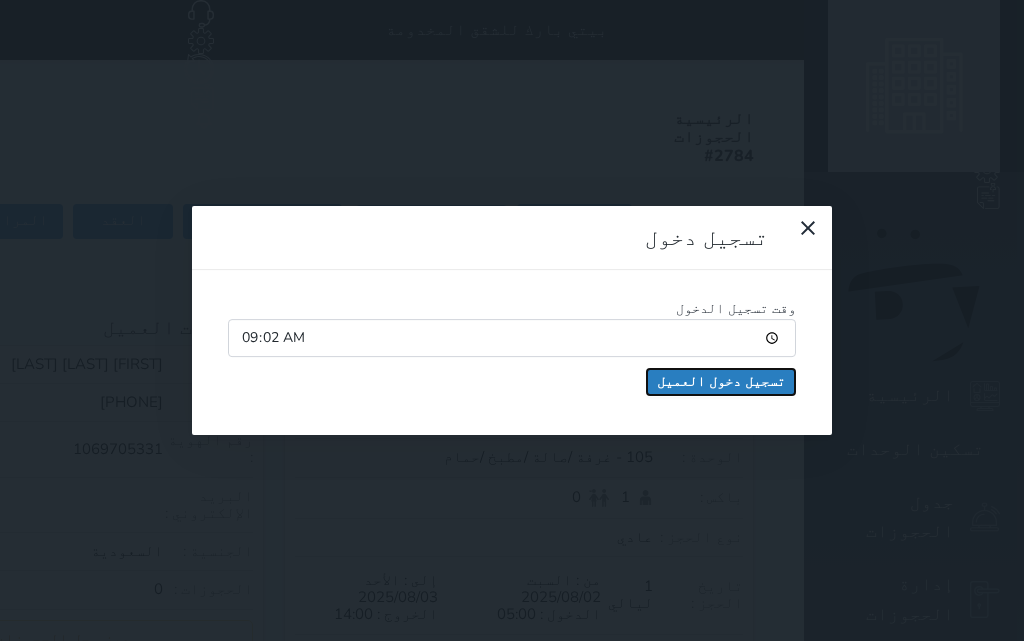 click on "تسجيل دخول العميل" at bounding box center [721, 382] 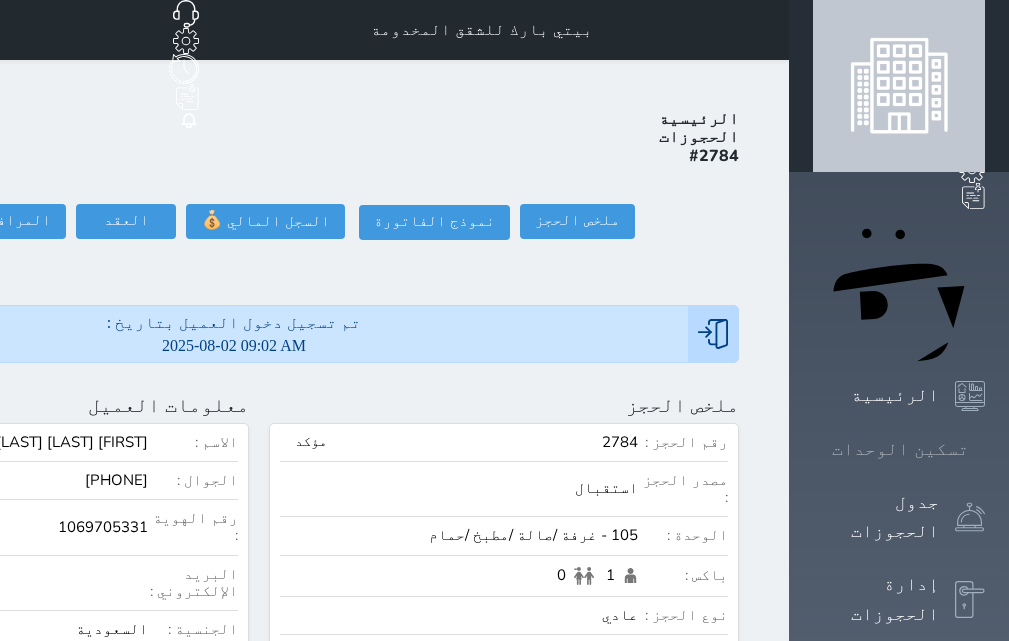 click on "تسكين الوحدات" at bounding box center (900, 449) 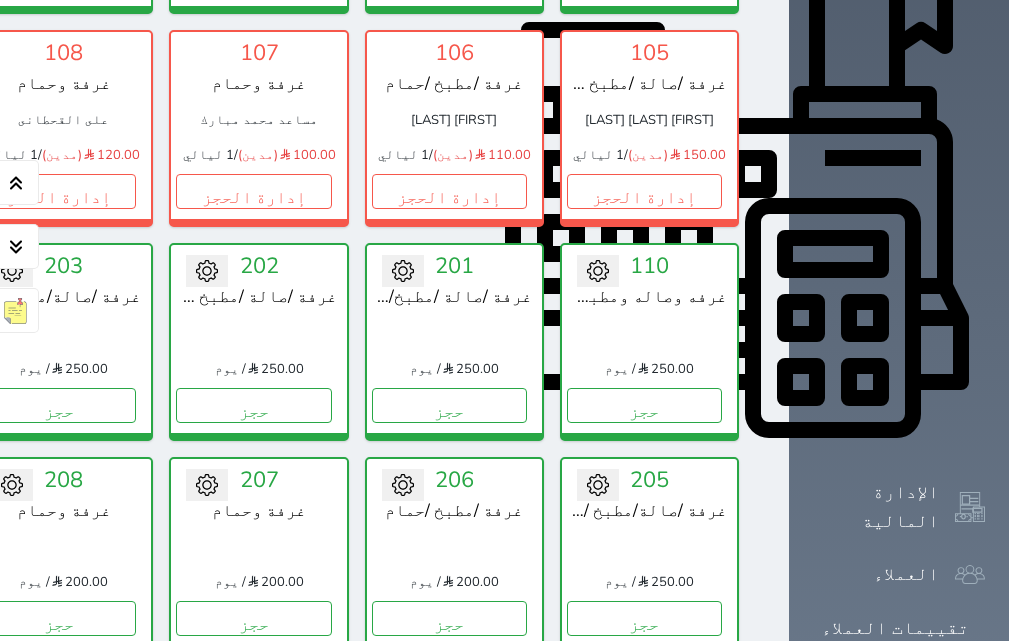 scroll, scrollTop: 678, scrollLeft: 0, axis: vertical 